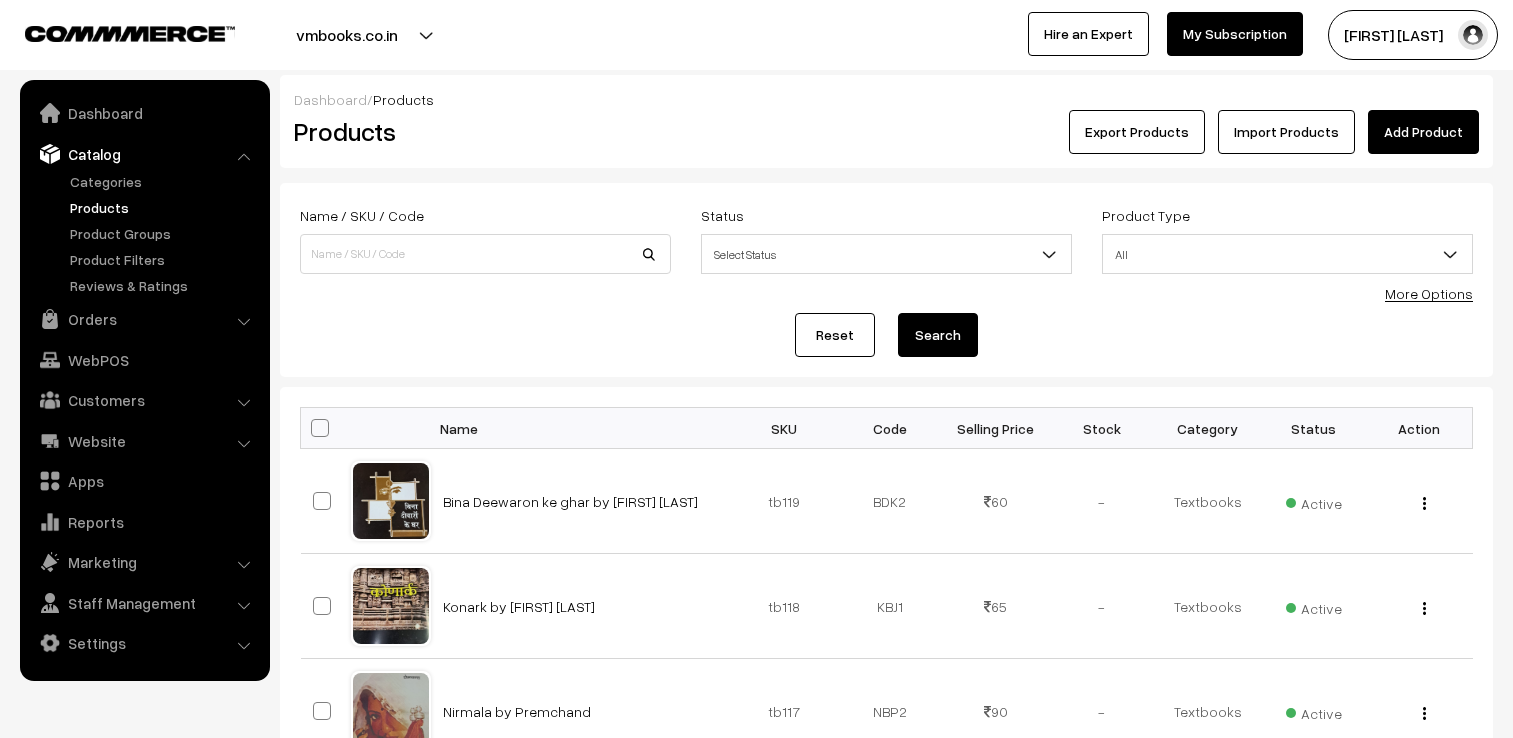 scroll, scrollTop: 0, scrollLeft: 0, axis: both 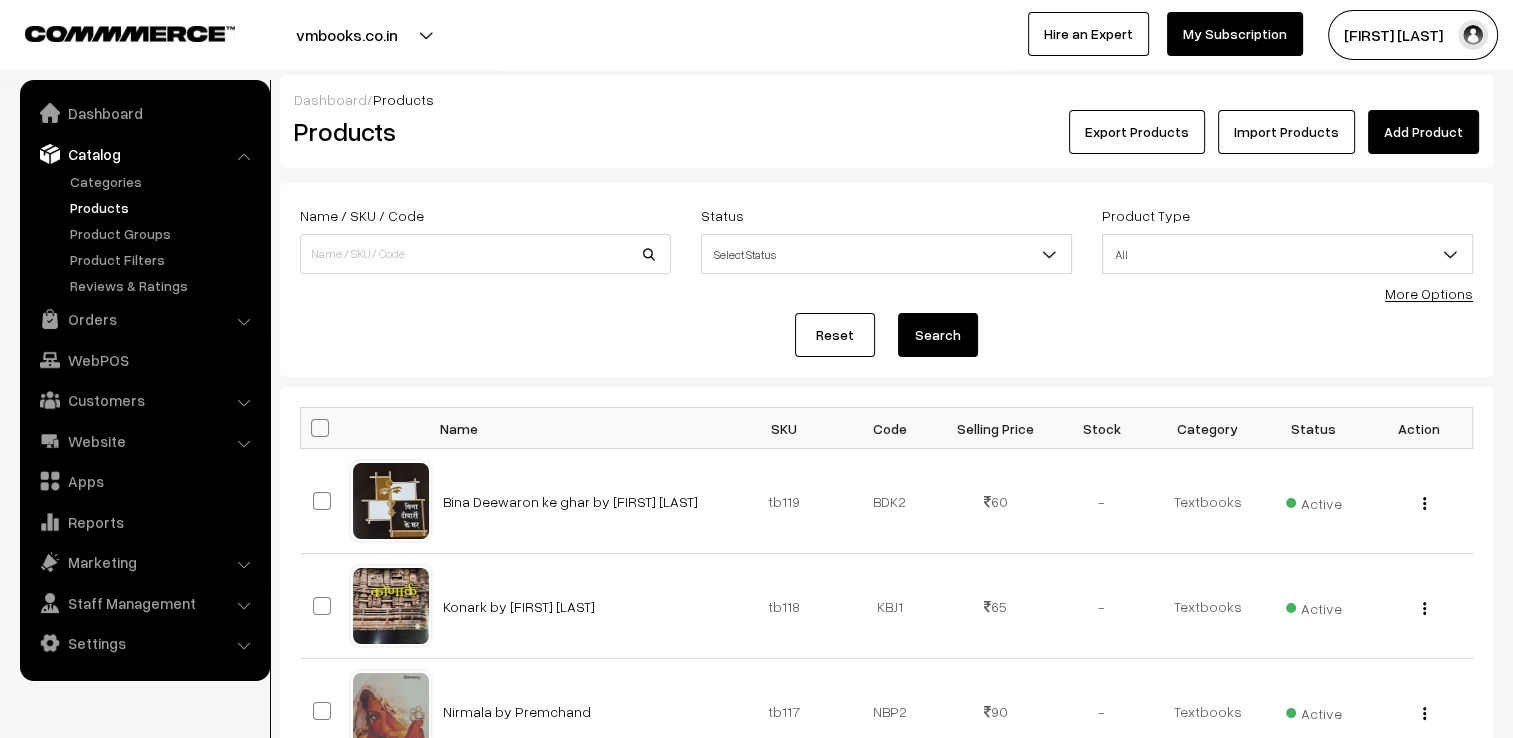 click on "Add Product" at bounding box center (1423, 132) 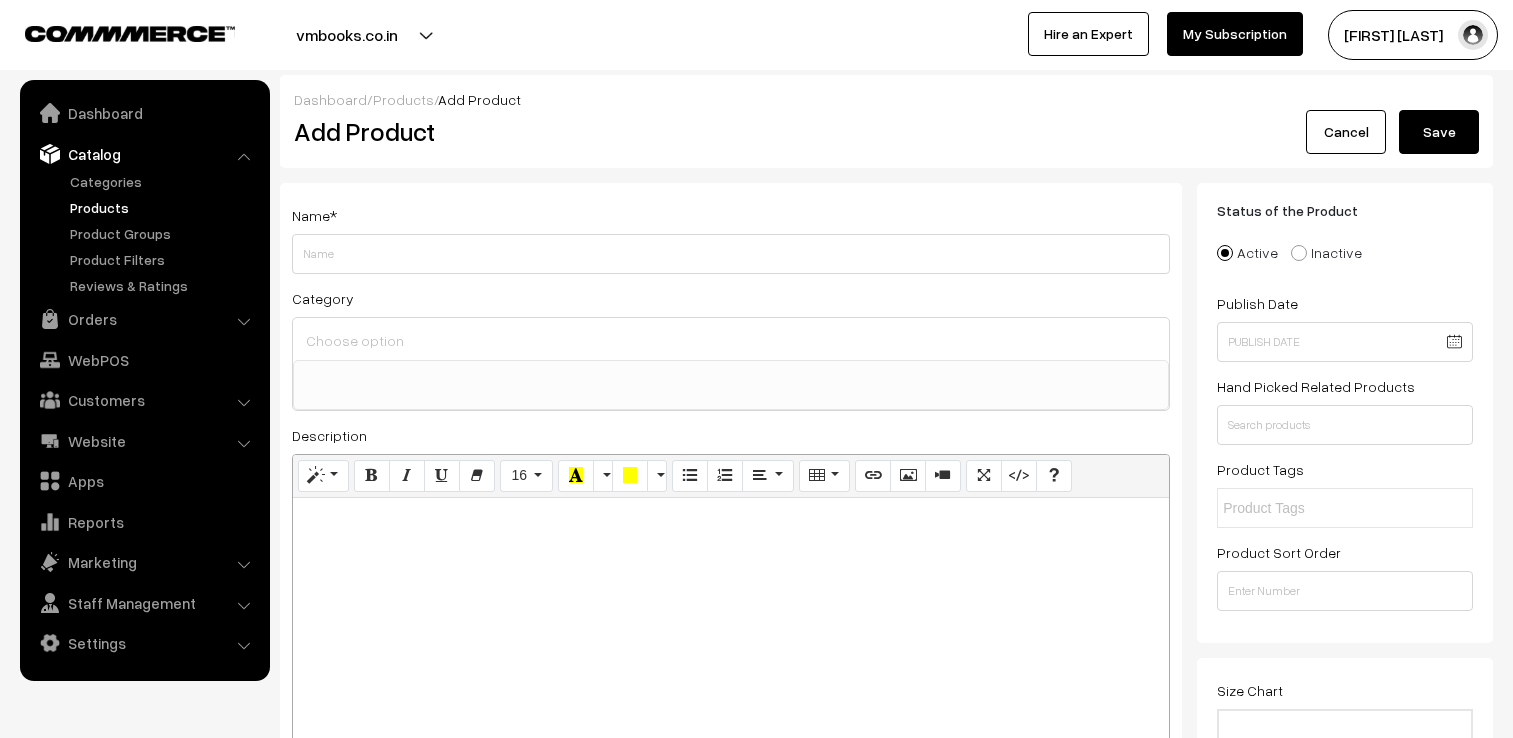 select 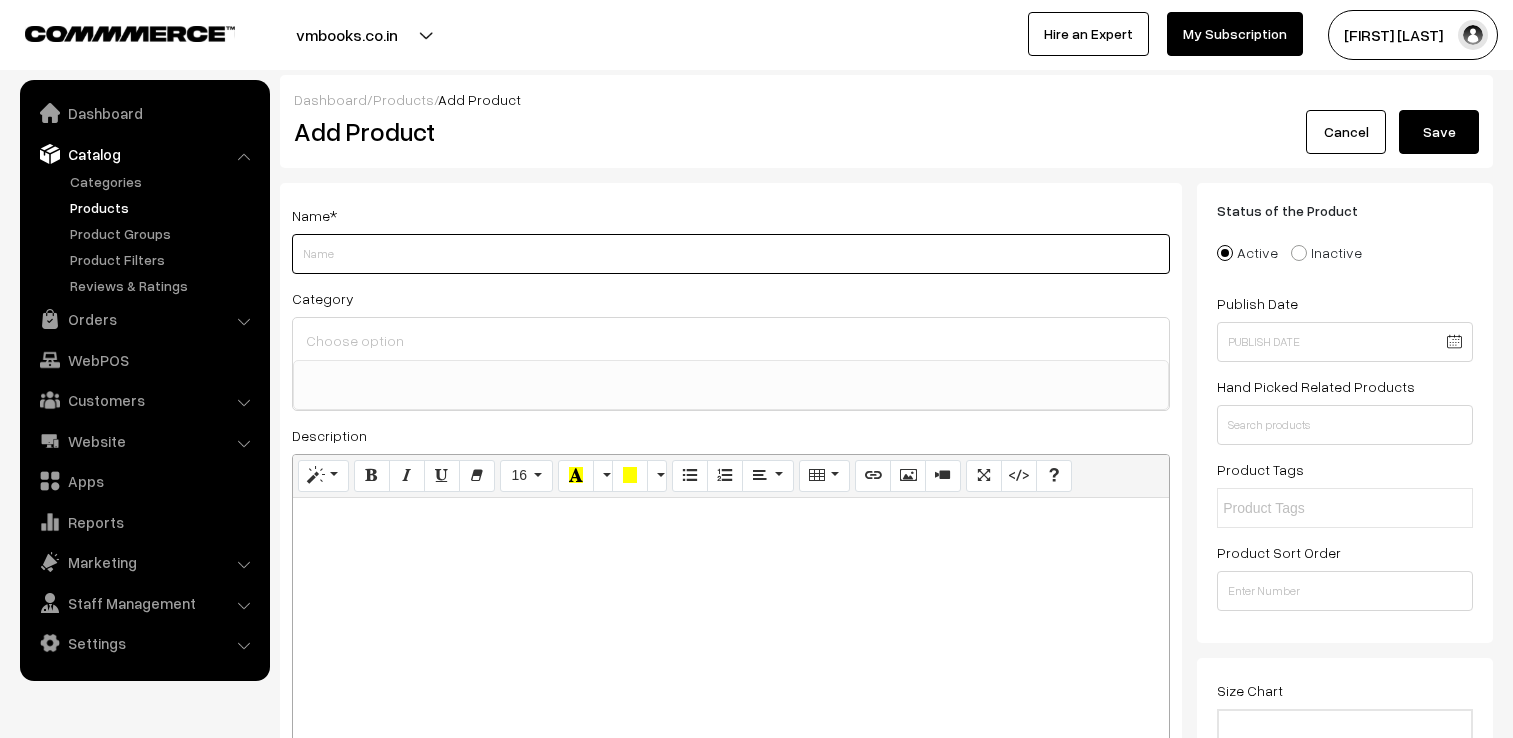 scroll, scrollTop: 0, scrollLeft: 0, axis: both 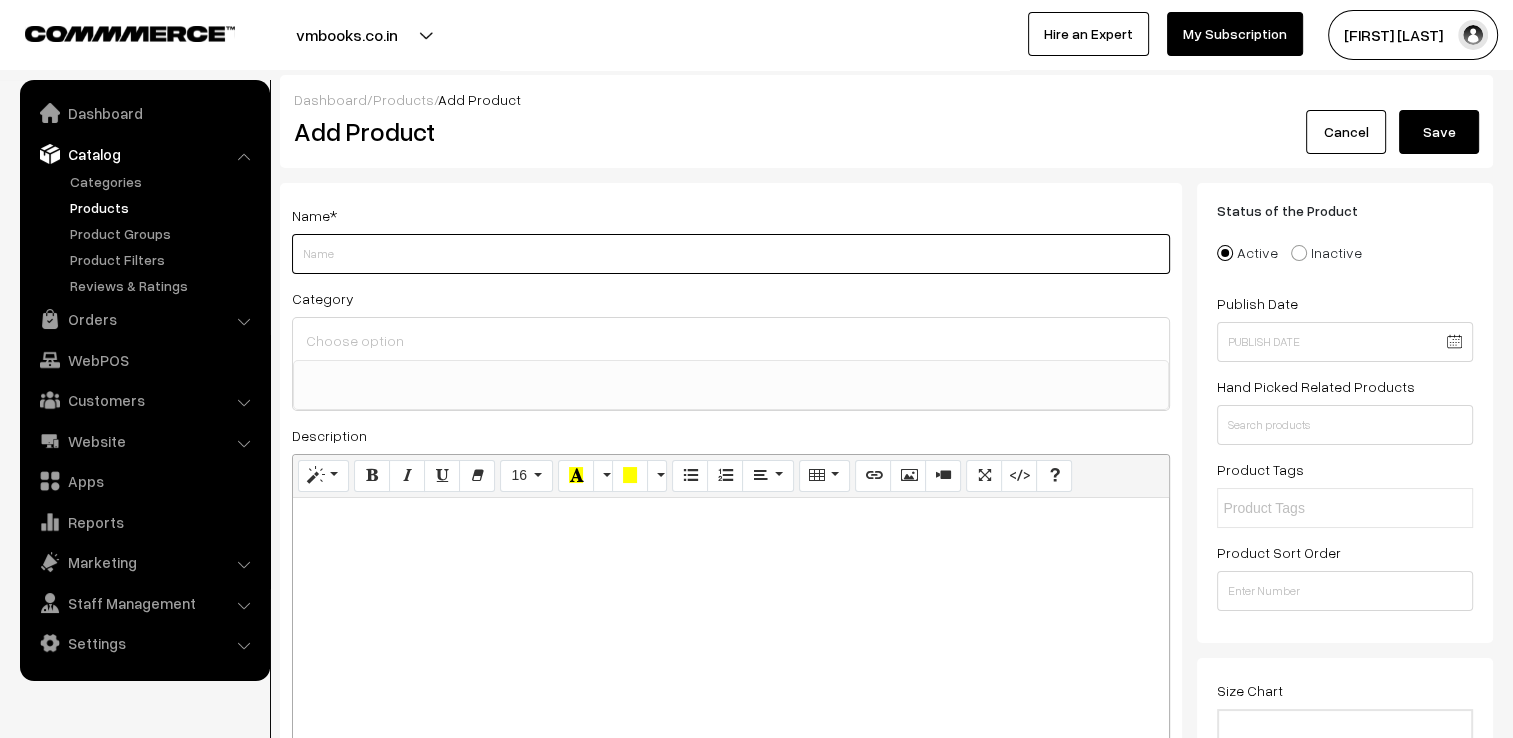 click on "Weight" at bounding box center [731, 254] 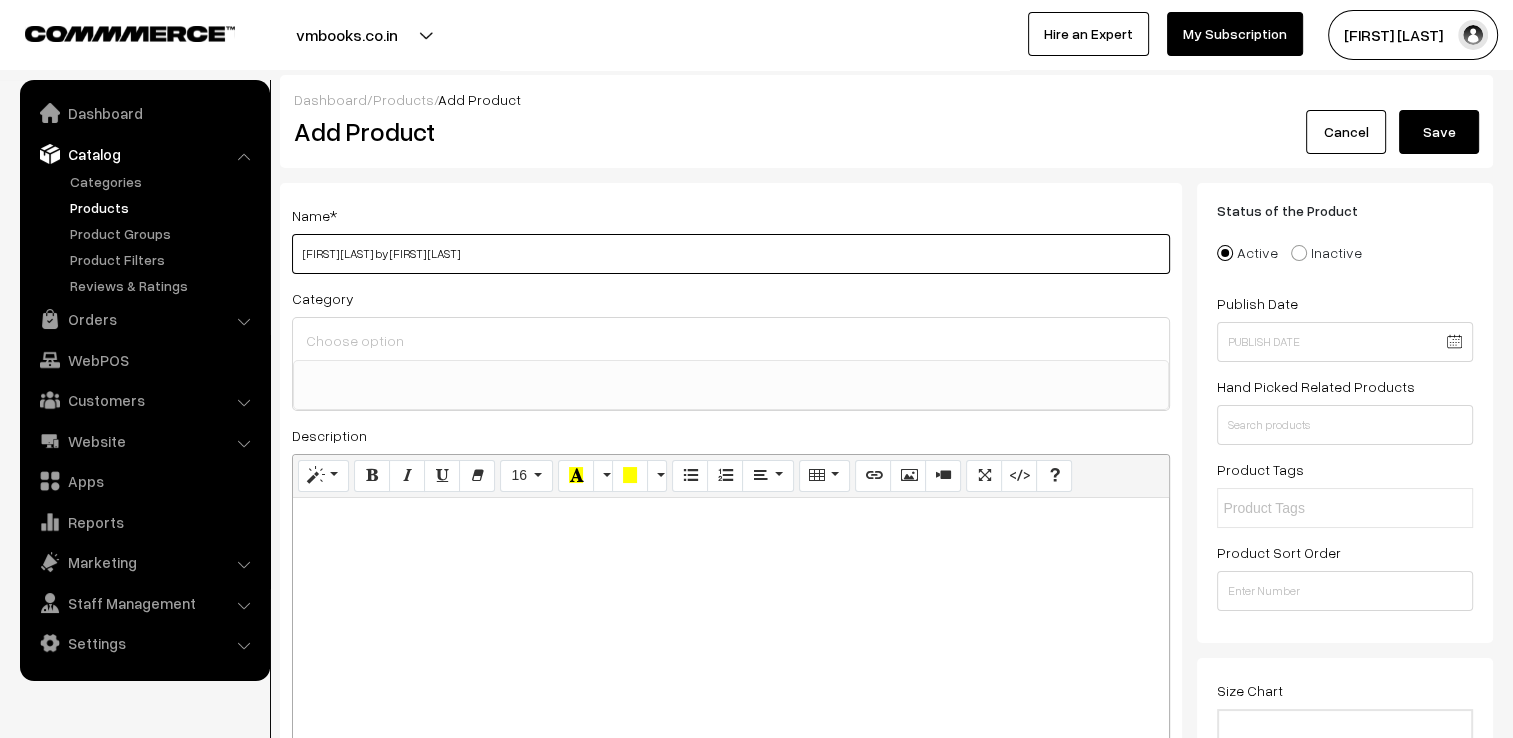type on "Akeli awaz by [FIRST] [LAST]" 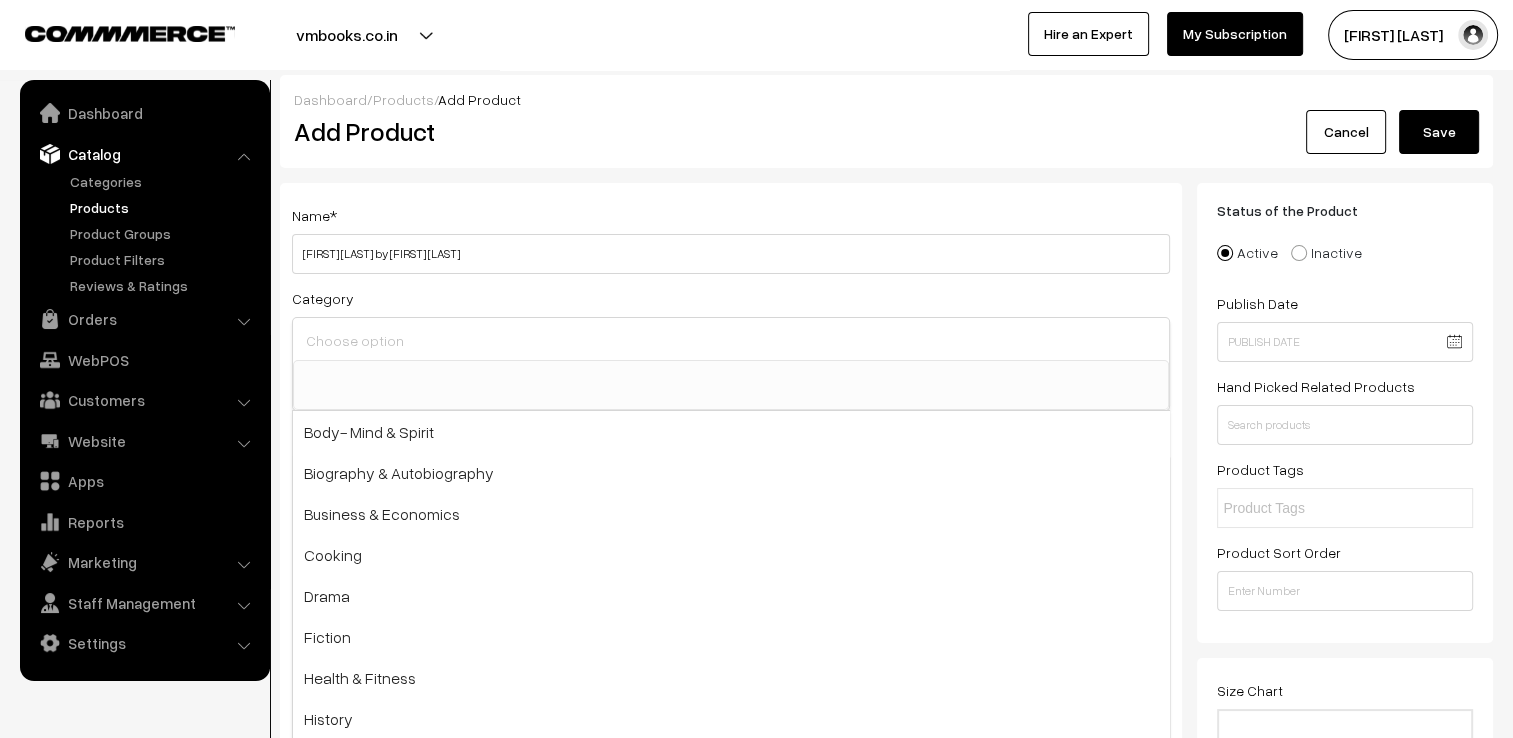 click at bounding box center (731, 340) 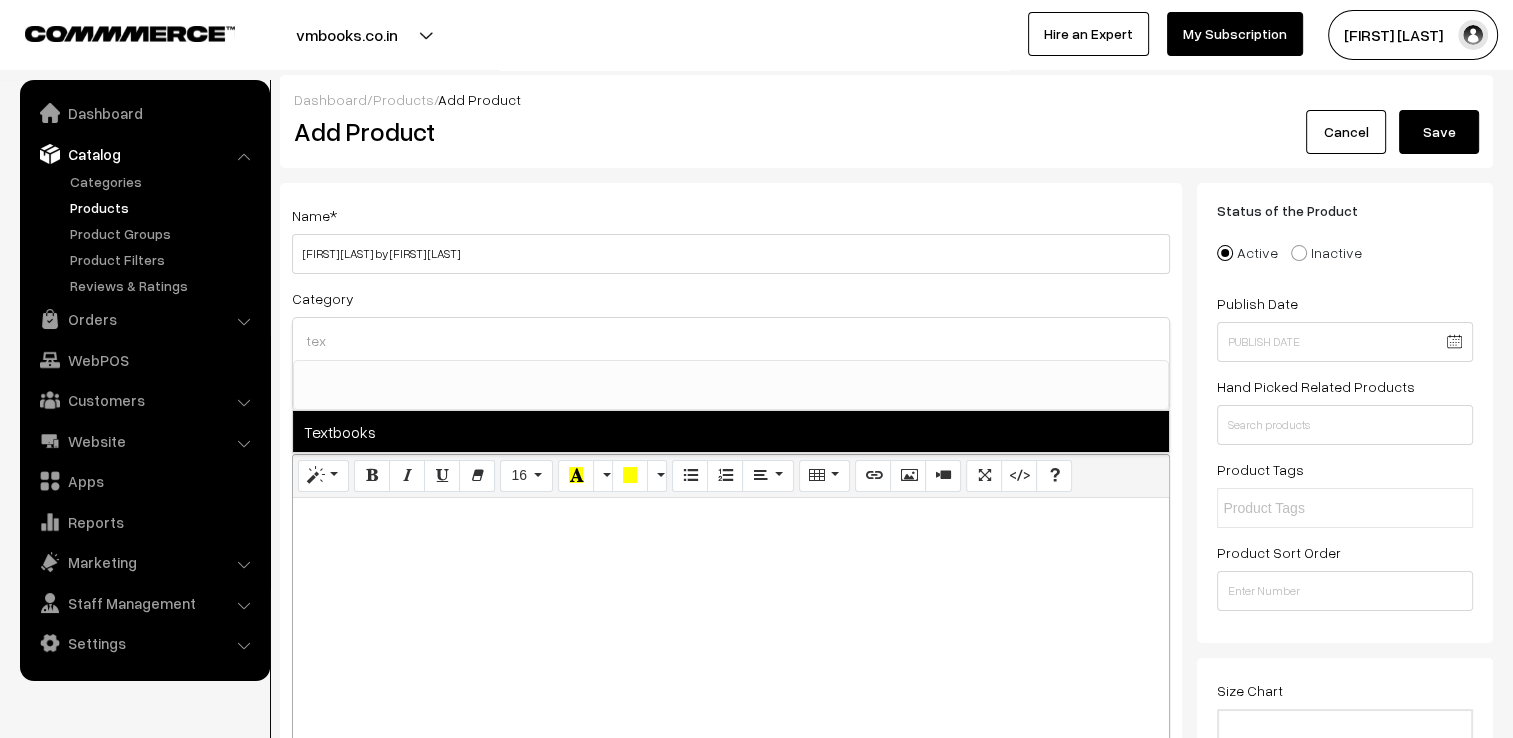 type on "tex" 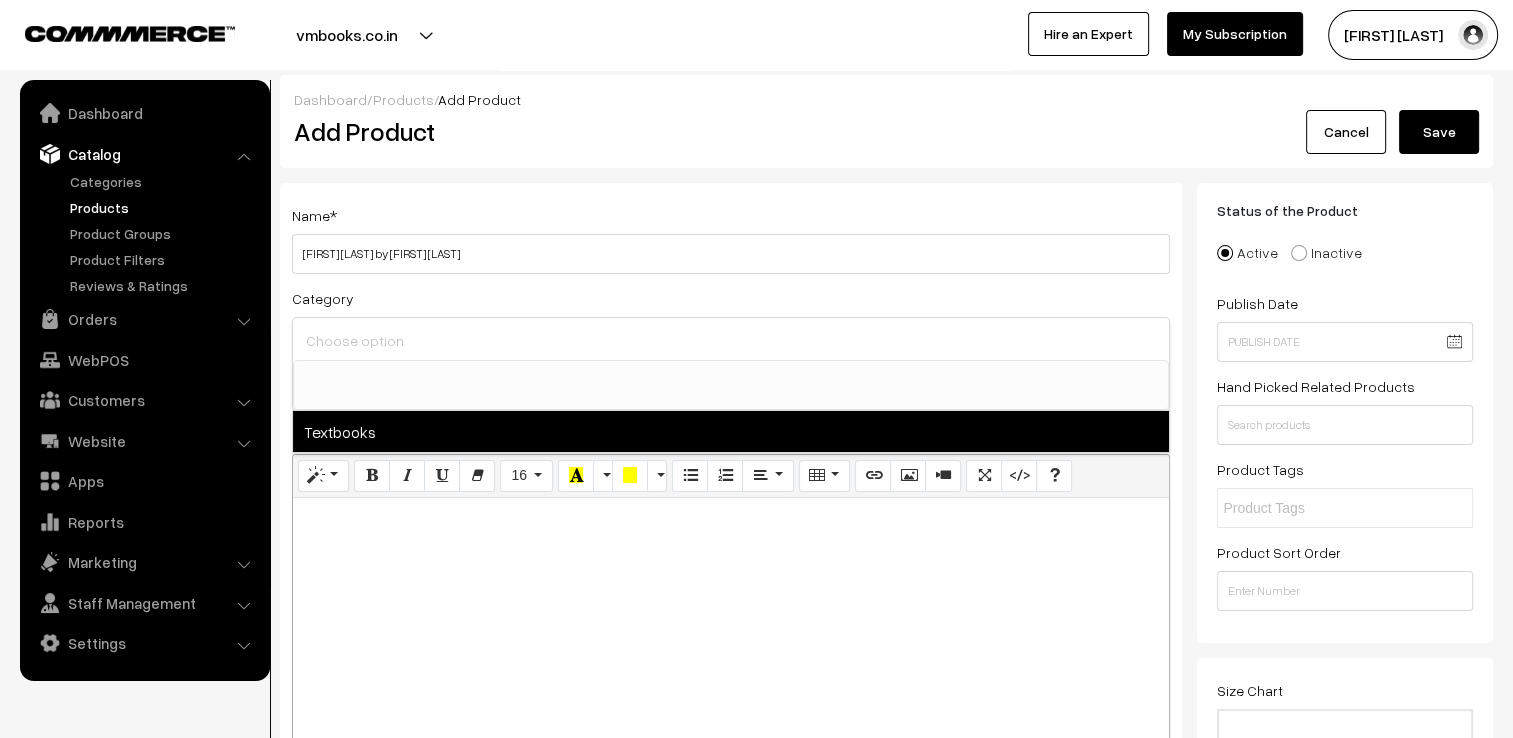 select on "93" 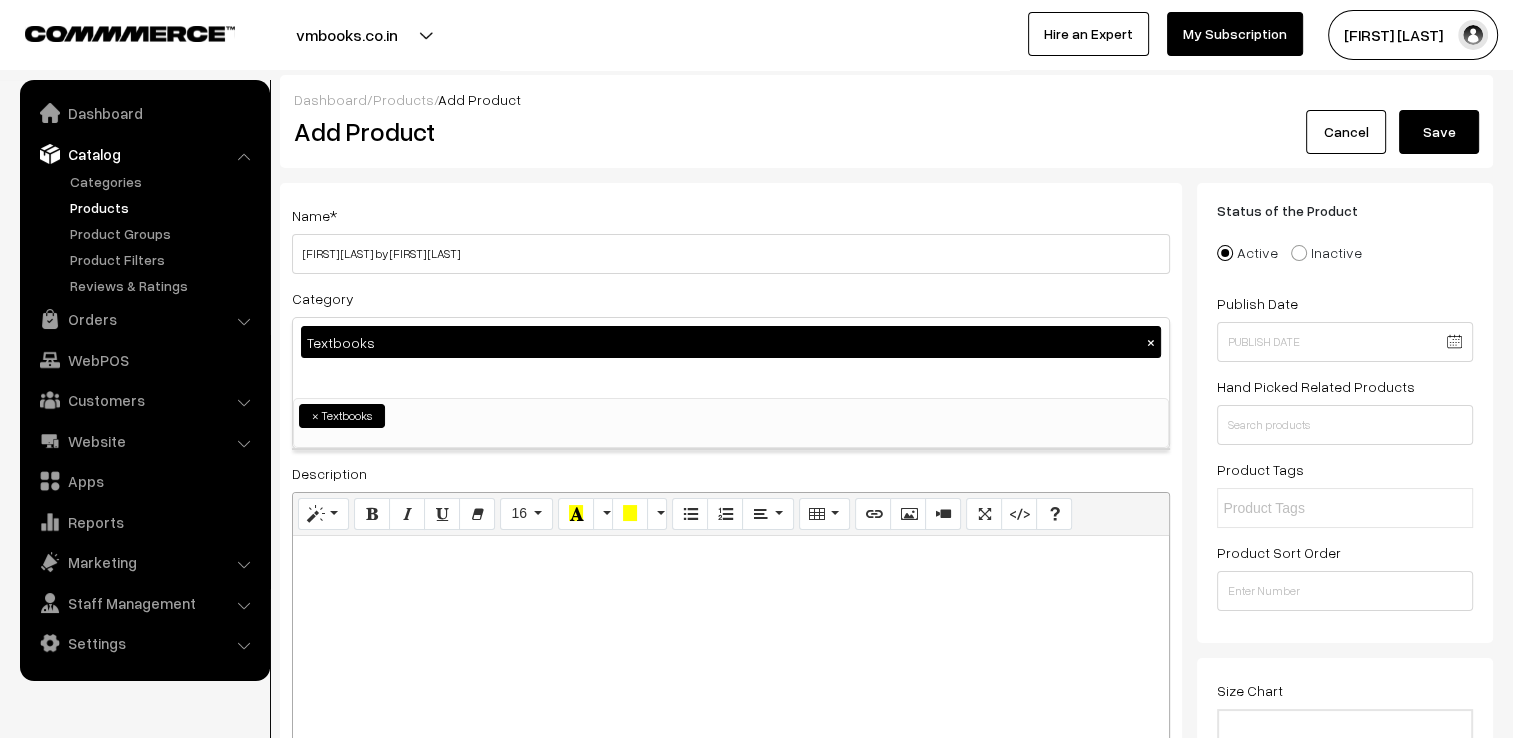 scroll, scrollTop: 437, scrollLeft: 0, axis: vertical 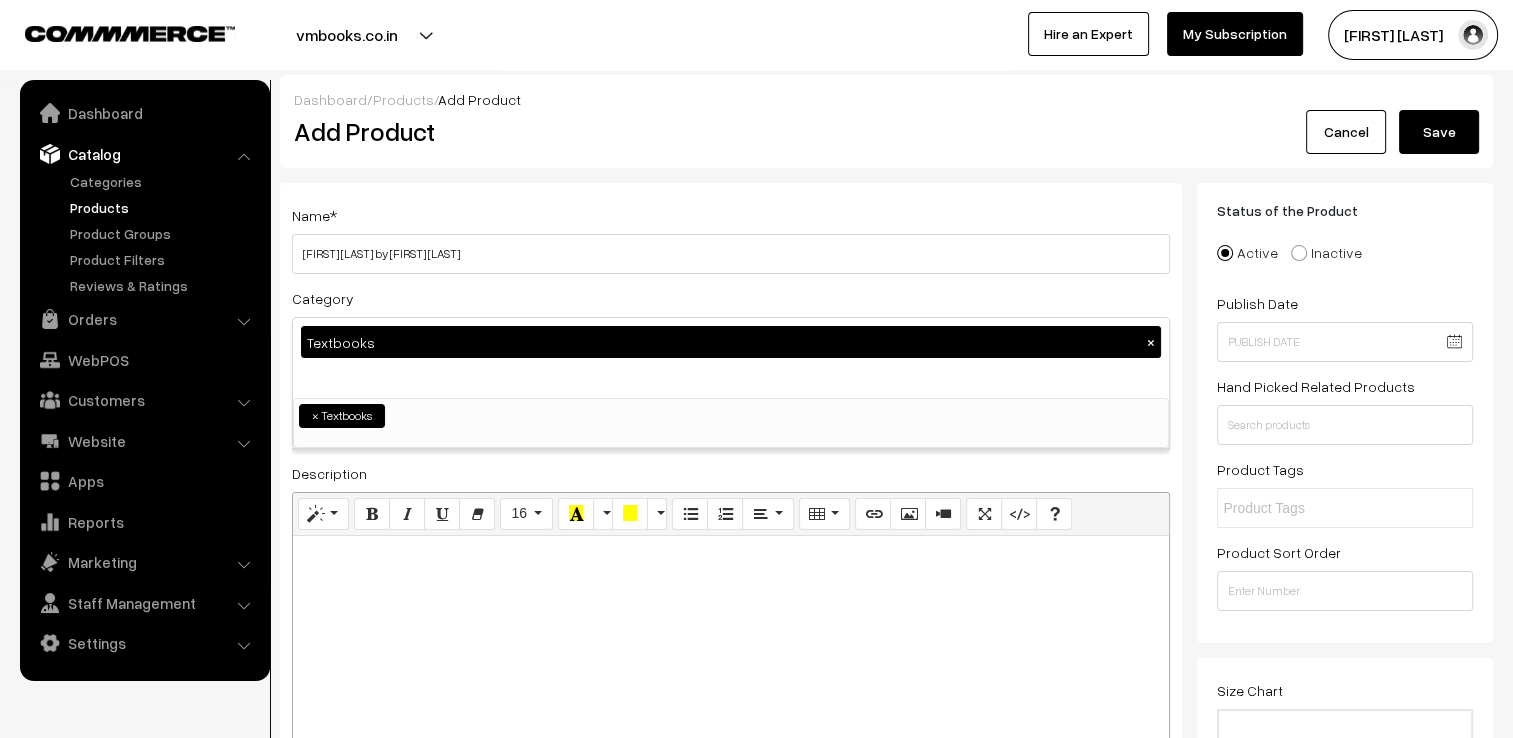 click at bounding box center (731, 558) 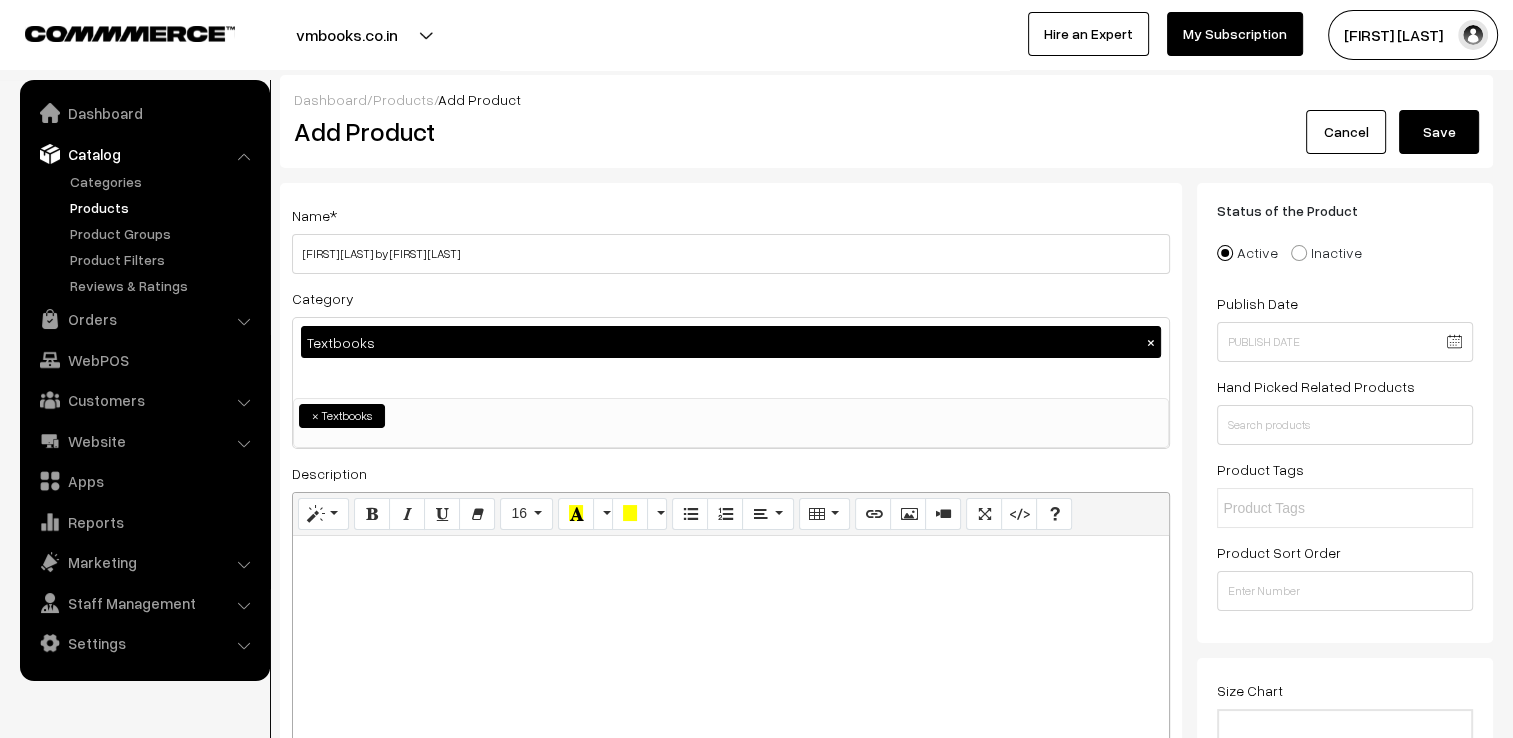 type 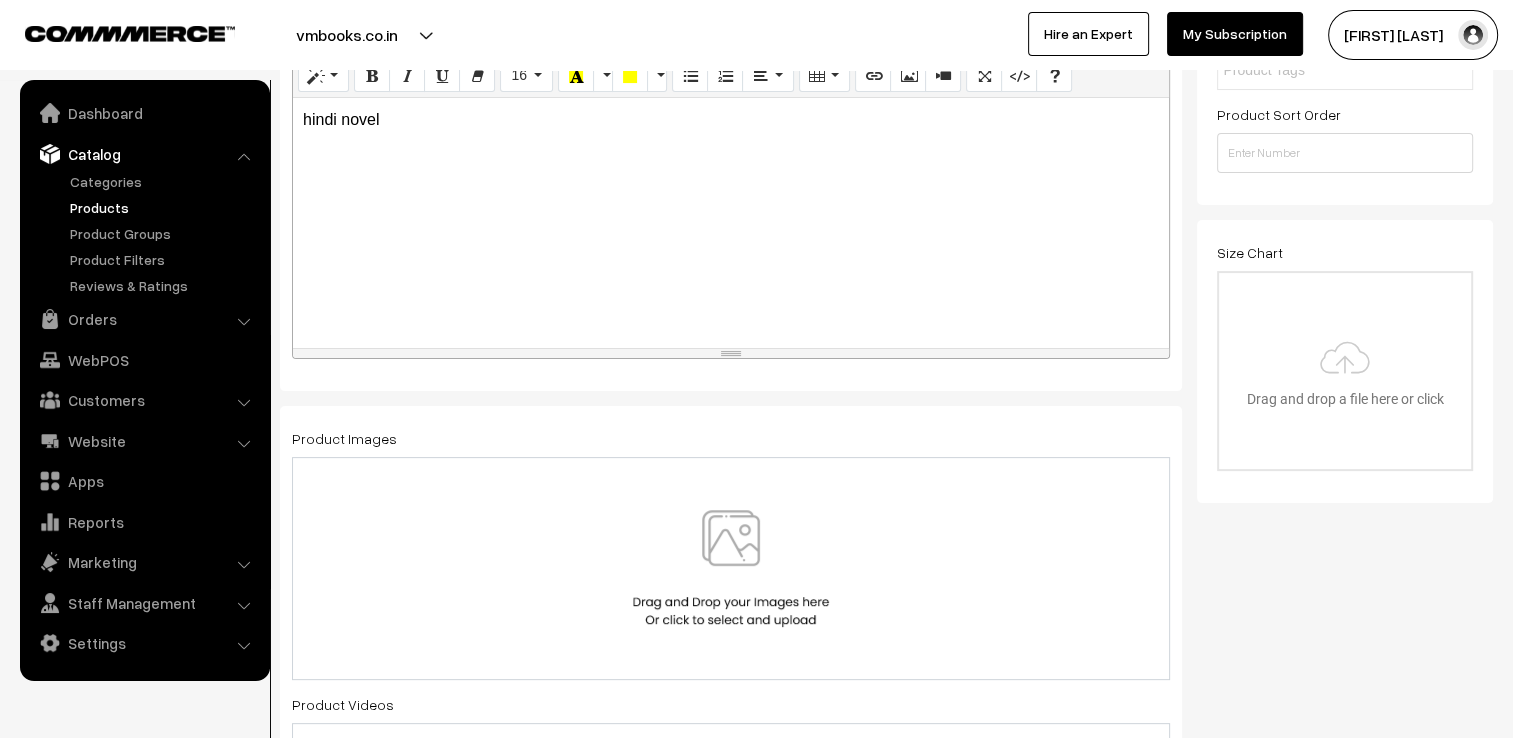 scroll, scrollTop: 500, scrollLeft: 0, axis: vertical 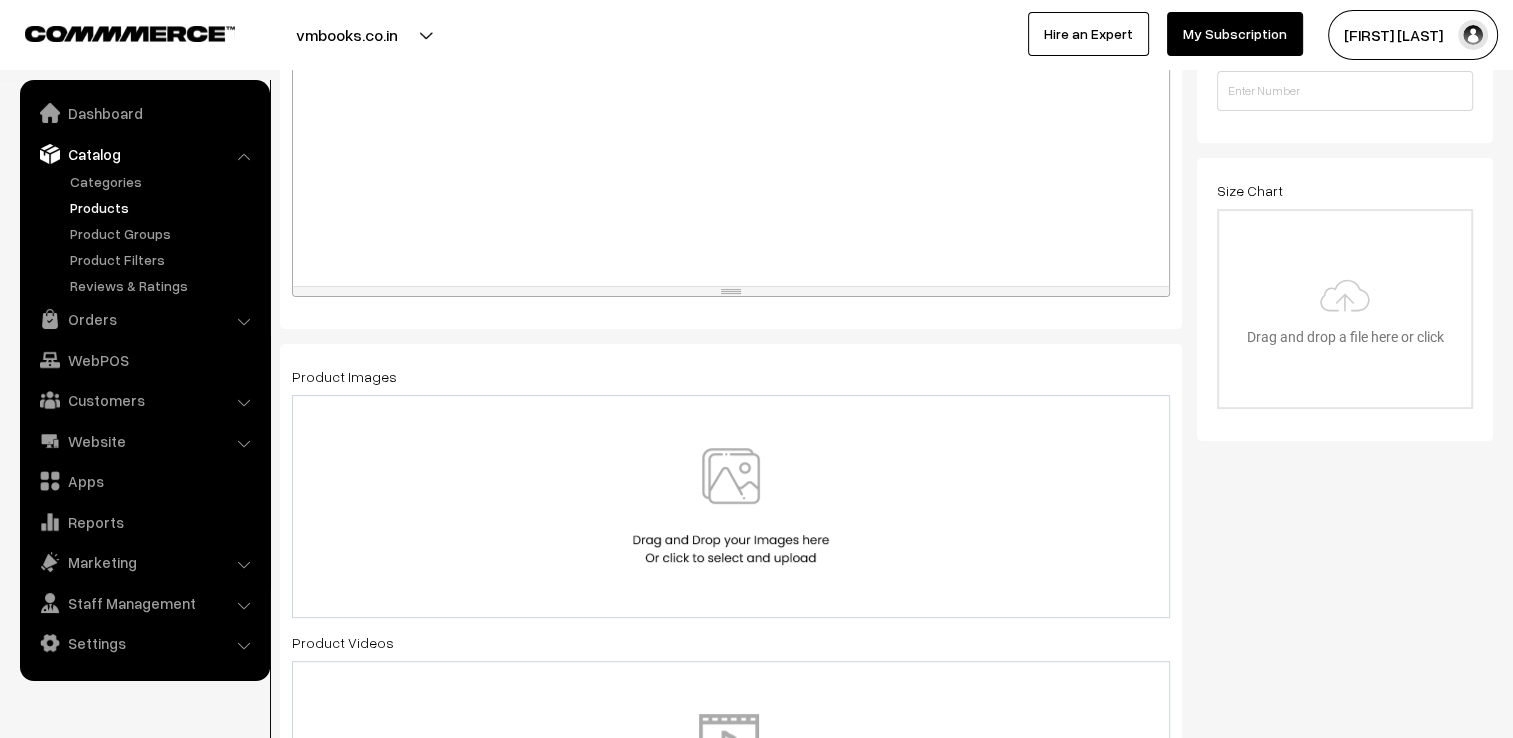 click at bounding box center (731, 506) 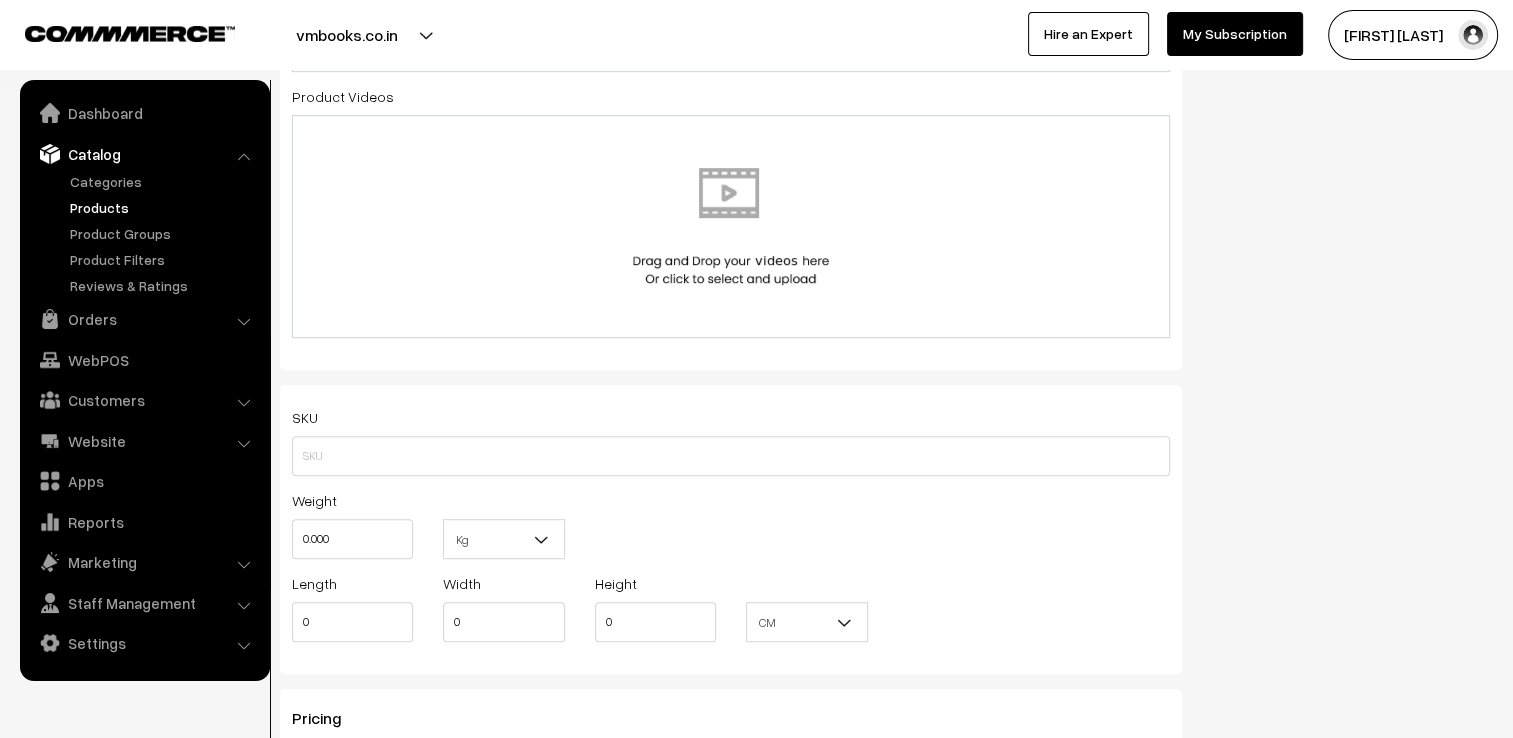 scroll, scrollTop: 1100, scrollLeft: 0, axis: vertical 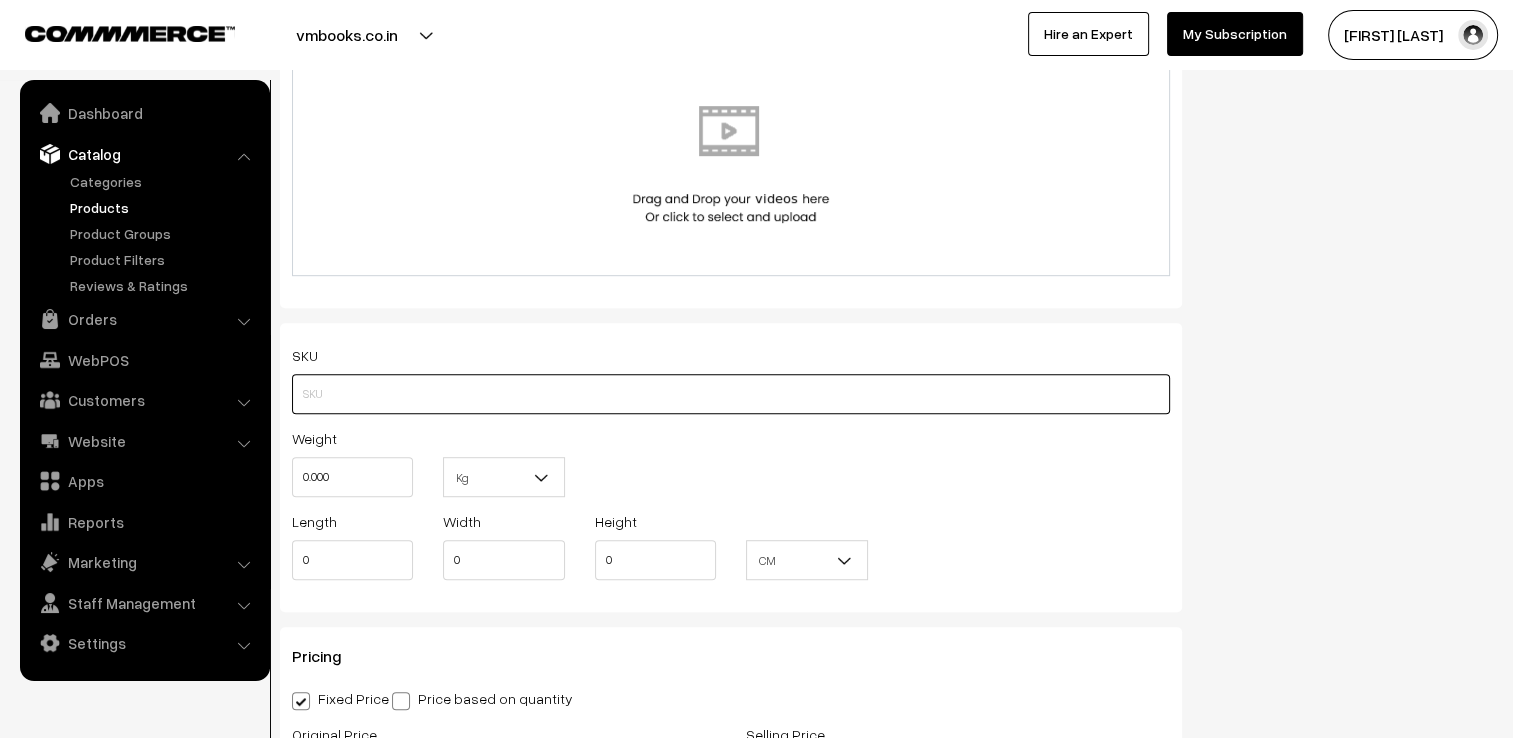 click at bounding box center [731, 394] 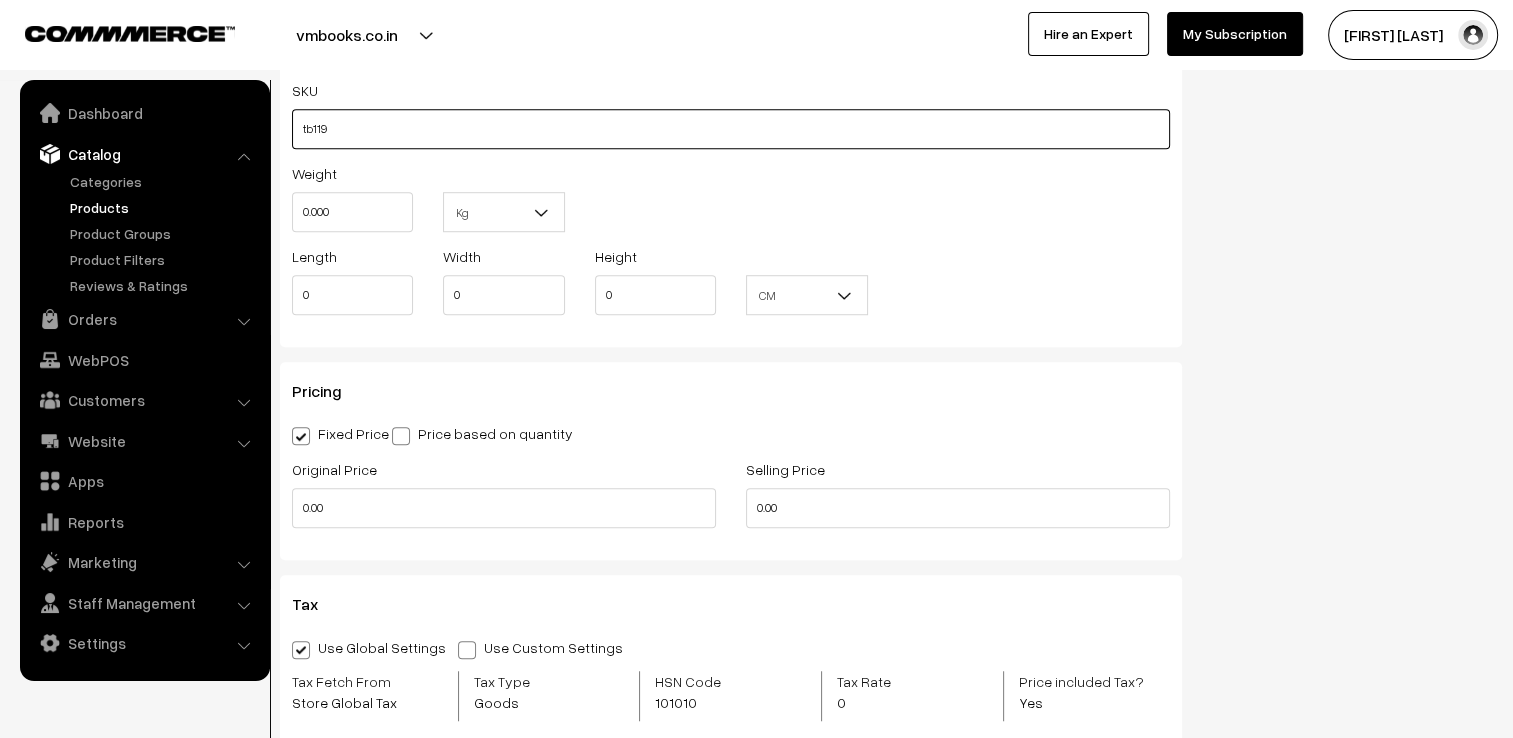 scroll, scrollTop: 1400, scrollLeft: 0, axis: vertical 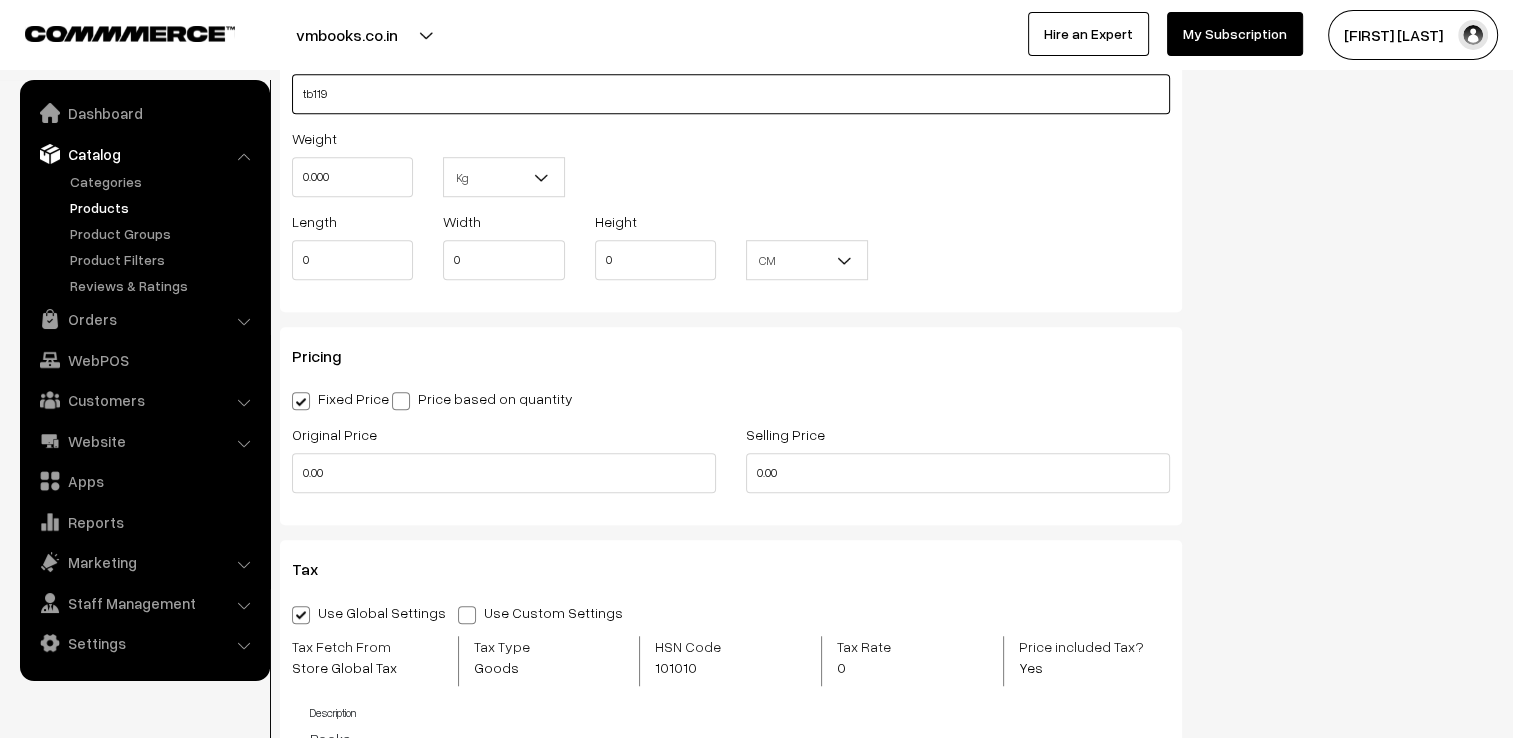 type on "tb119" 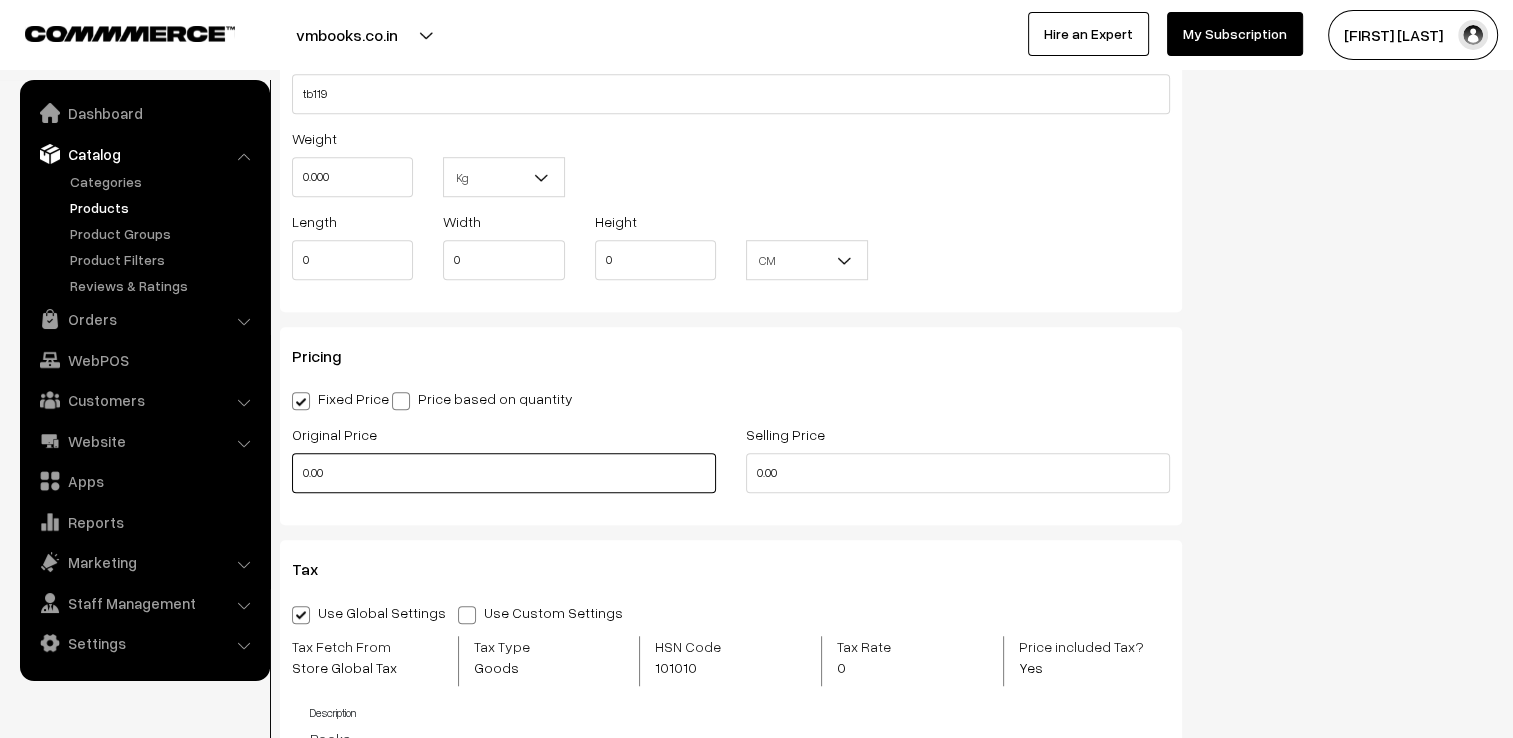 click on "0.00" at bounding box center [504, 473] 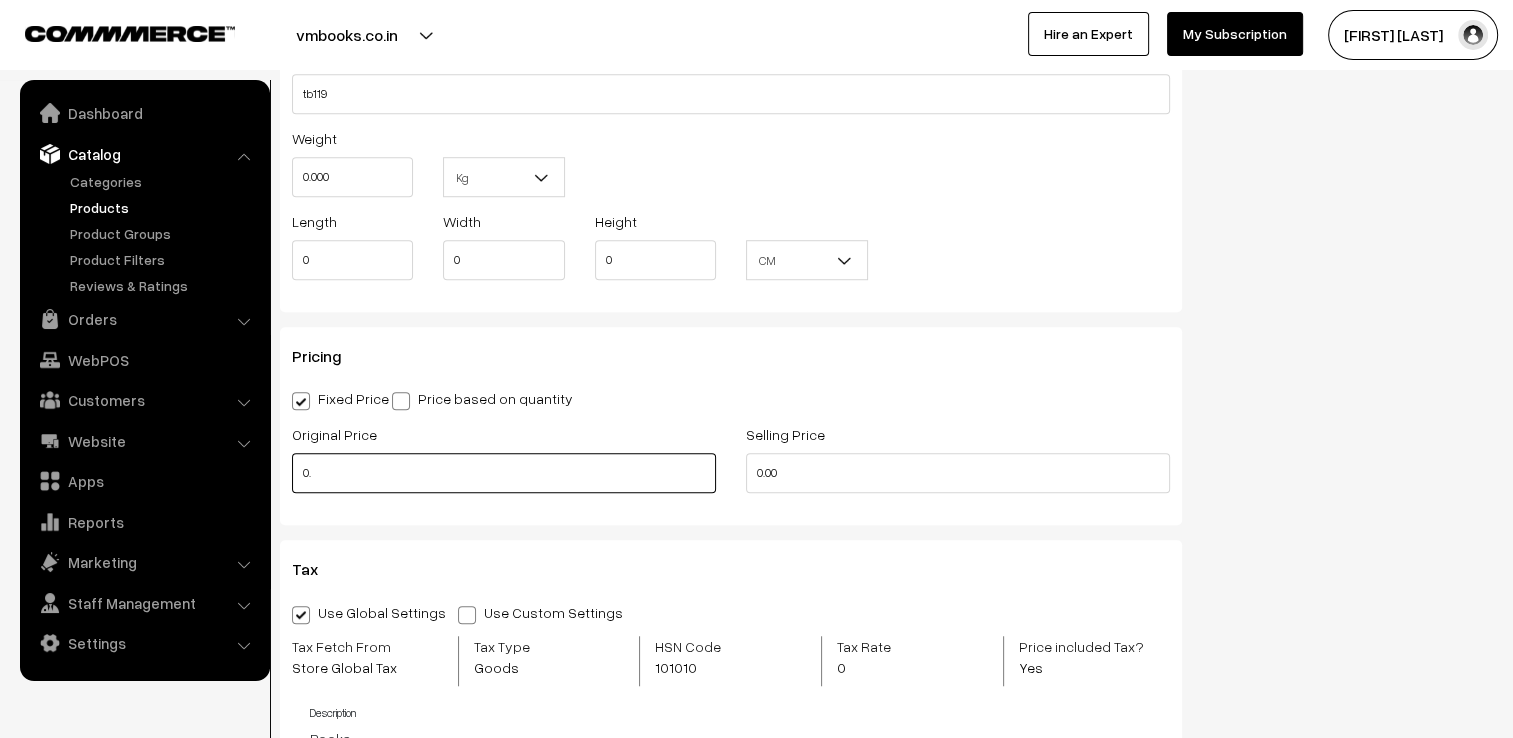 type on "0" 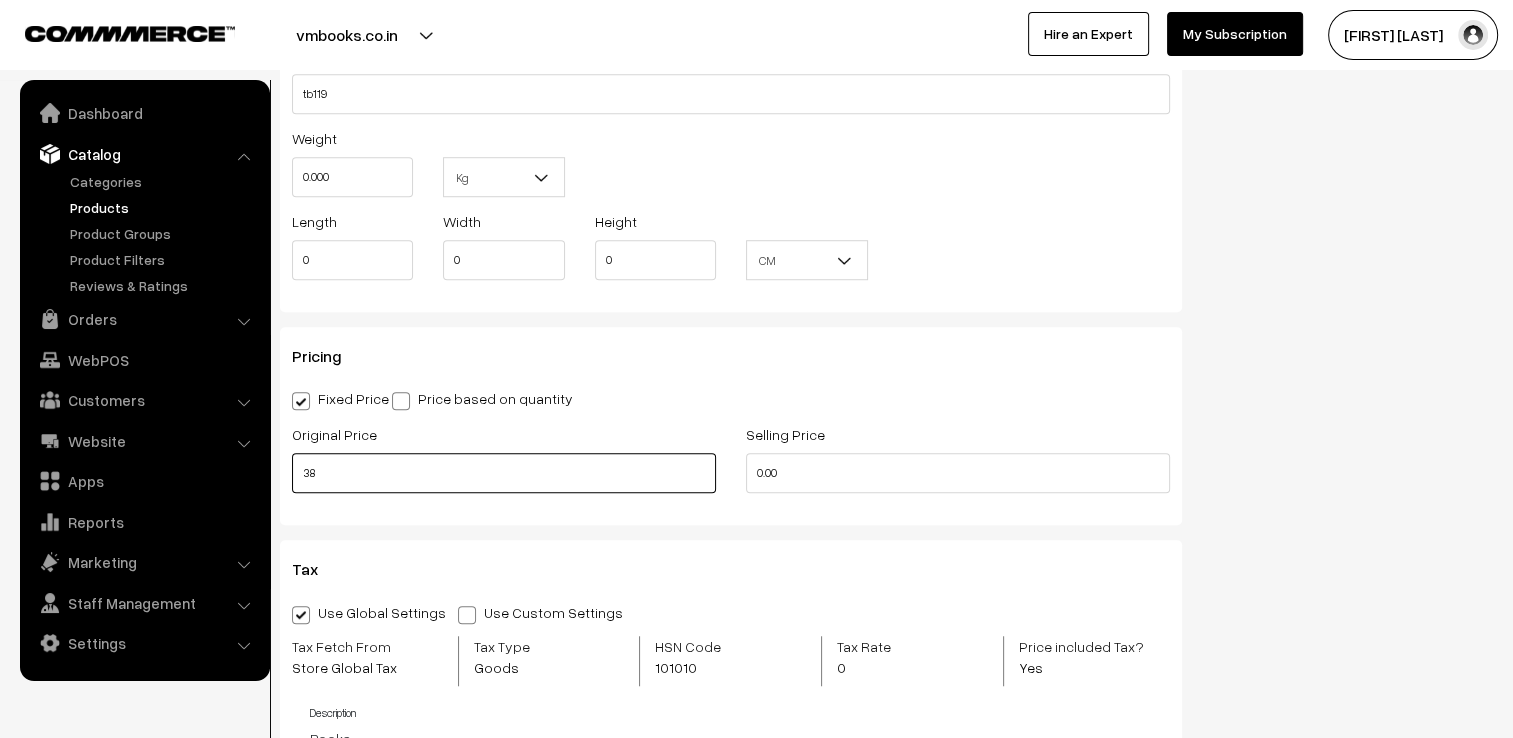 type on "38" 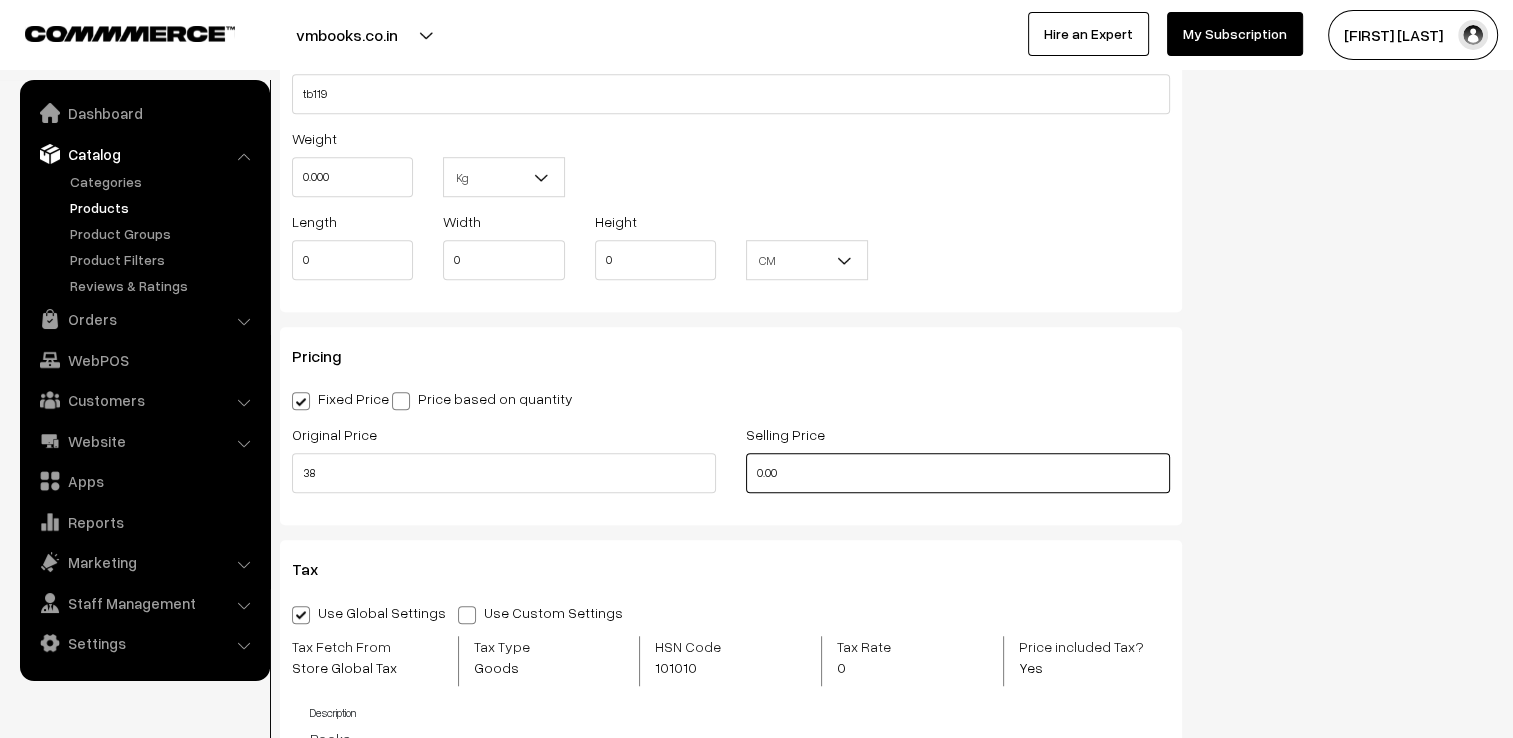 click on "0.00" at bounding box center (958, 473) 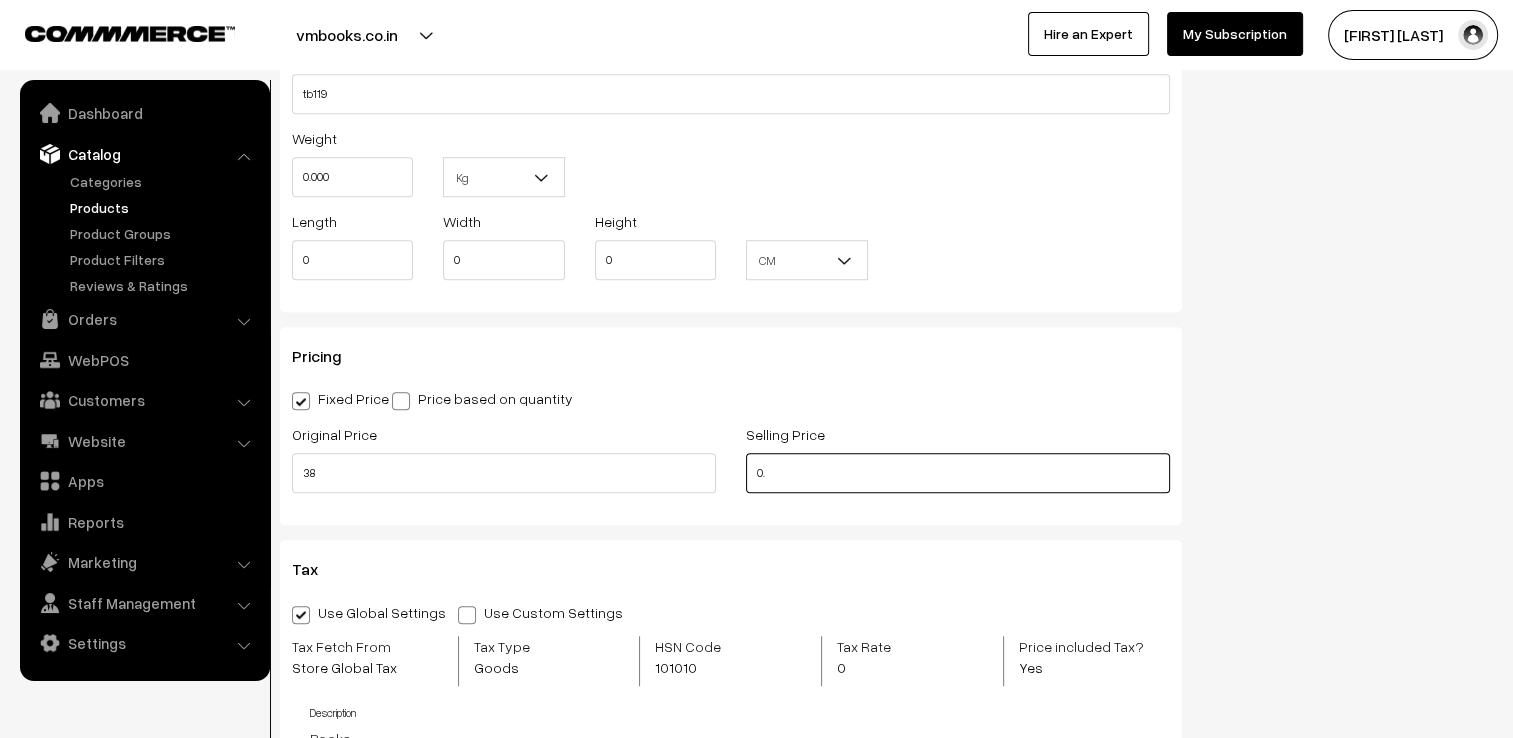 type on "0" 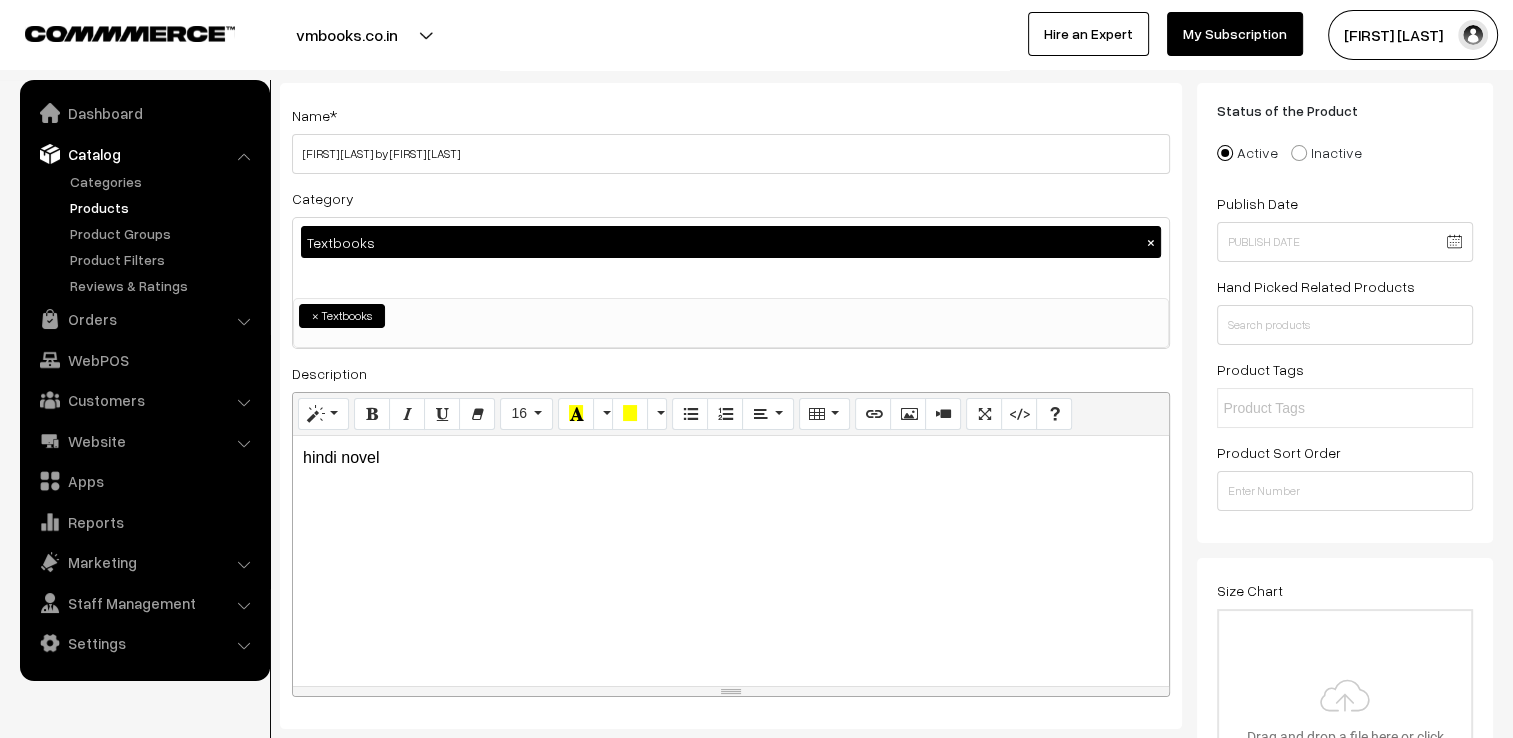 scroll, scrollTop: 0, scrollLeft: 0, axis: both 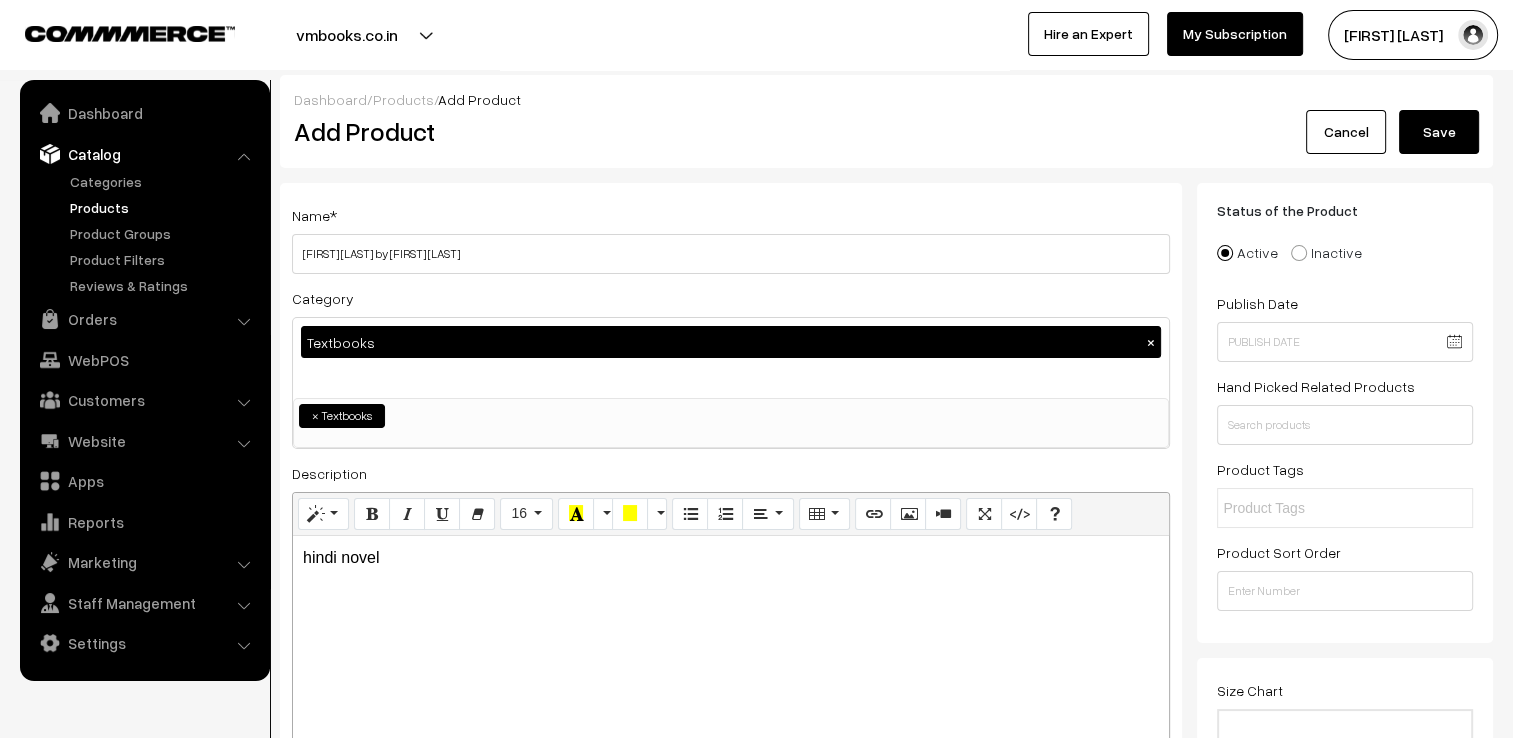 type on "38" 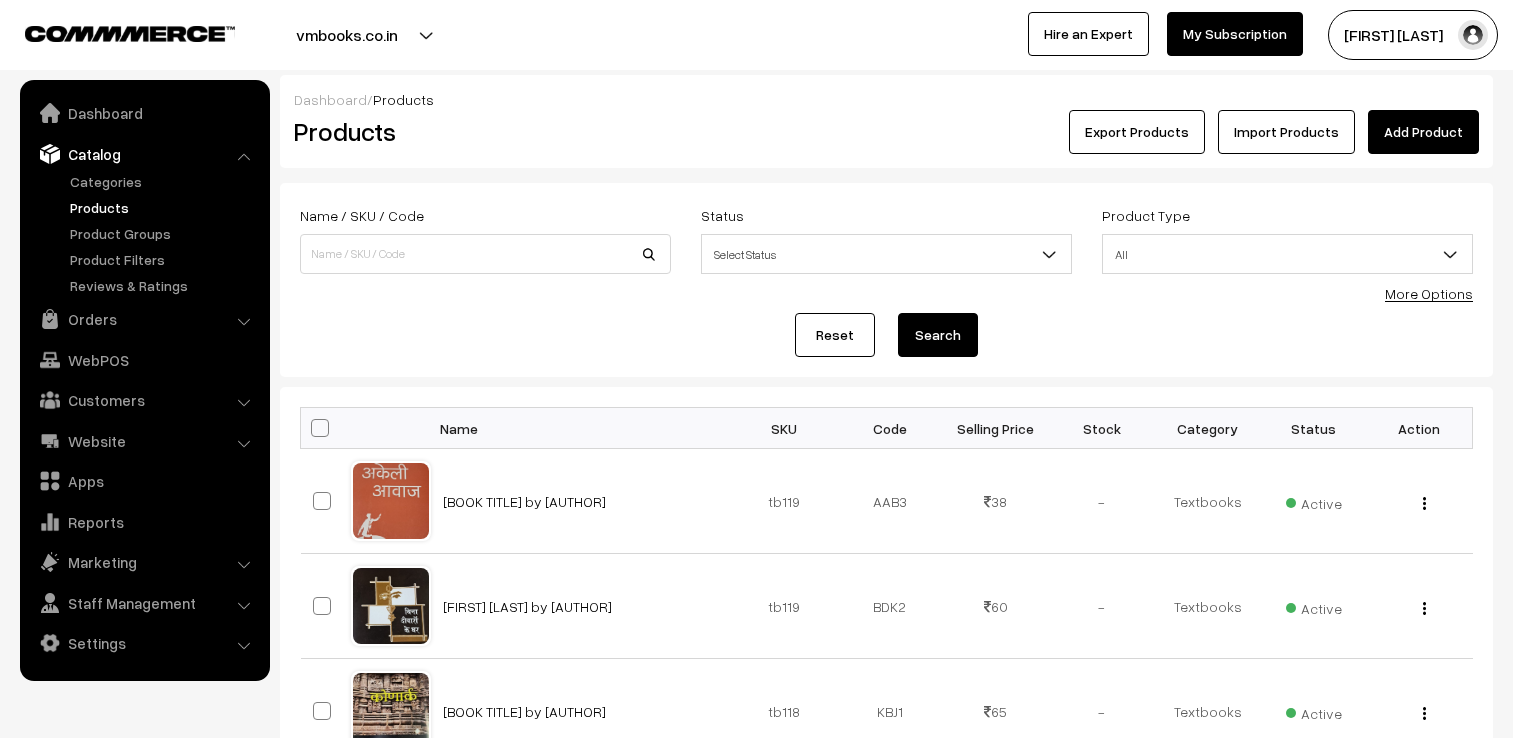 scroll, scrollTop: 0, scrollLeft: 0, axis: both 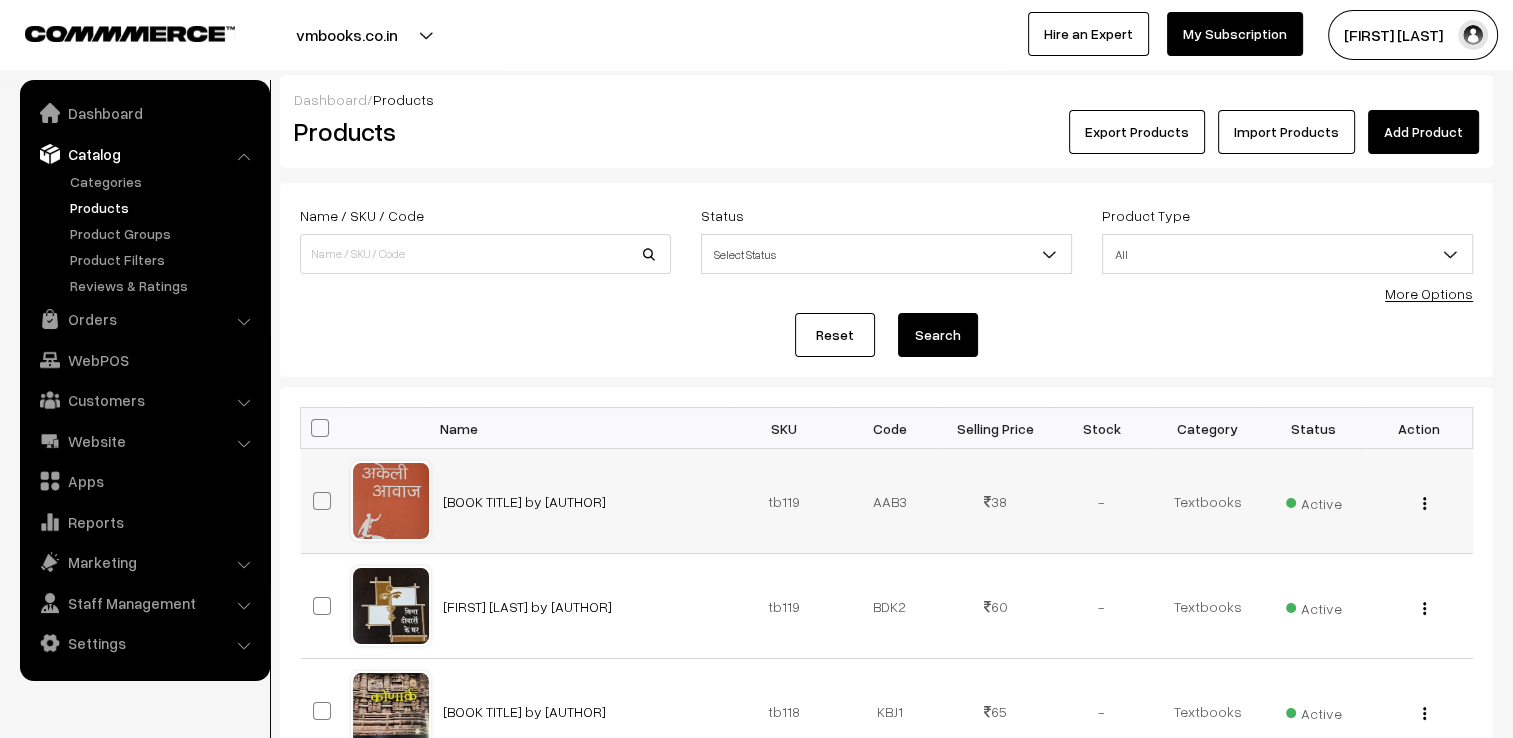 click at bounding box center [391, 501] 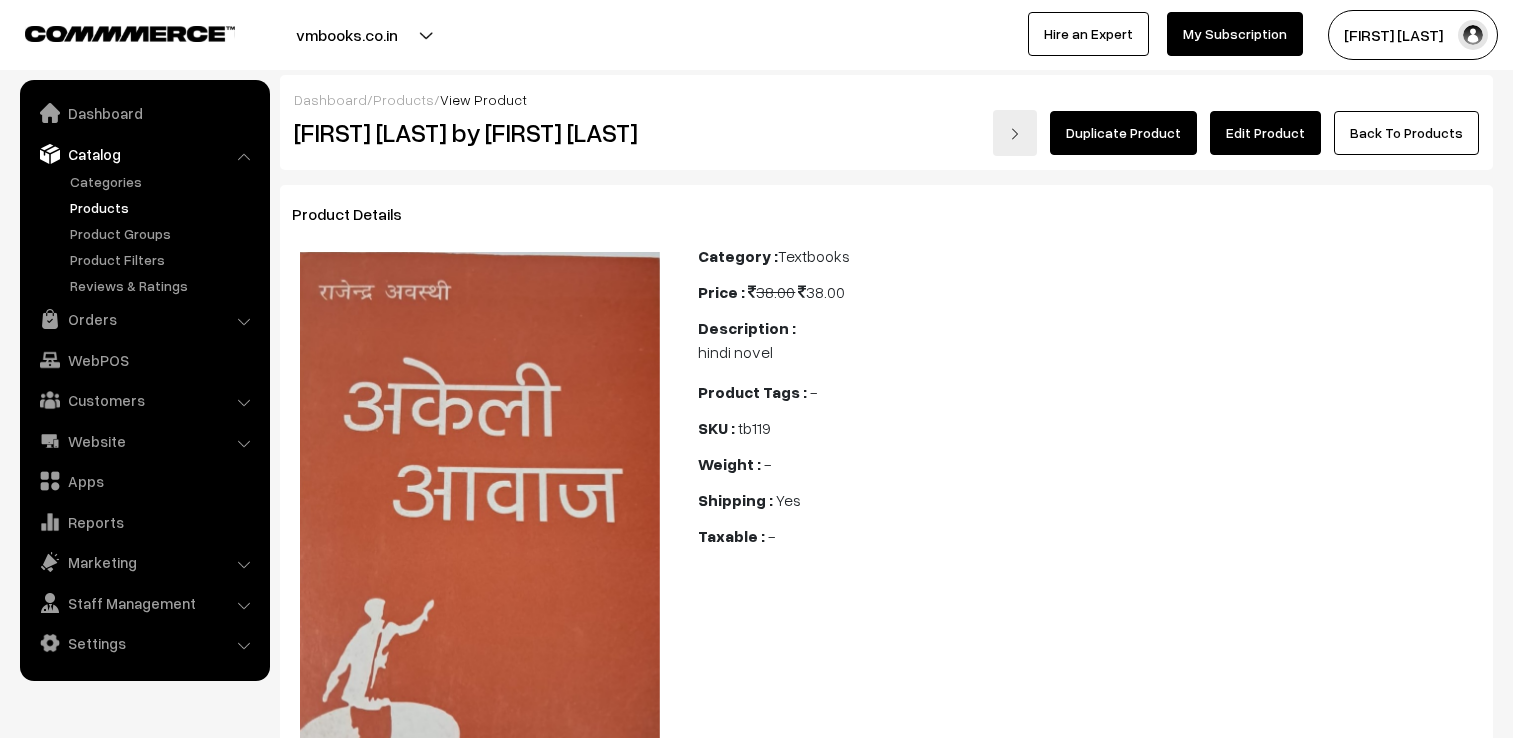 scroll, scrollTop: 0, scrollLeft: 0, axis: both 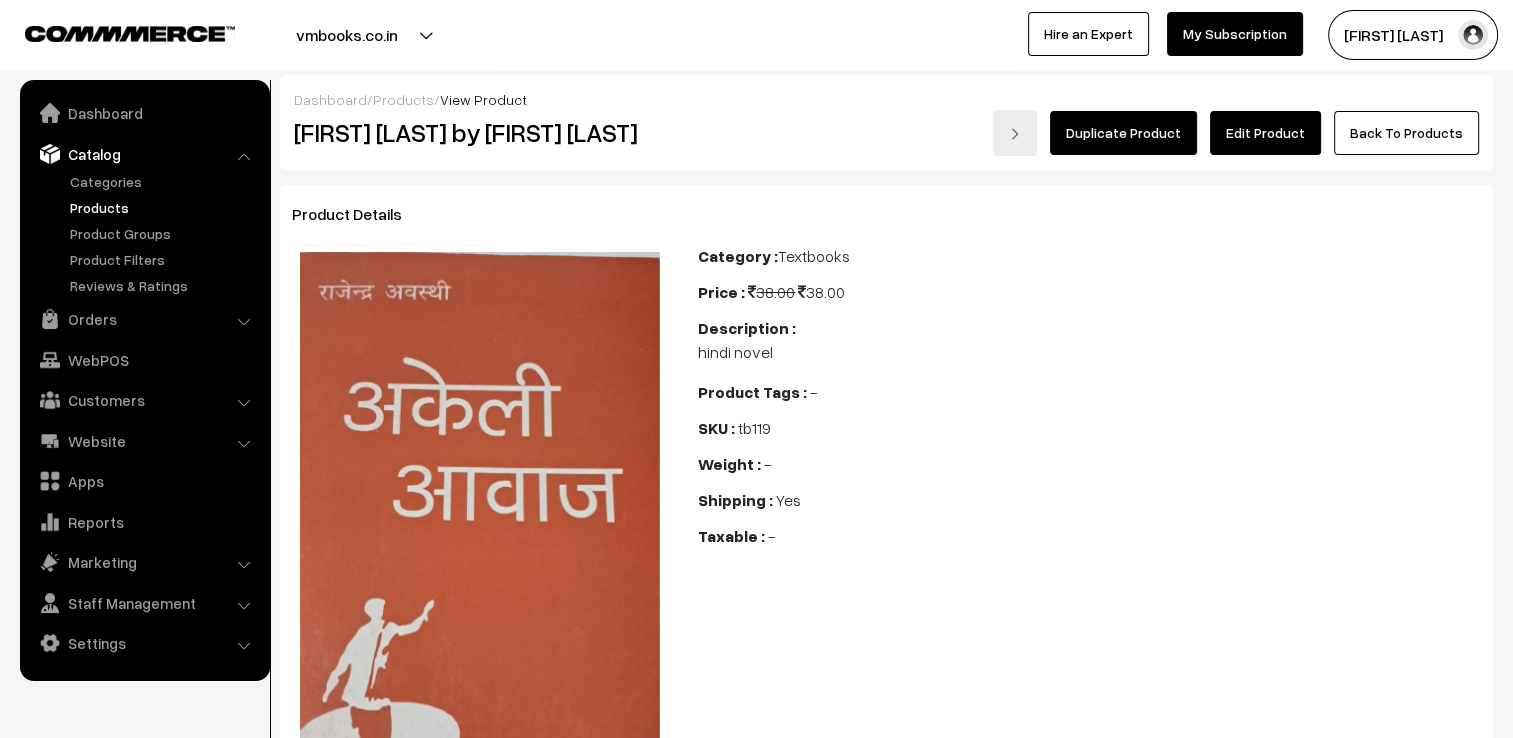 click on "Edit Product" at bounding box center (1265, 133) 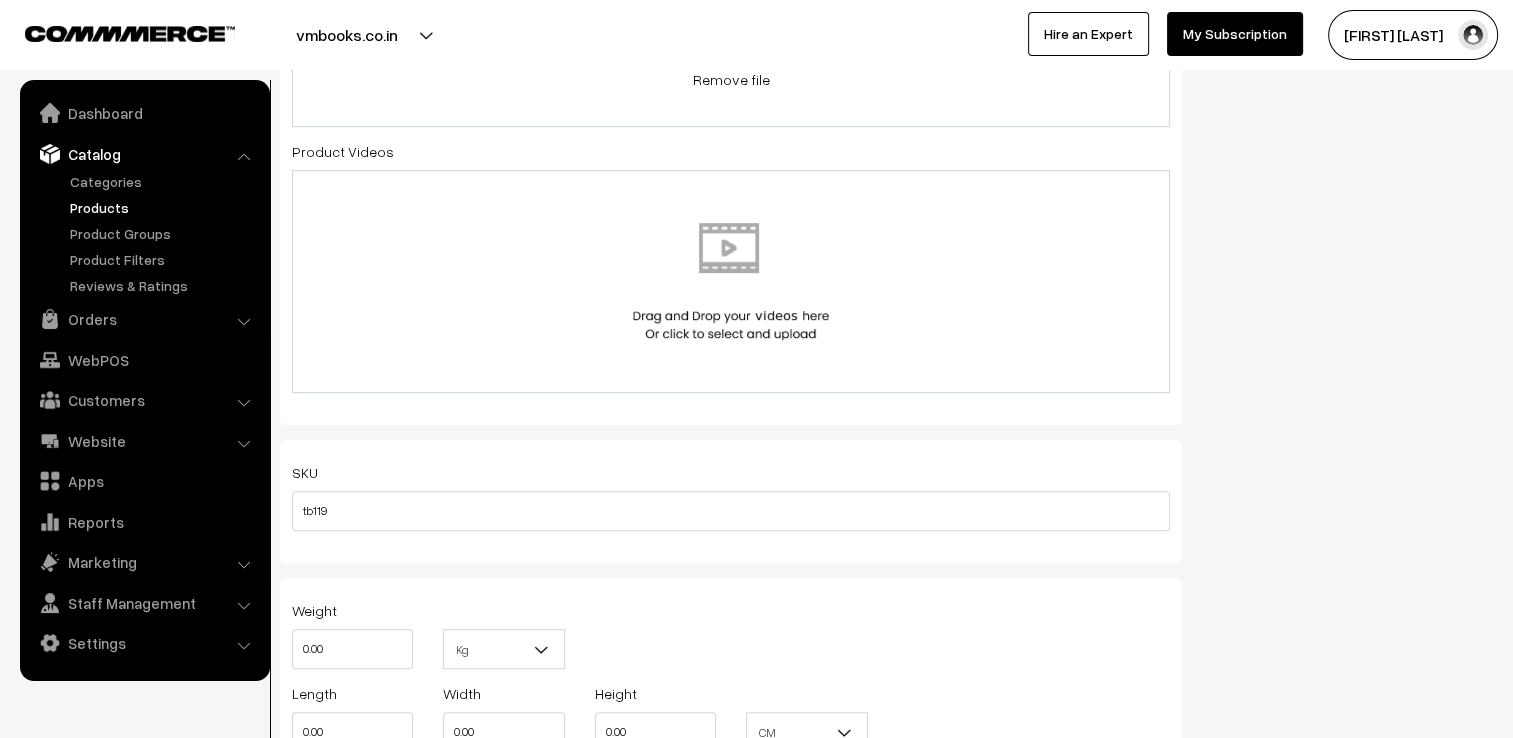 scroll, scrollTop: 1000, scrollLeft: 0, axis: vertical 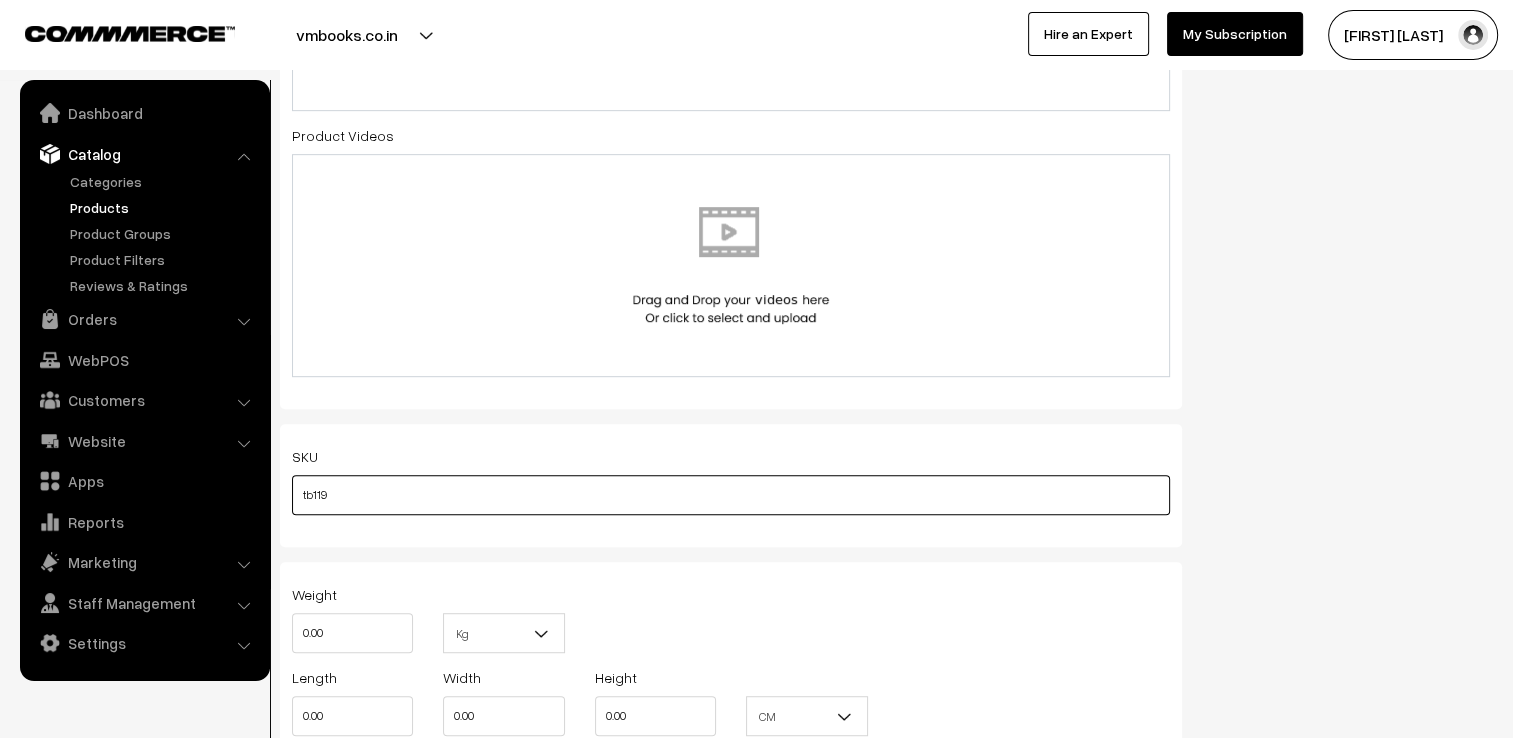 click on "tb119" at bounding box center (731, 495) 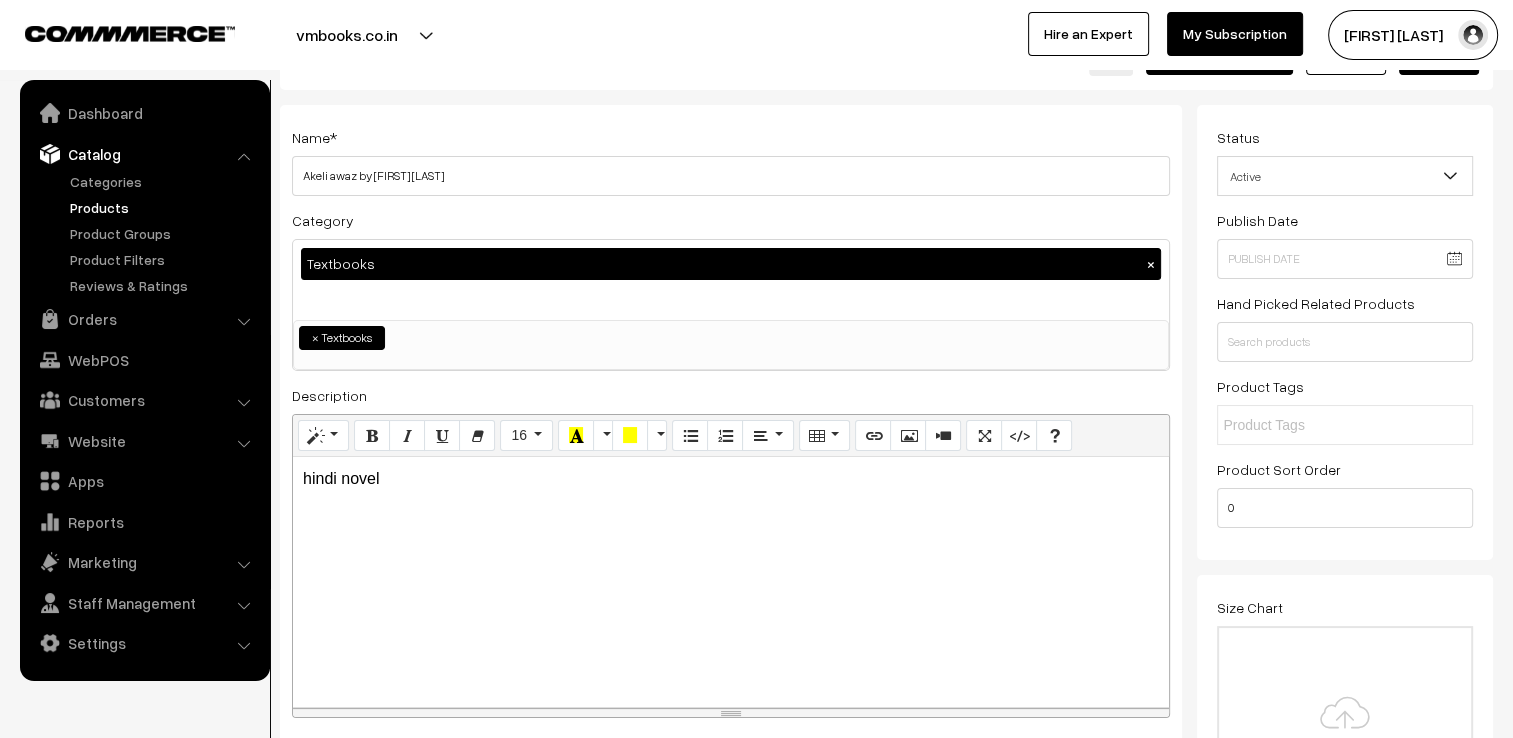 scroll, scrollTop: 0, scrollLeft: 0, axis: both 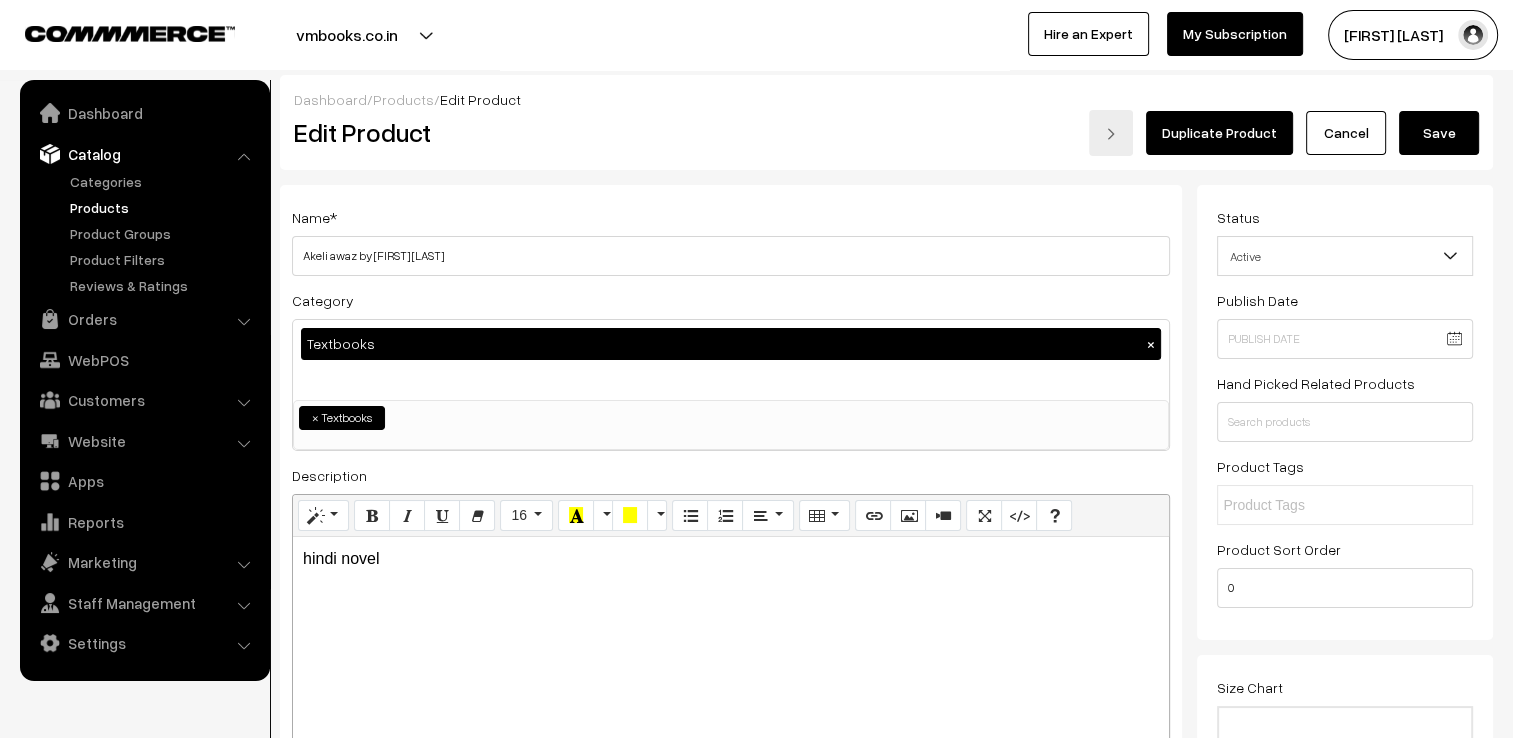 type on "tb120" 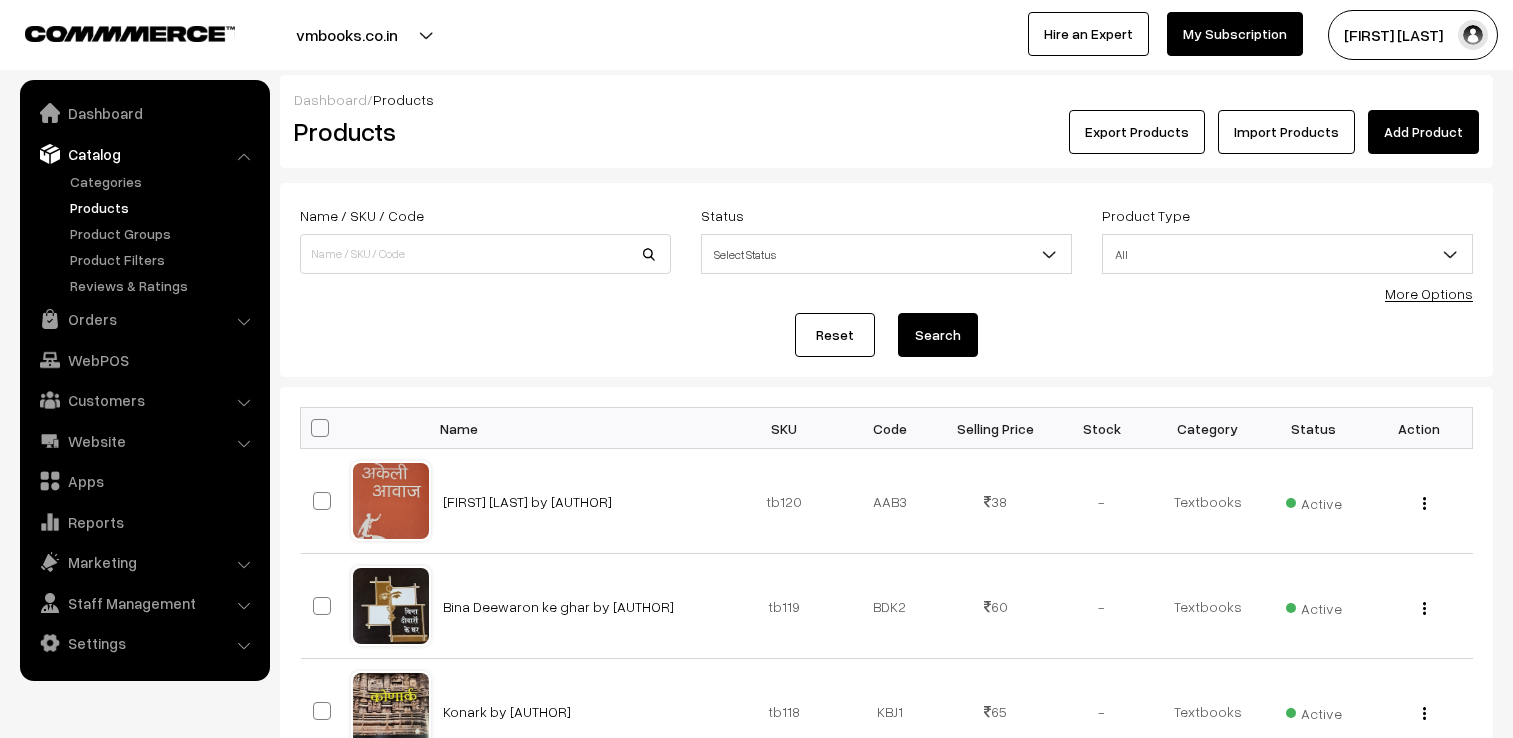 scroll, scrollTop: 0, scrollLeft: 0, axis: both 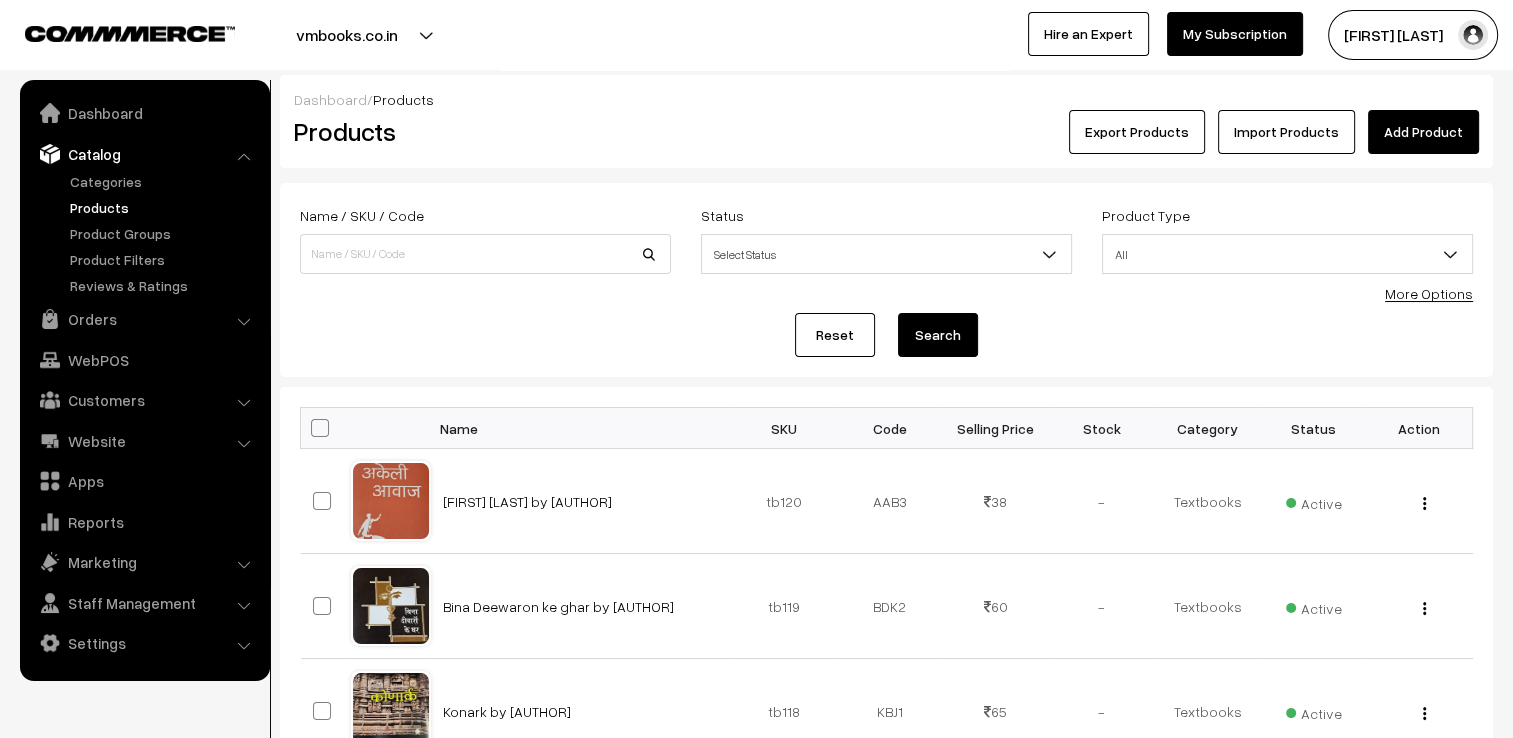 click on "Add Product" at bounding box center [1423, 132] 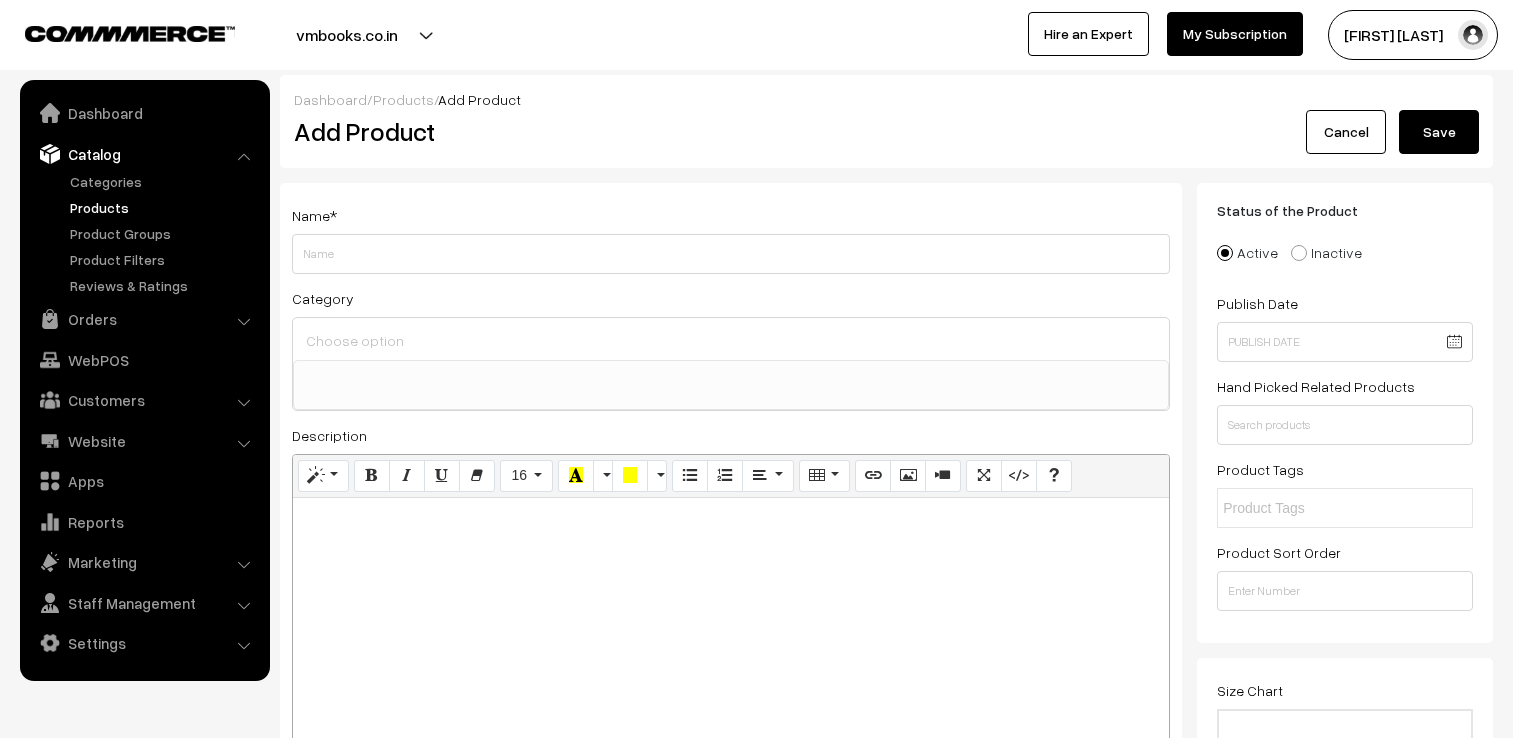 select 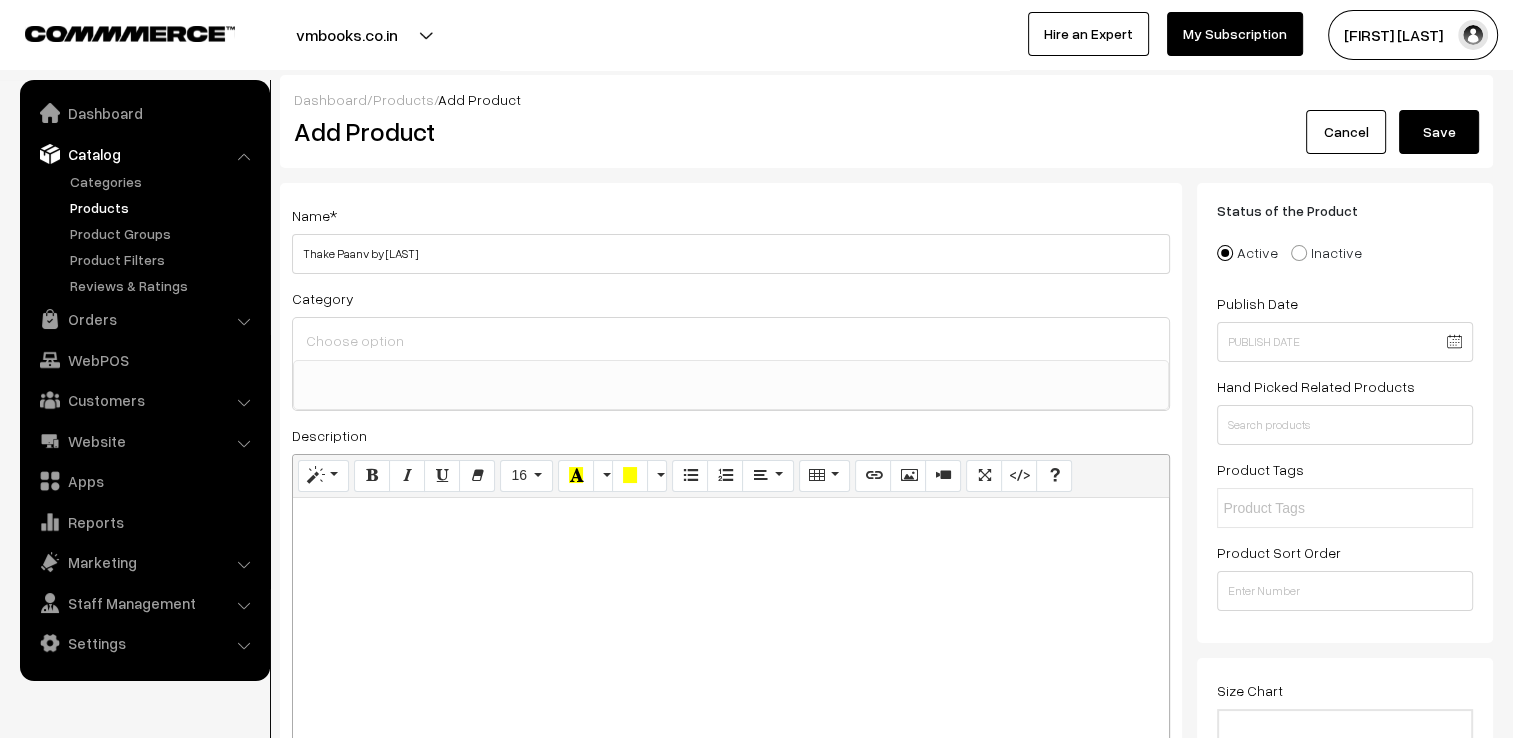 type on "Thake Paanv by [LAST]" 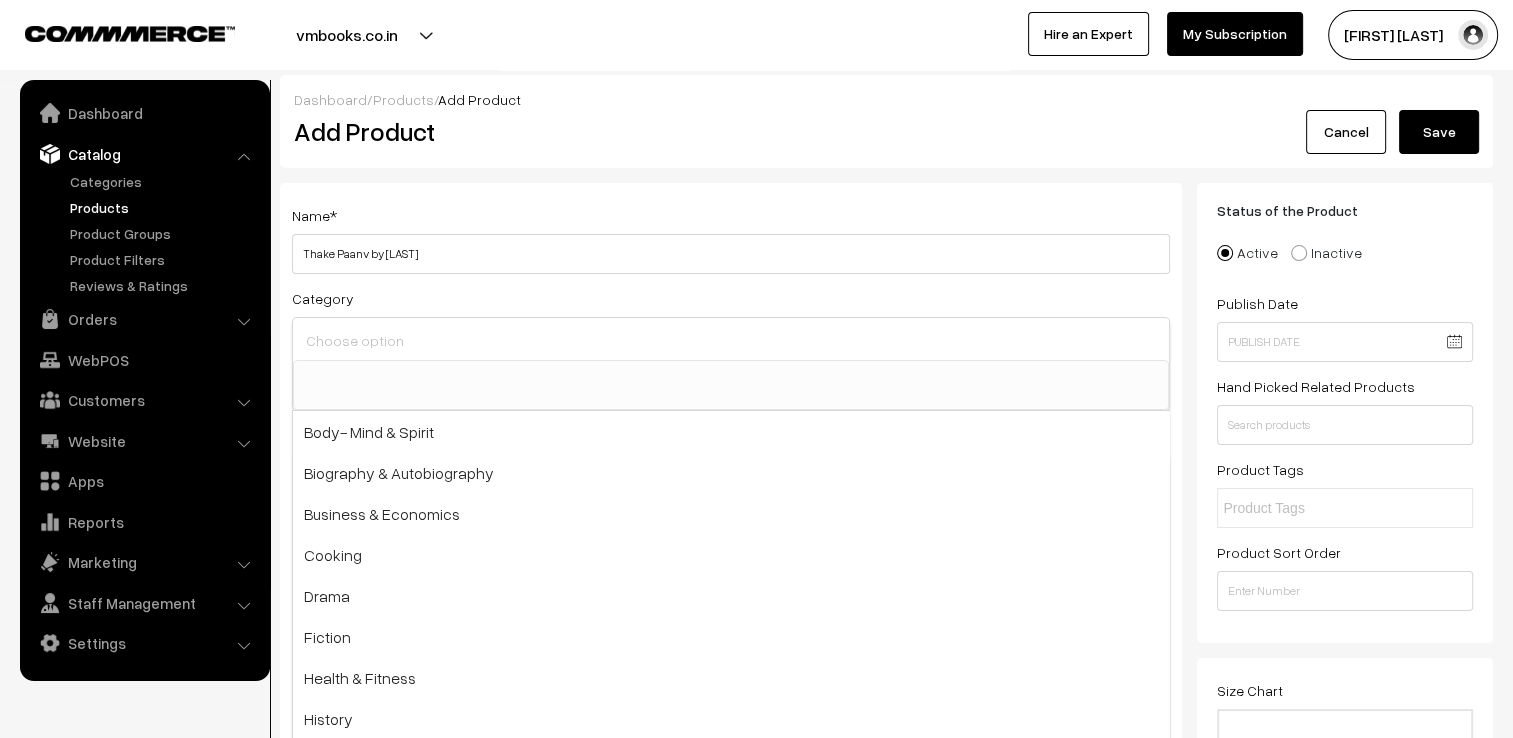 click at bounding box center [731, 340] 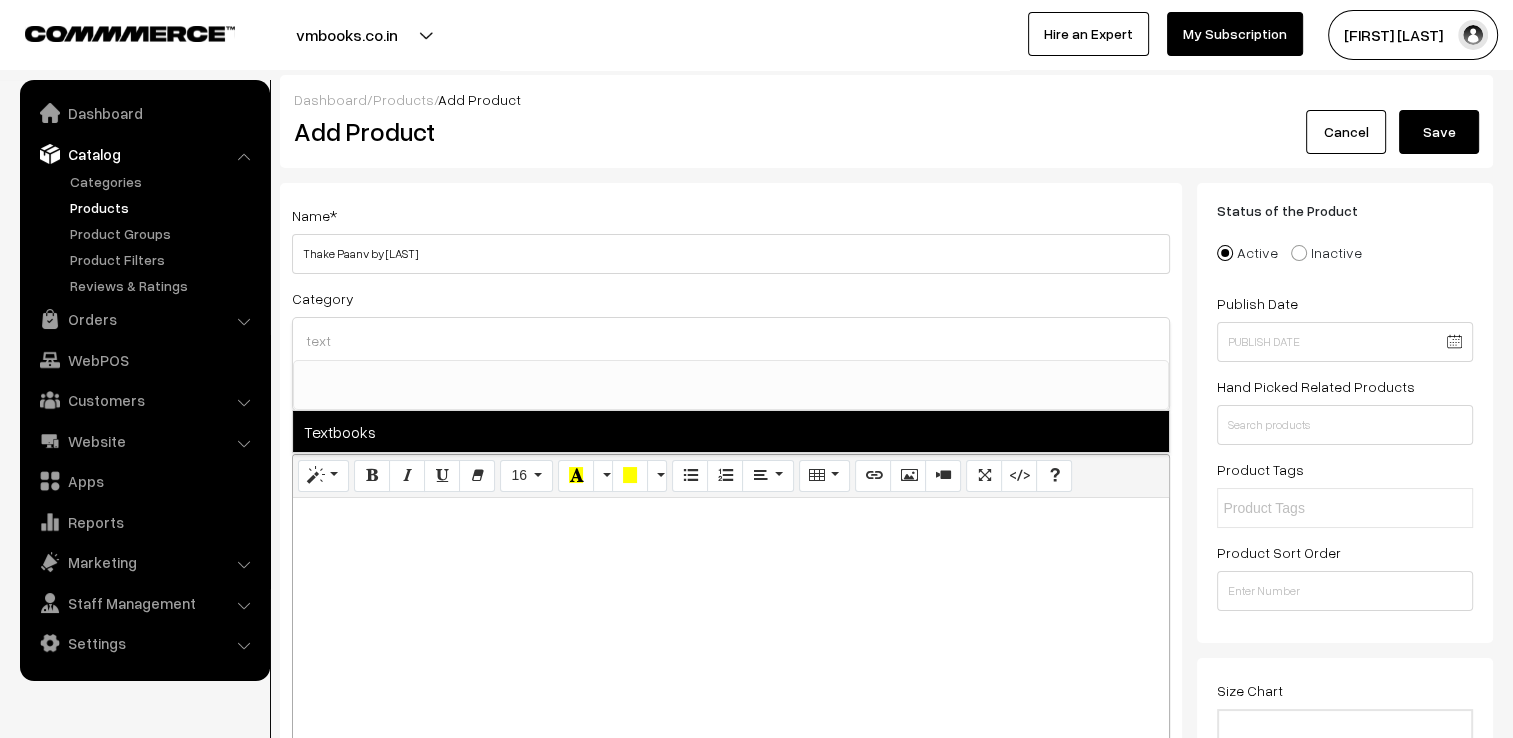 type on "text" 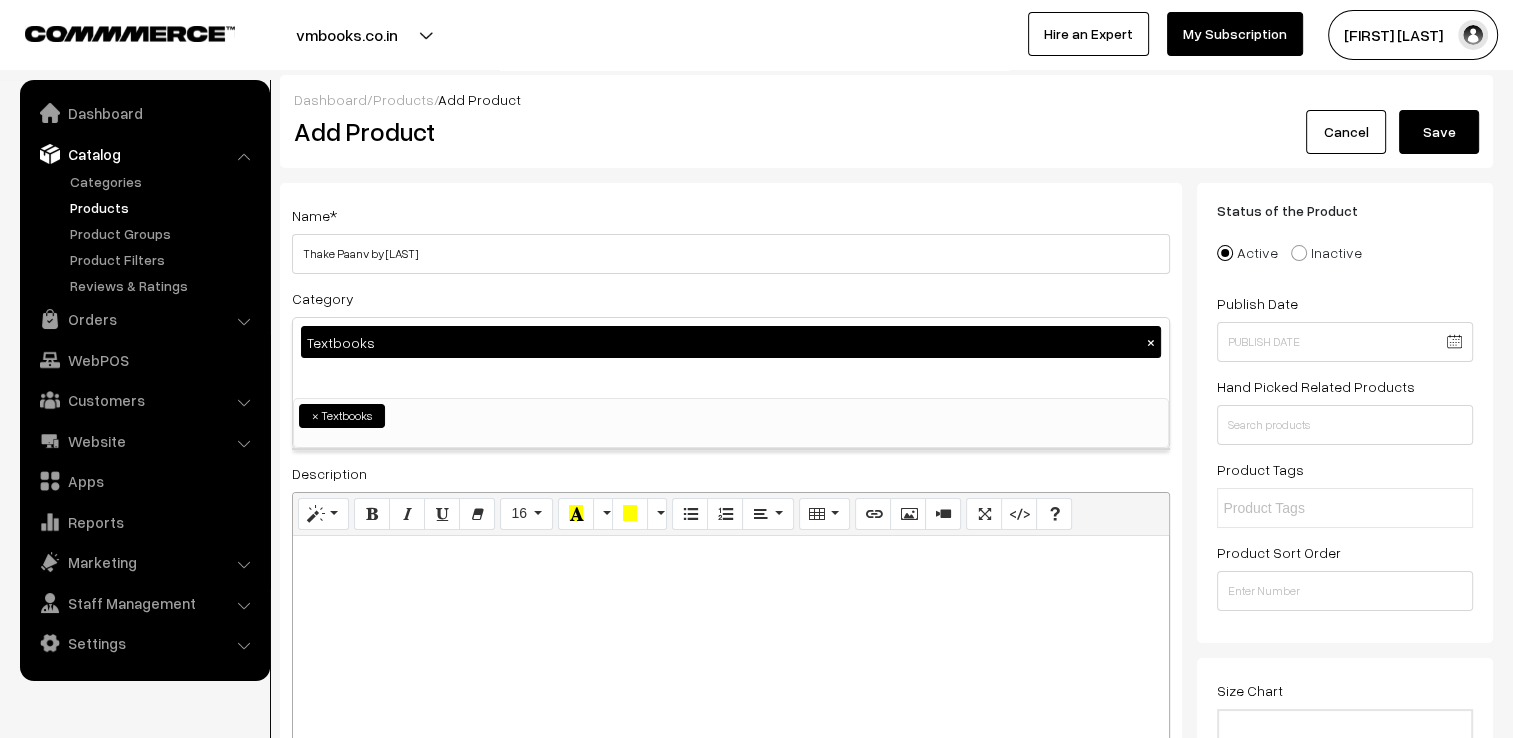 scroll, scrollTop: 437, scrollLeft: 0, axis: vertical 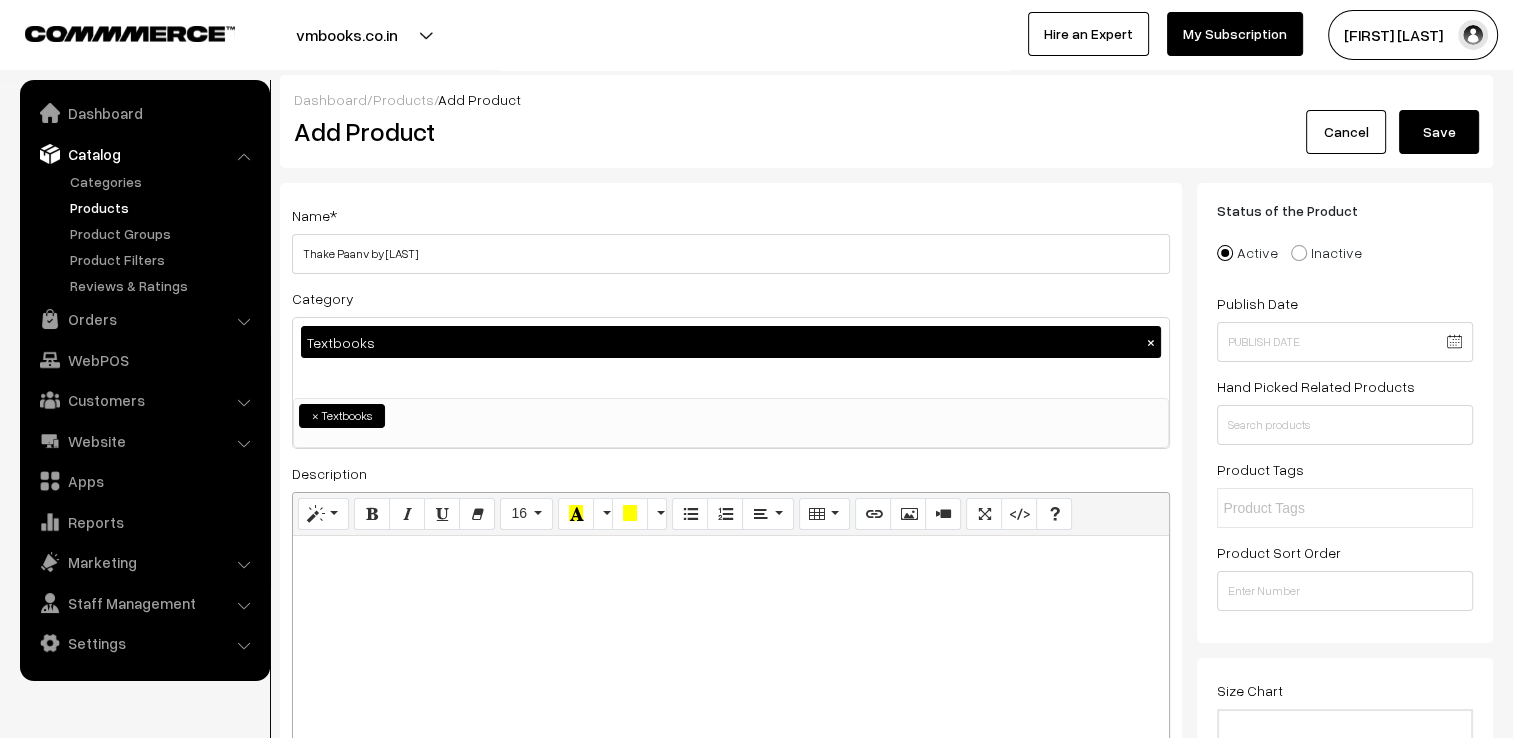 type 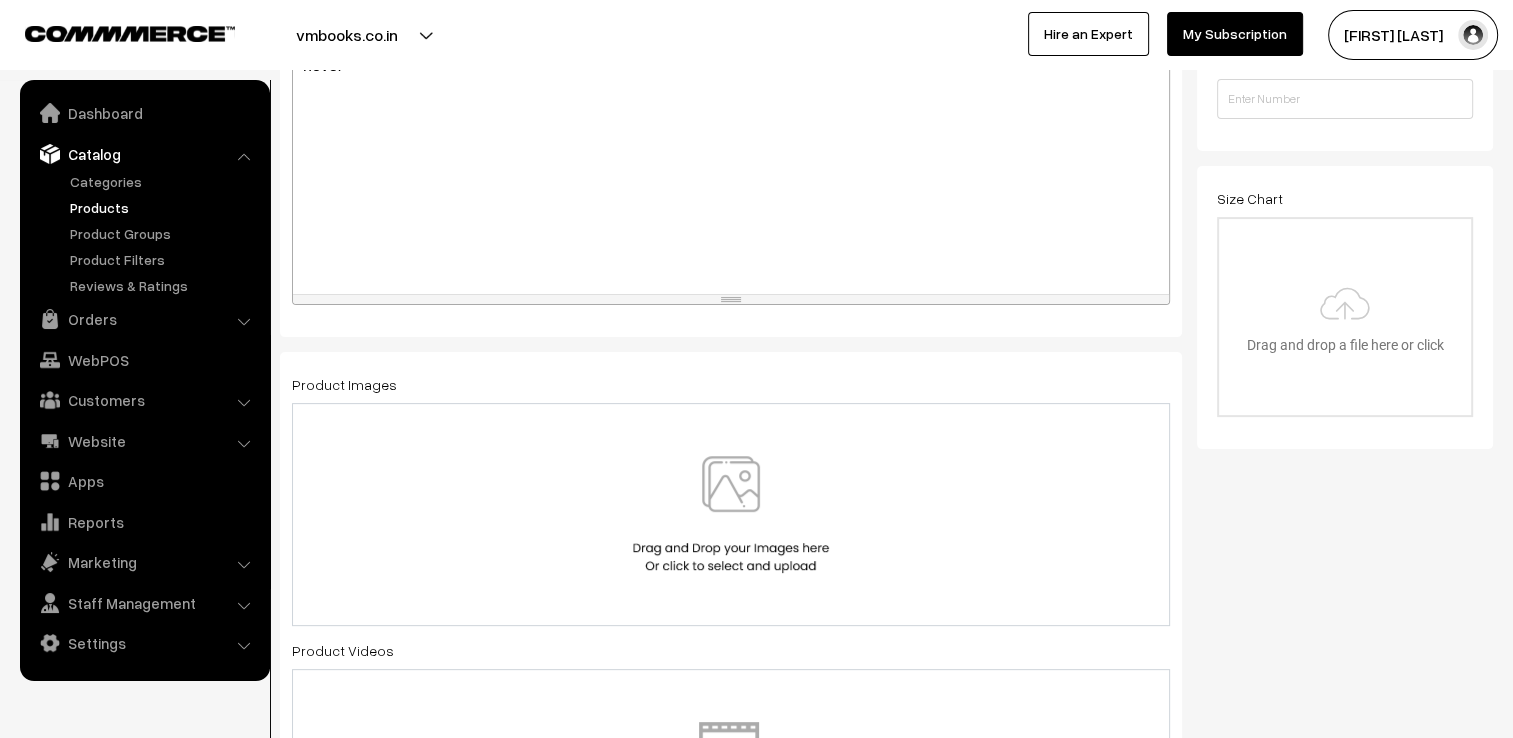 scroll, scrollTop: 600, scrollLeft: 0, axis: vertical 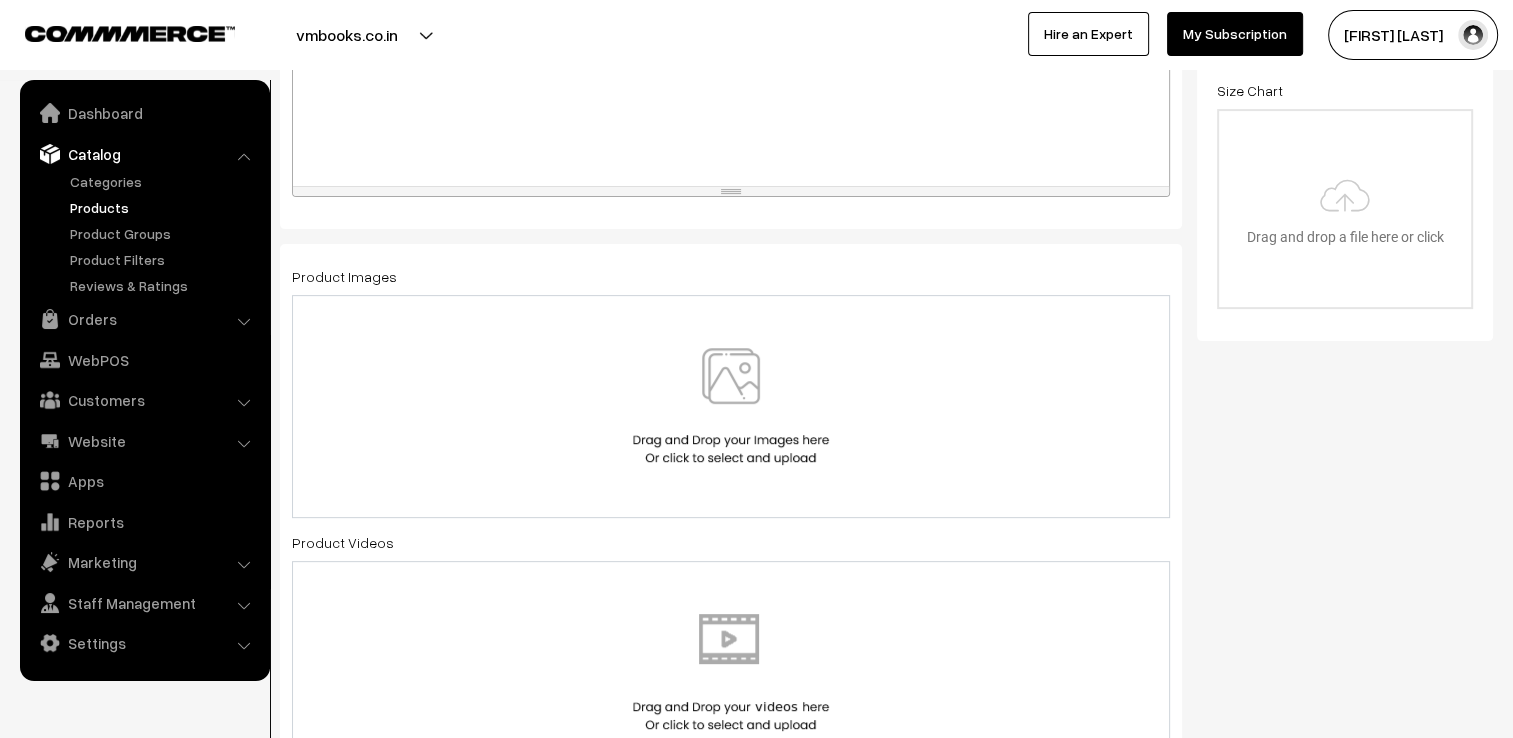 click at bounding box center [731, 406] 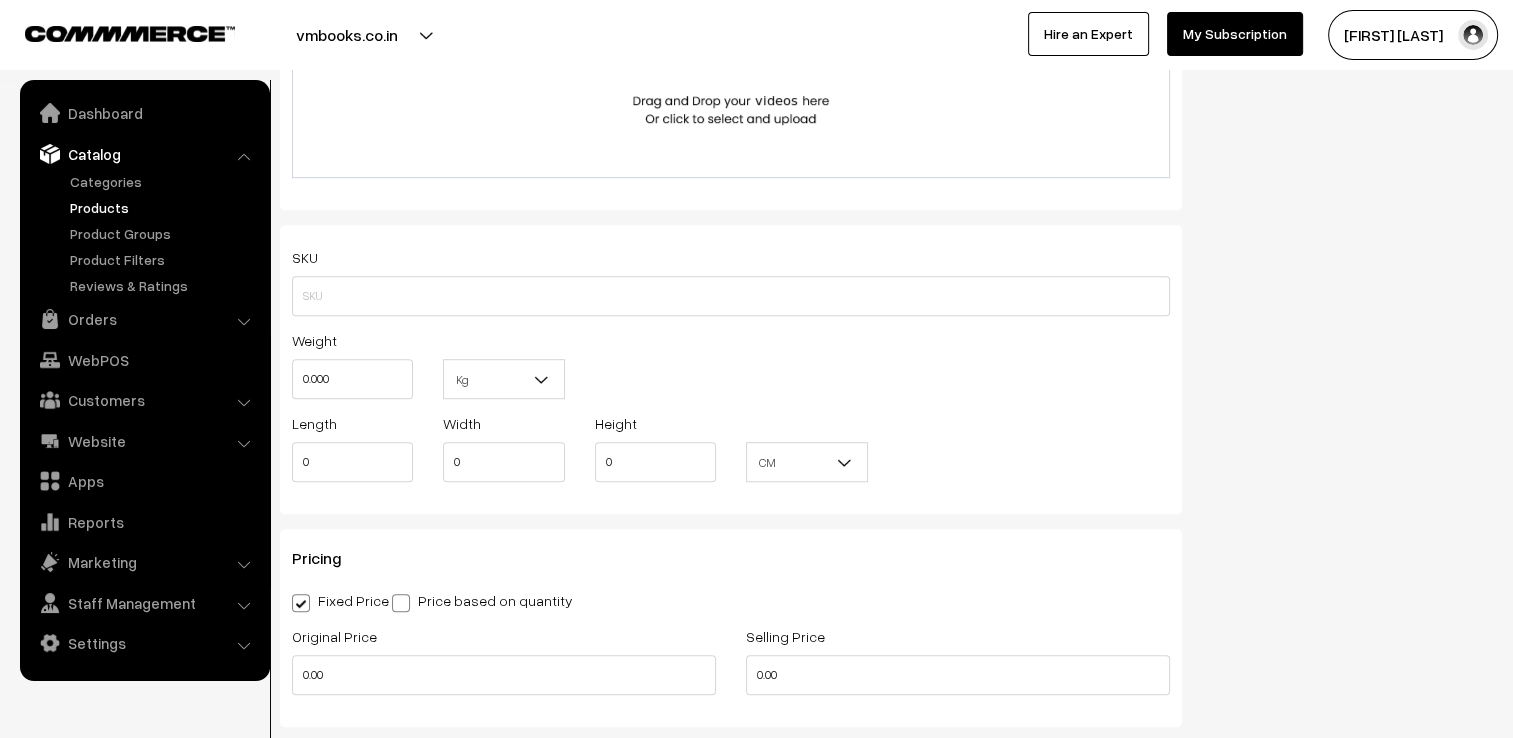 scroll, scrollTop: 1200, scrollLeft: 0, axis: vertical 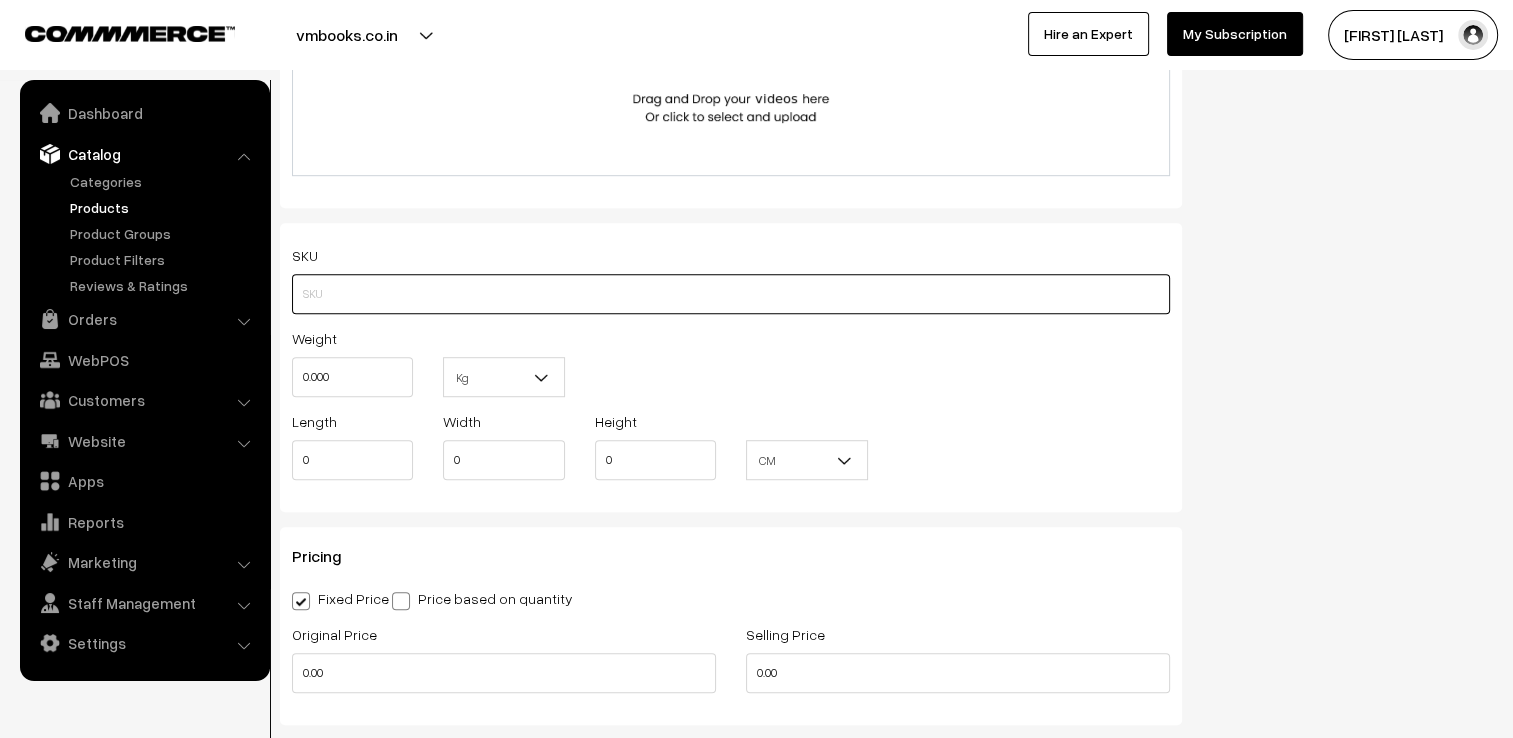 click at bounding box center [731, 294] 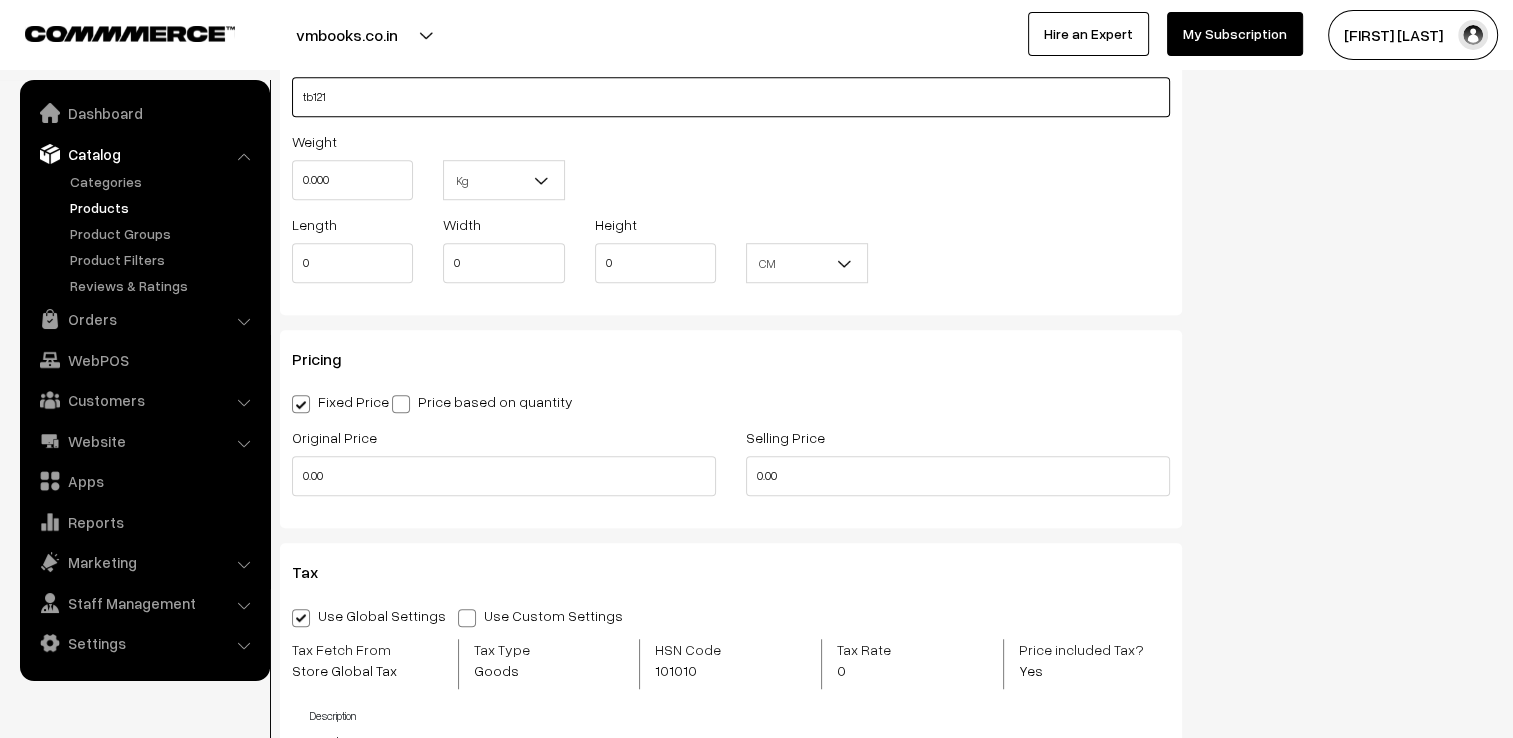 scroll, scrollTop: 1400, scrollLeft: 0, axis: vertical 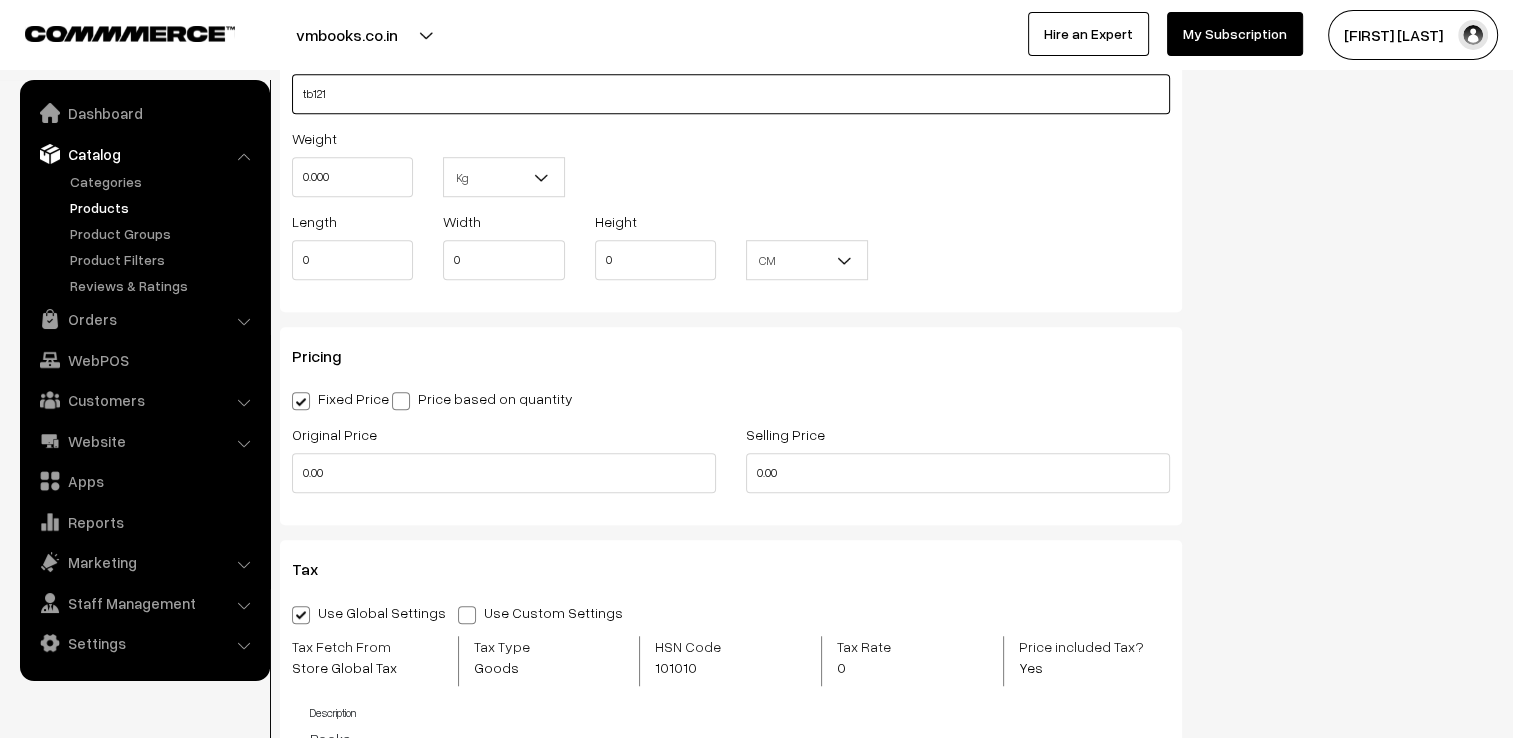 type on "tb121" 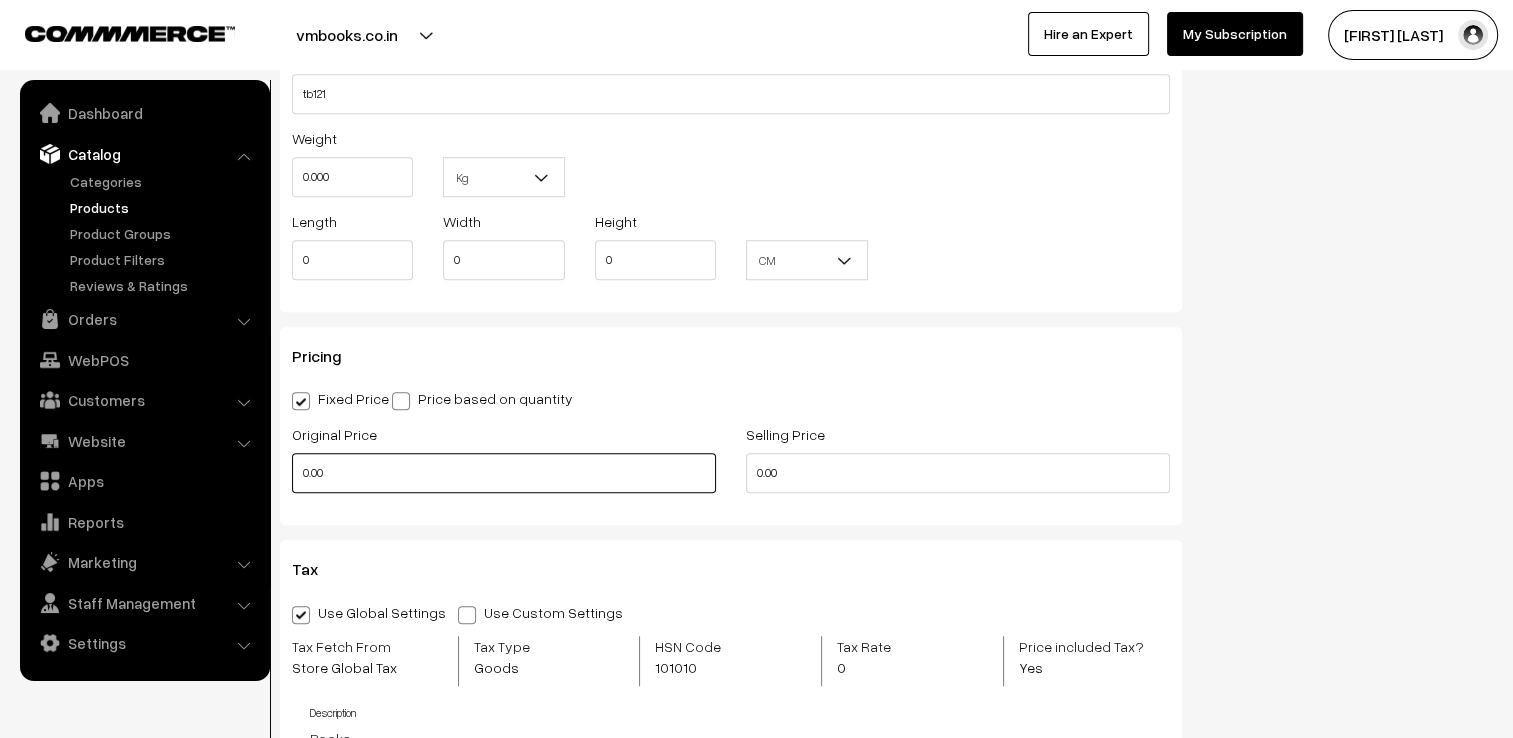 click on "0.00" at bounding box center [504, 473] 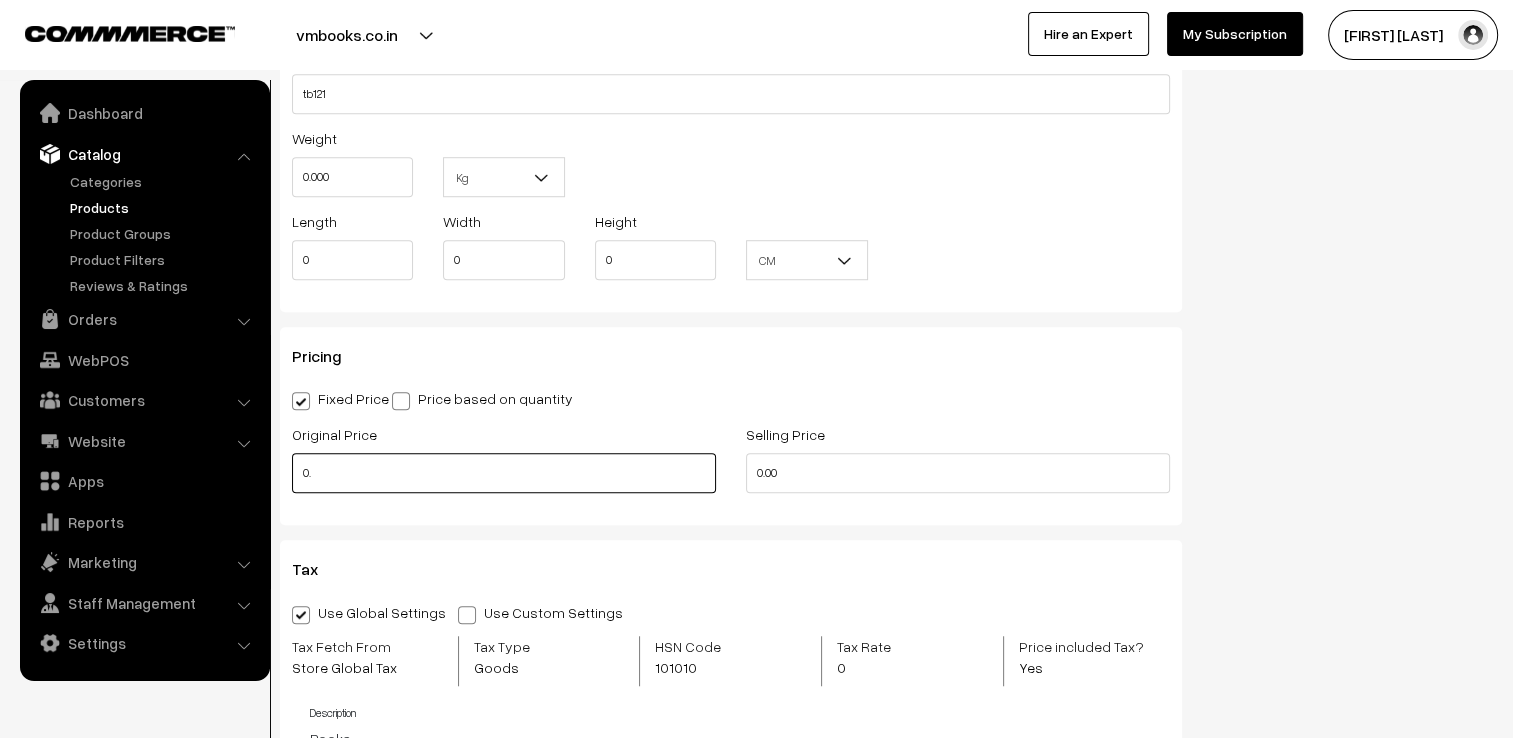 type on "0" 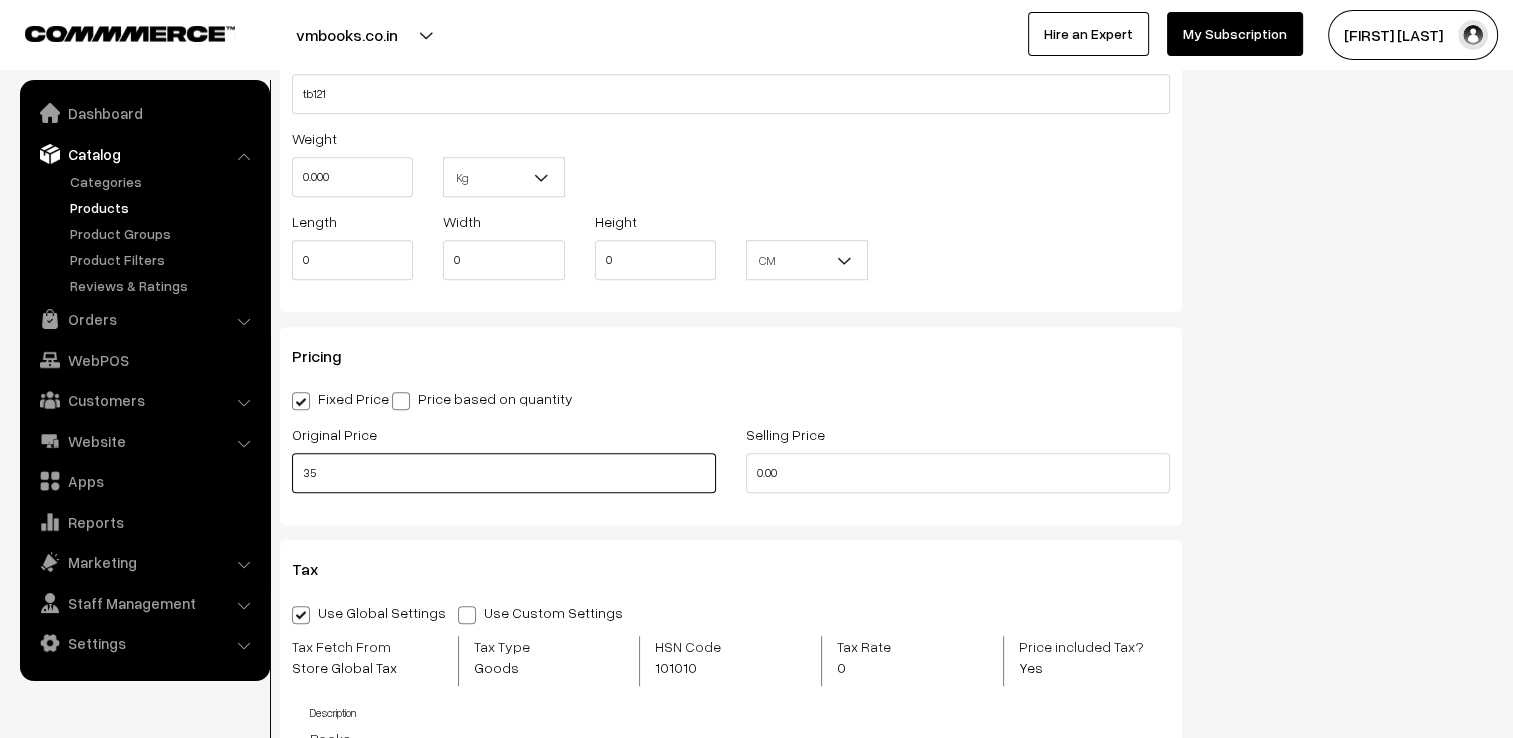 type on "35" 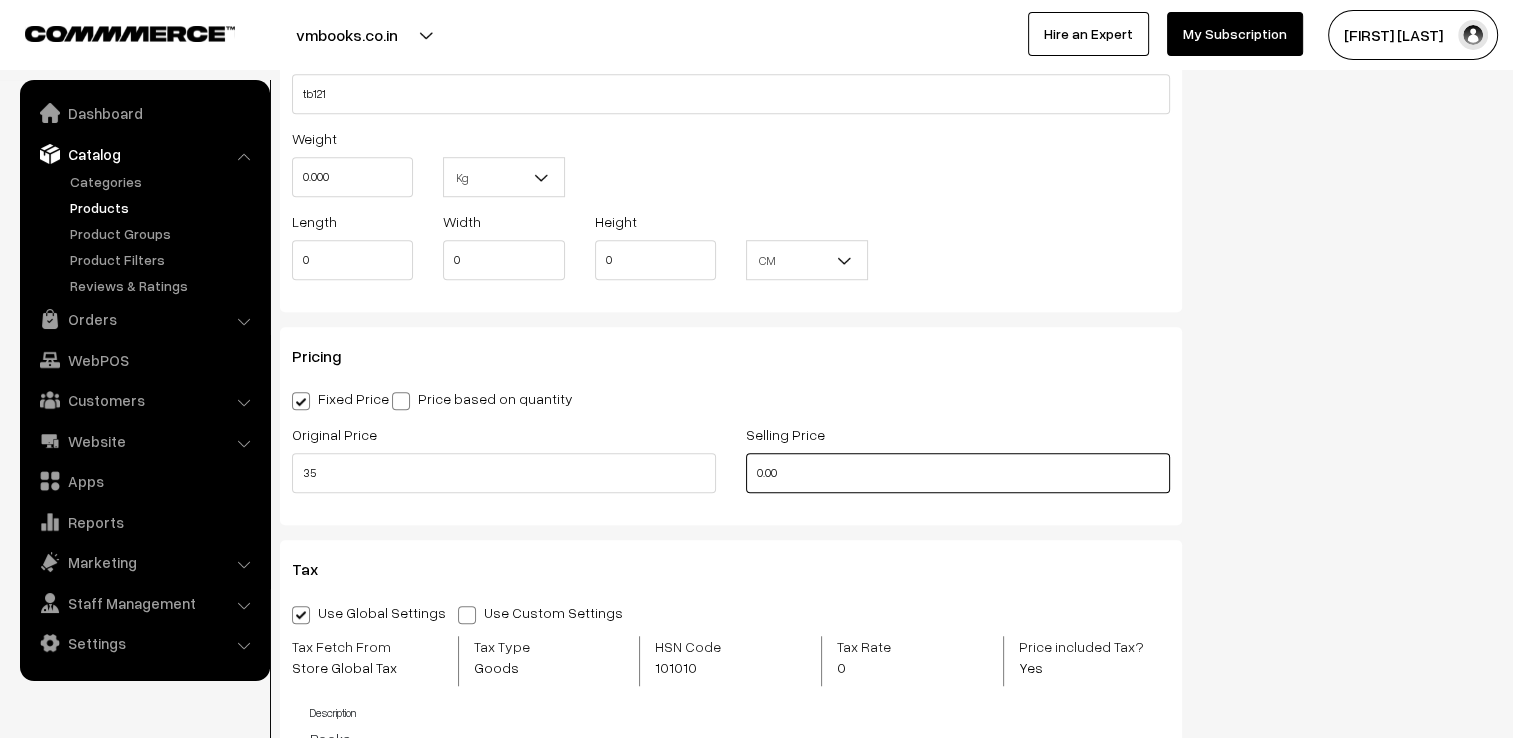 click on "0.00" at bounding box center (958, 473) 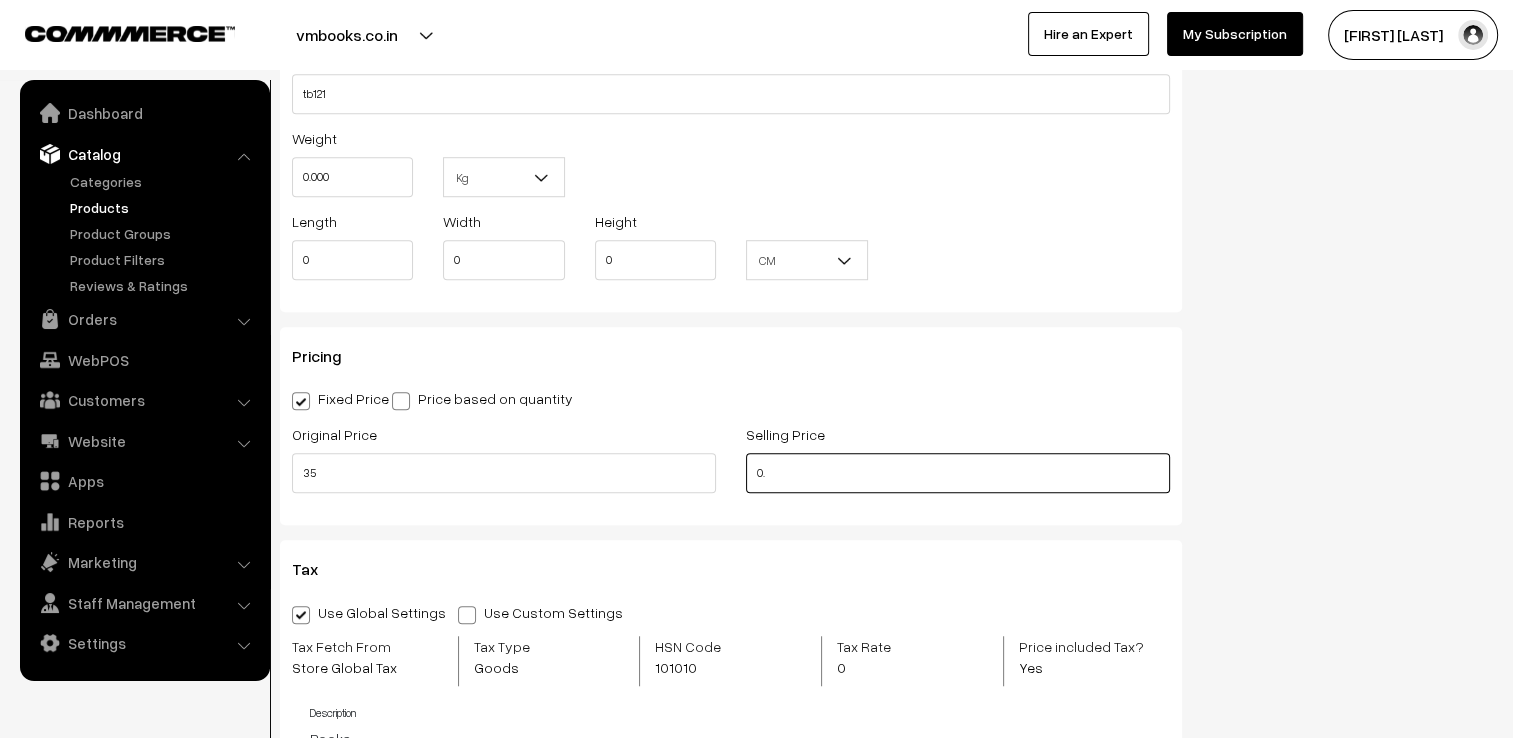 type on "0" 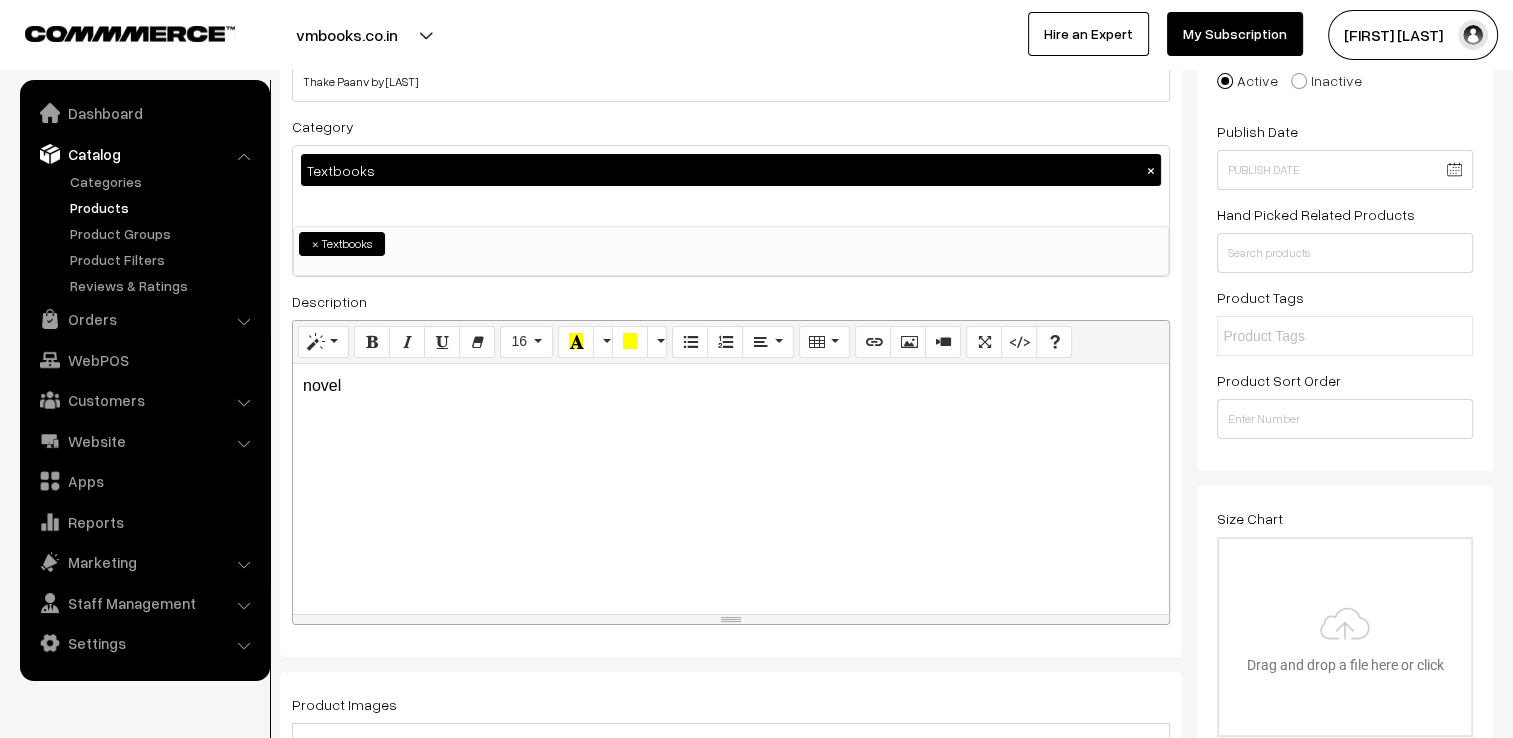scroll, scrollTop: 0, scrollLeft: 0, axis: both 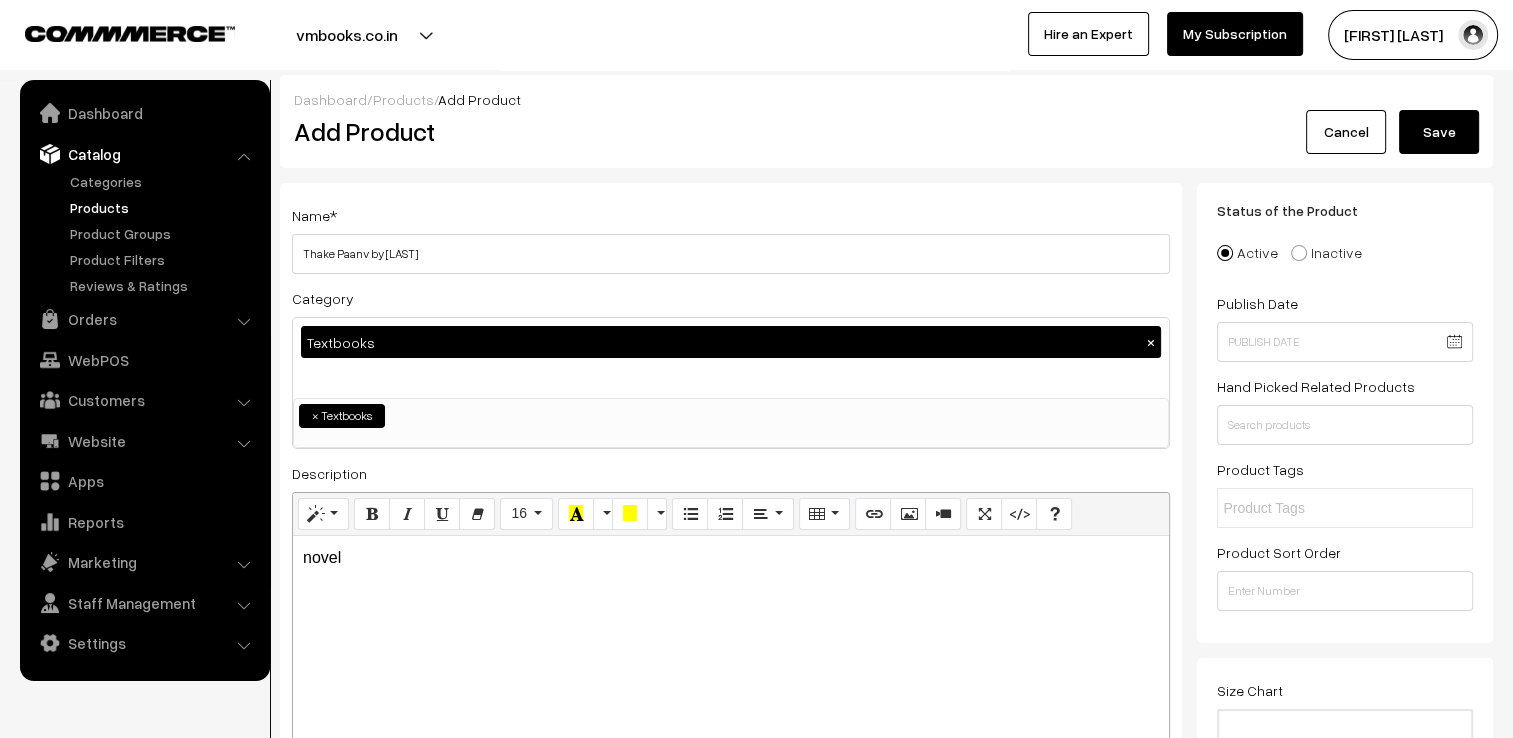 type on "35" 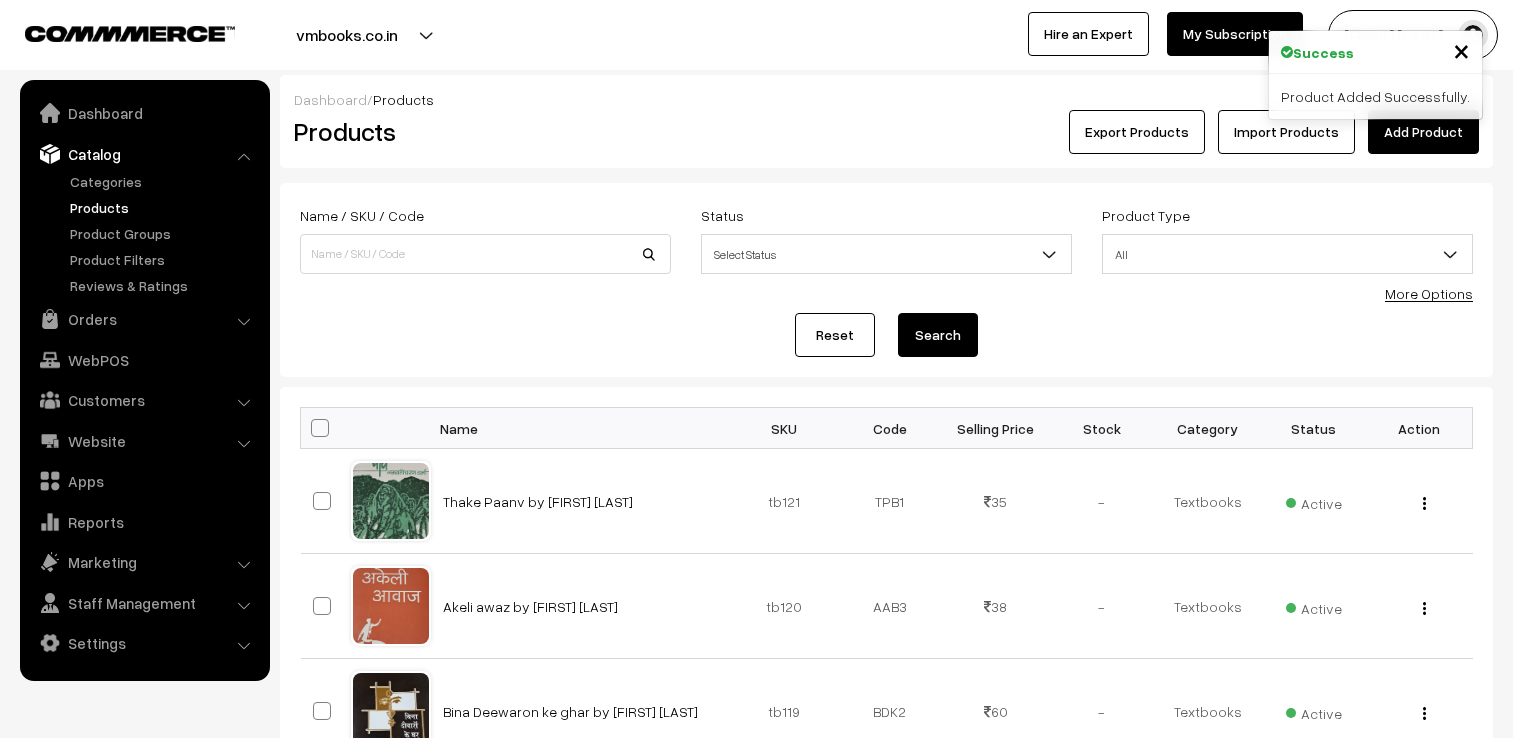 scroll, scrollTop: 0, scrollLeft: 0, axis: both 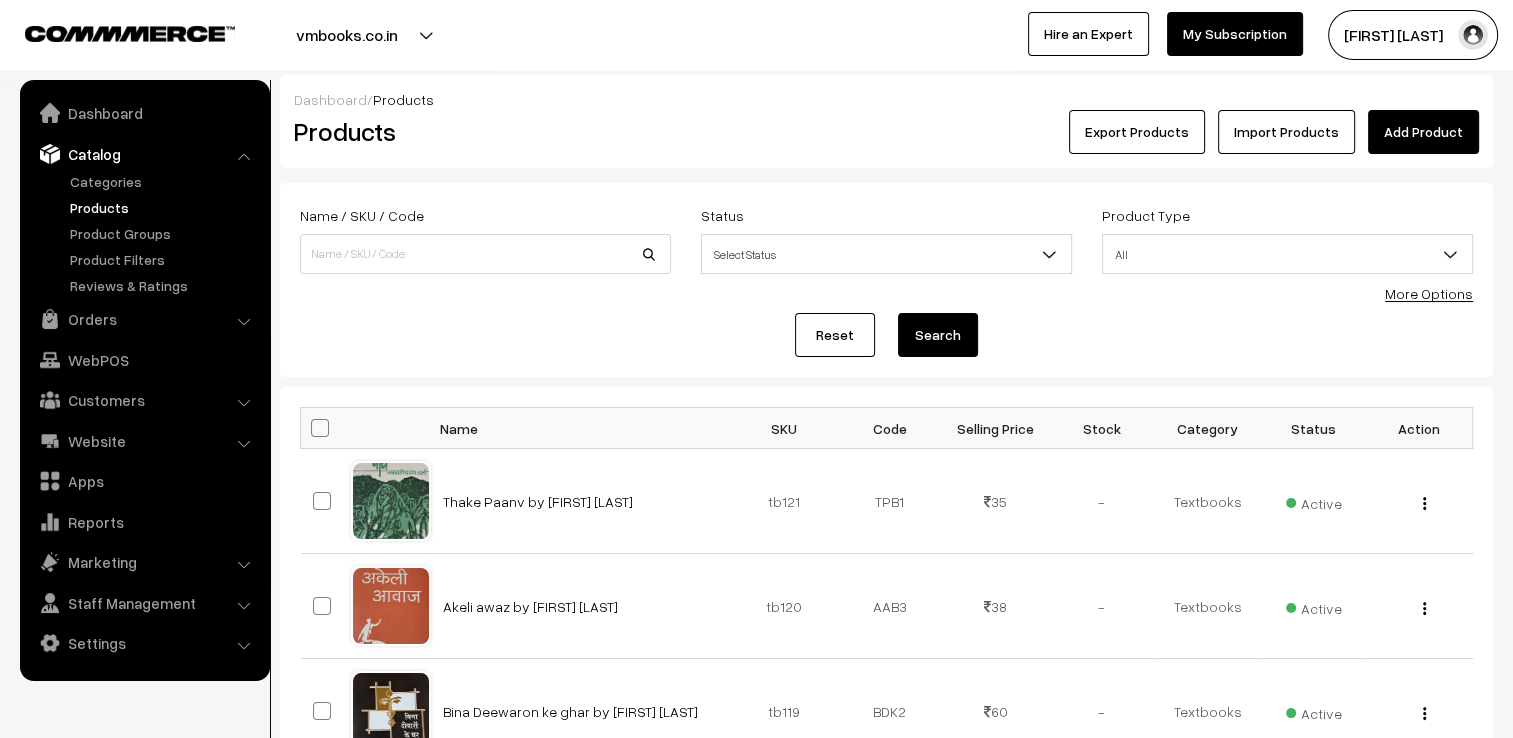 click on "Add Product" at bounding box center (1423, 132) 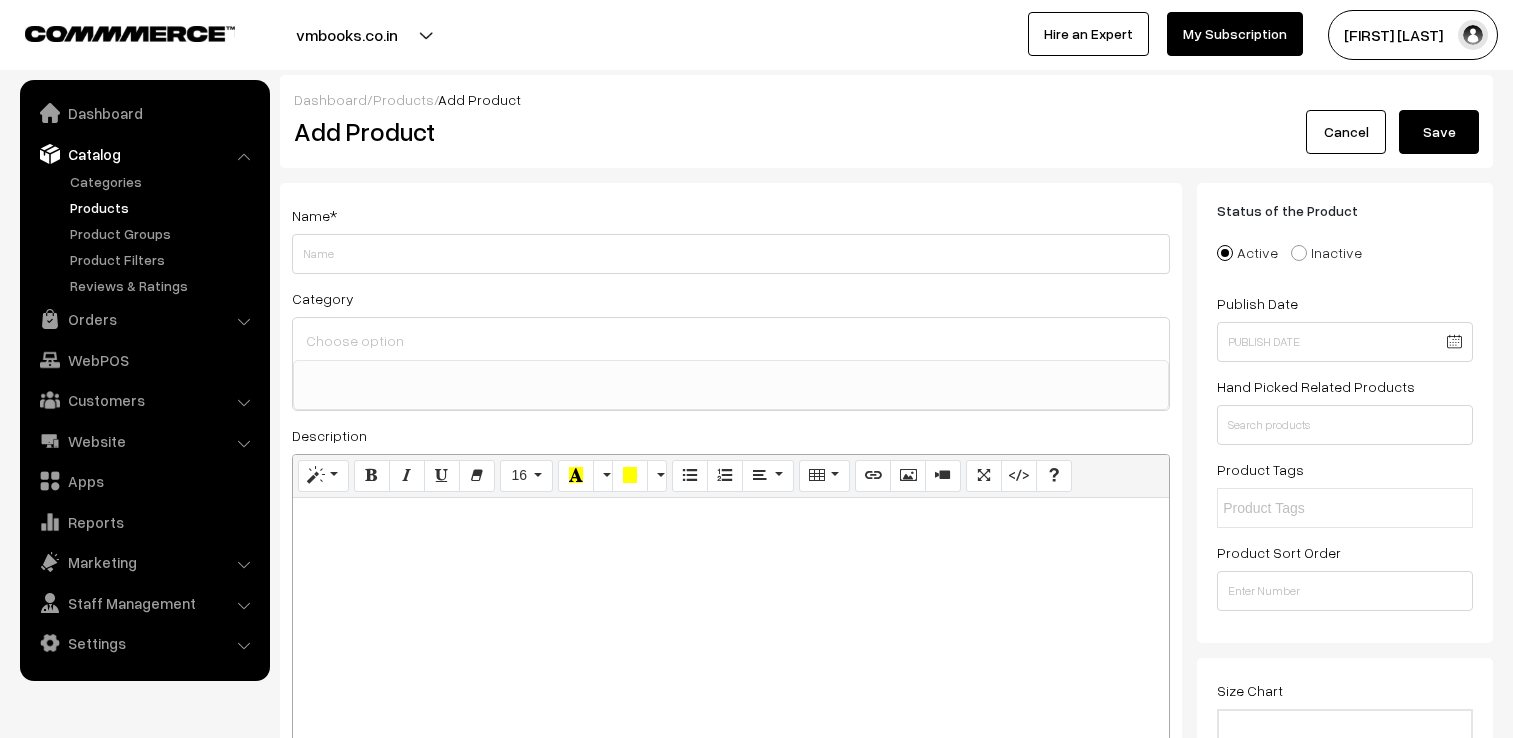 select 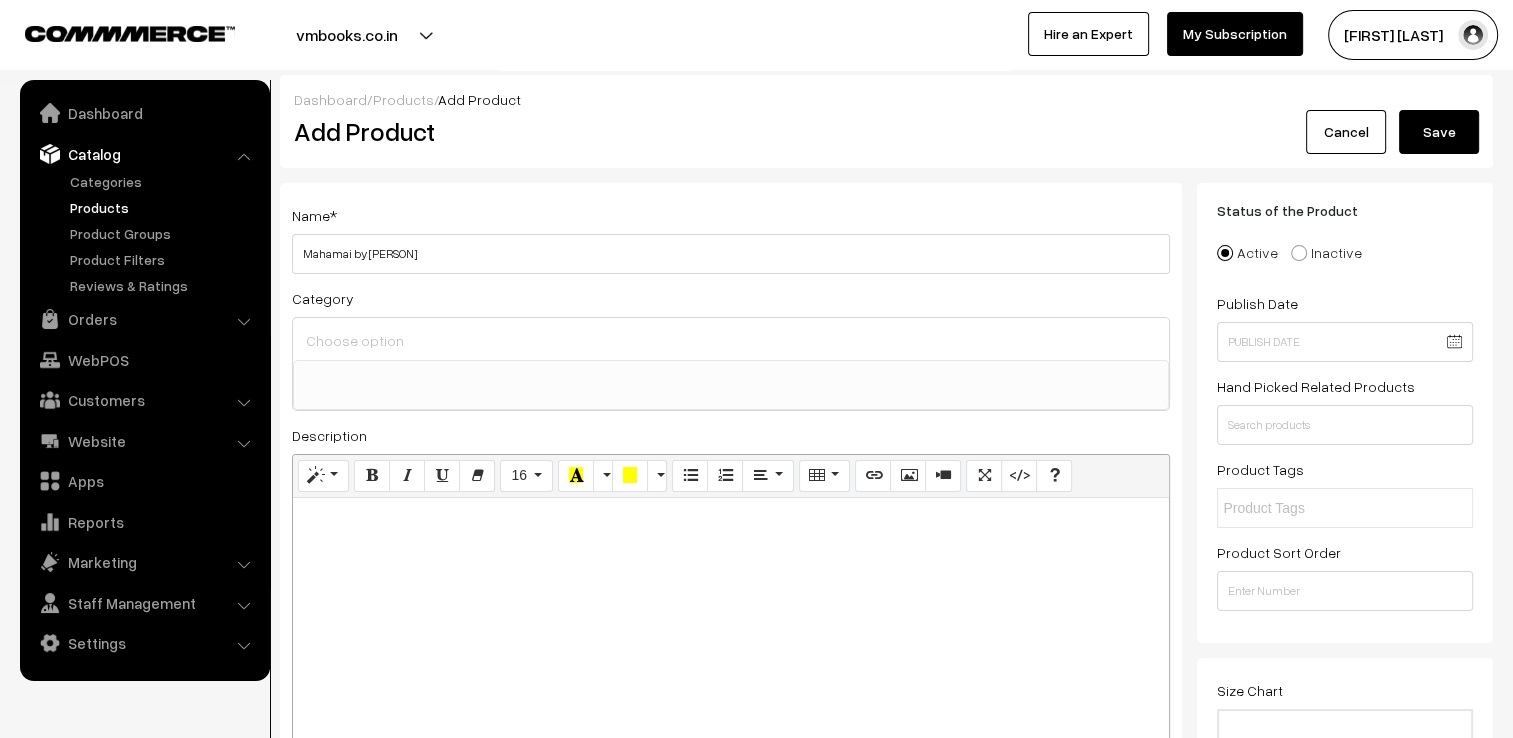 type on "[TITLE] by [FIRST] [LAST]" 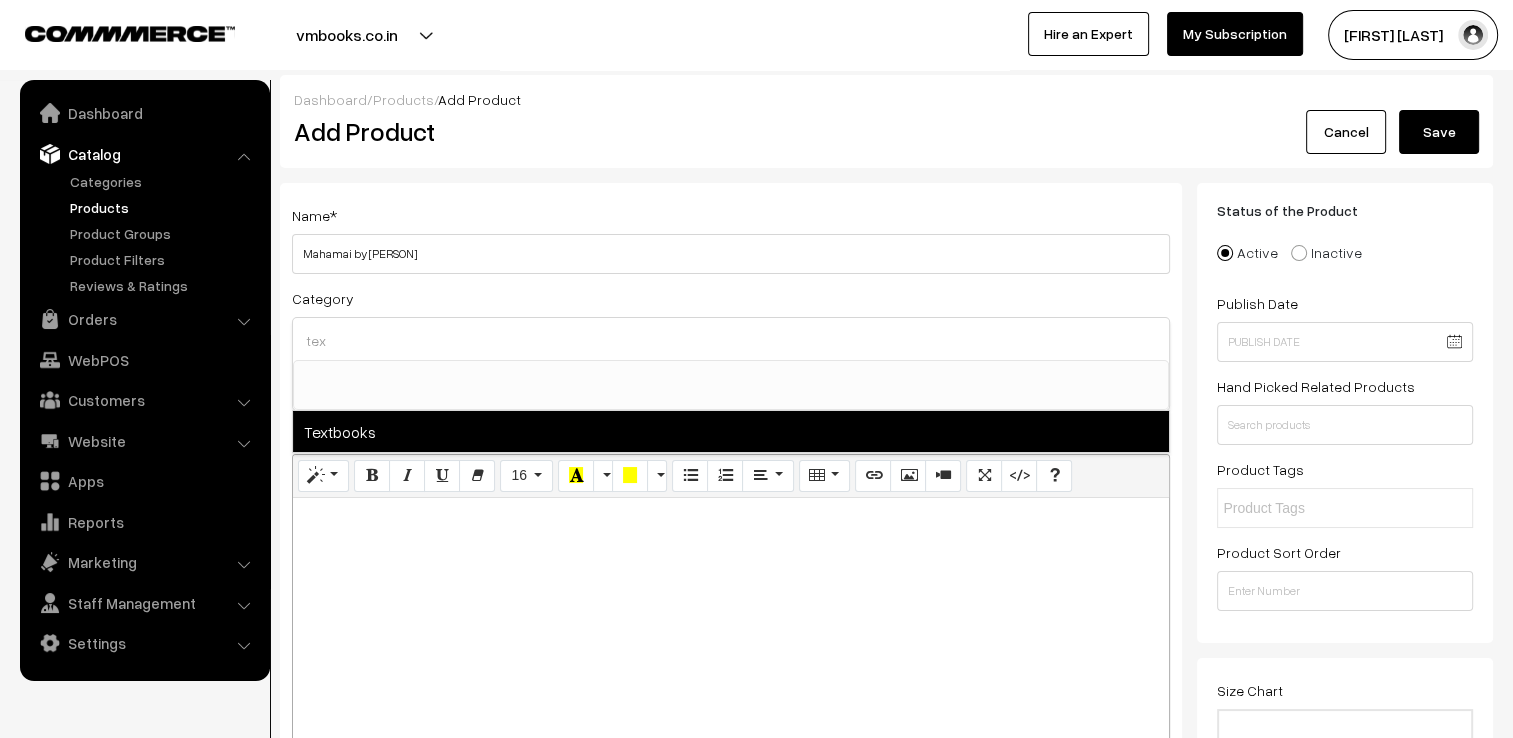 type on "tex" 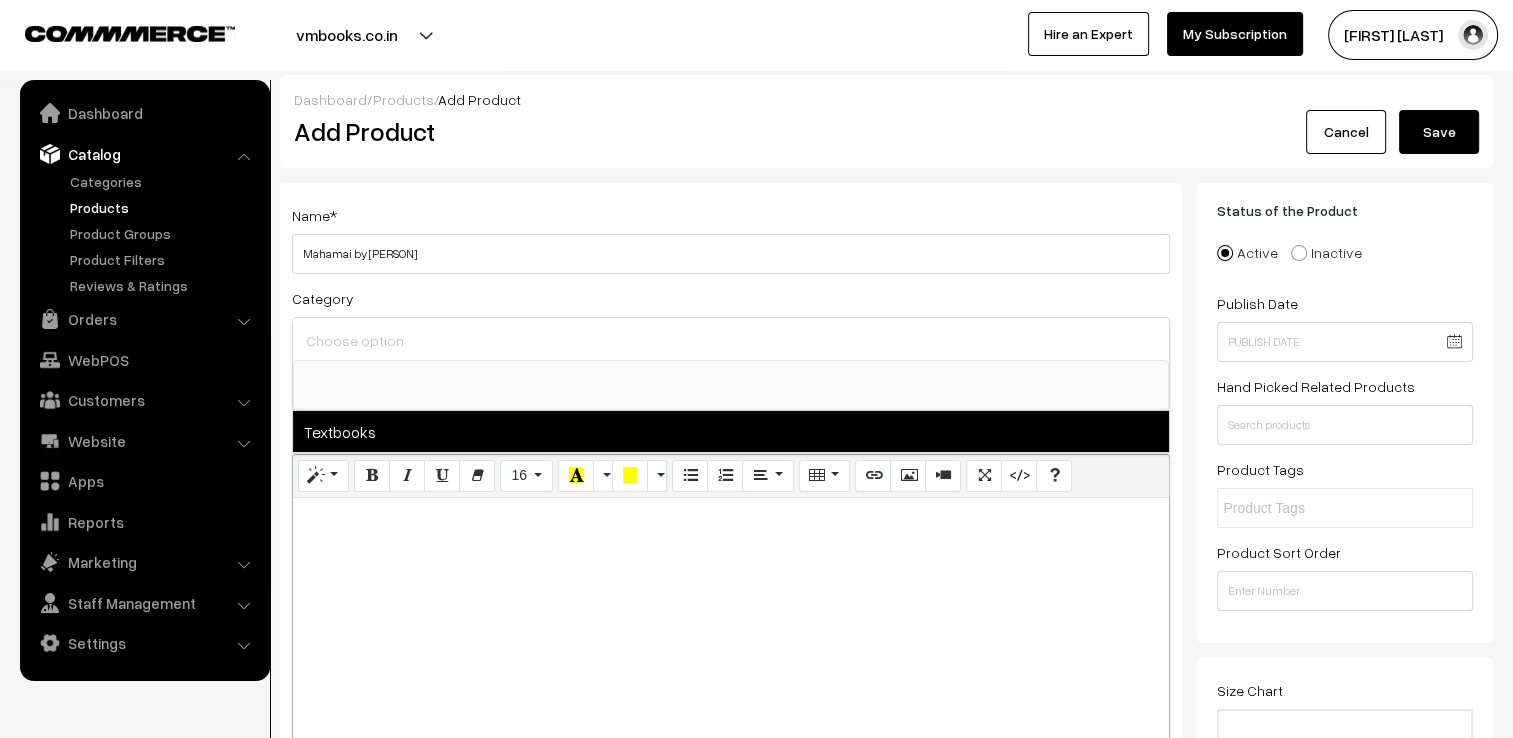 scroll, scrollTop: 437, scrollLeft: 0, axis: vertical 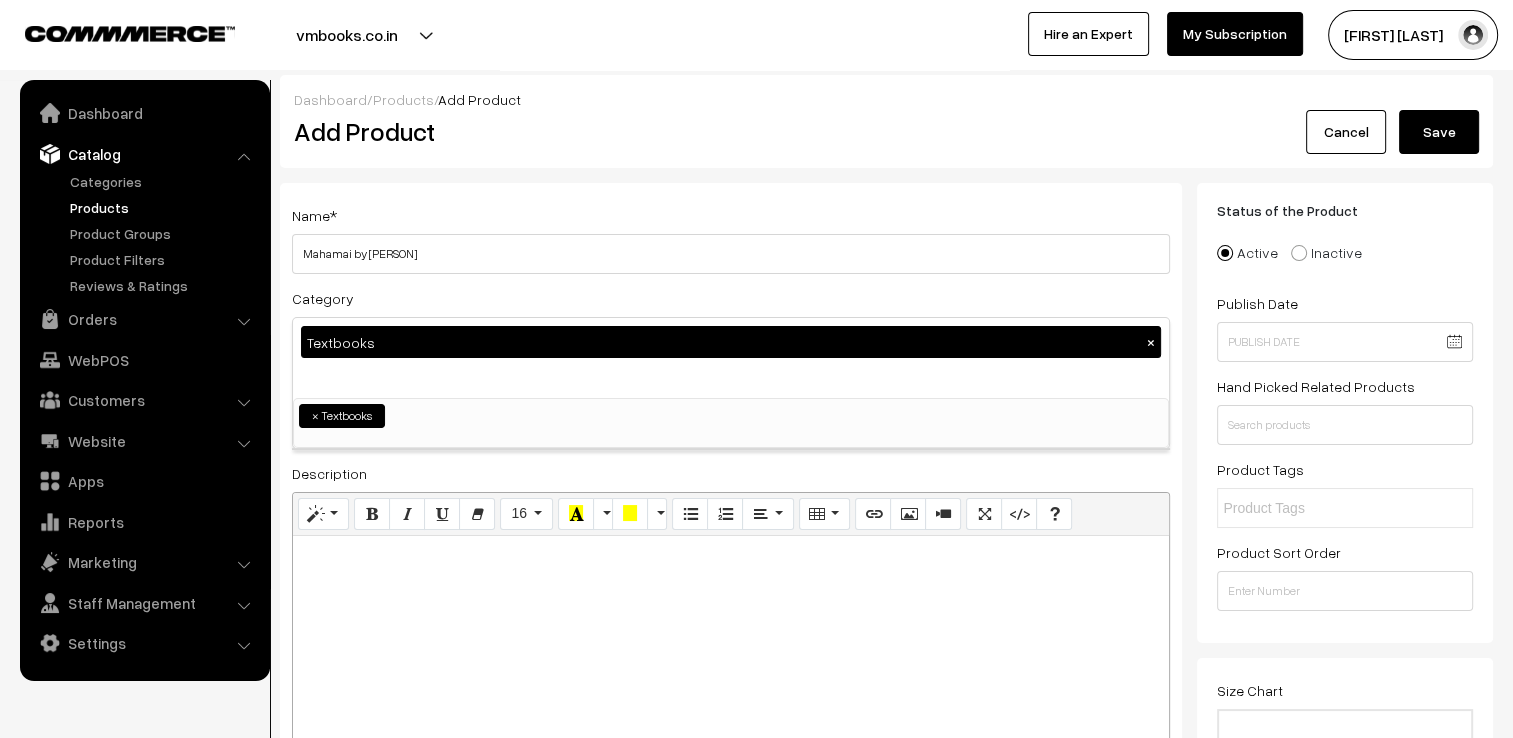 click at bounding box center [731, 558] 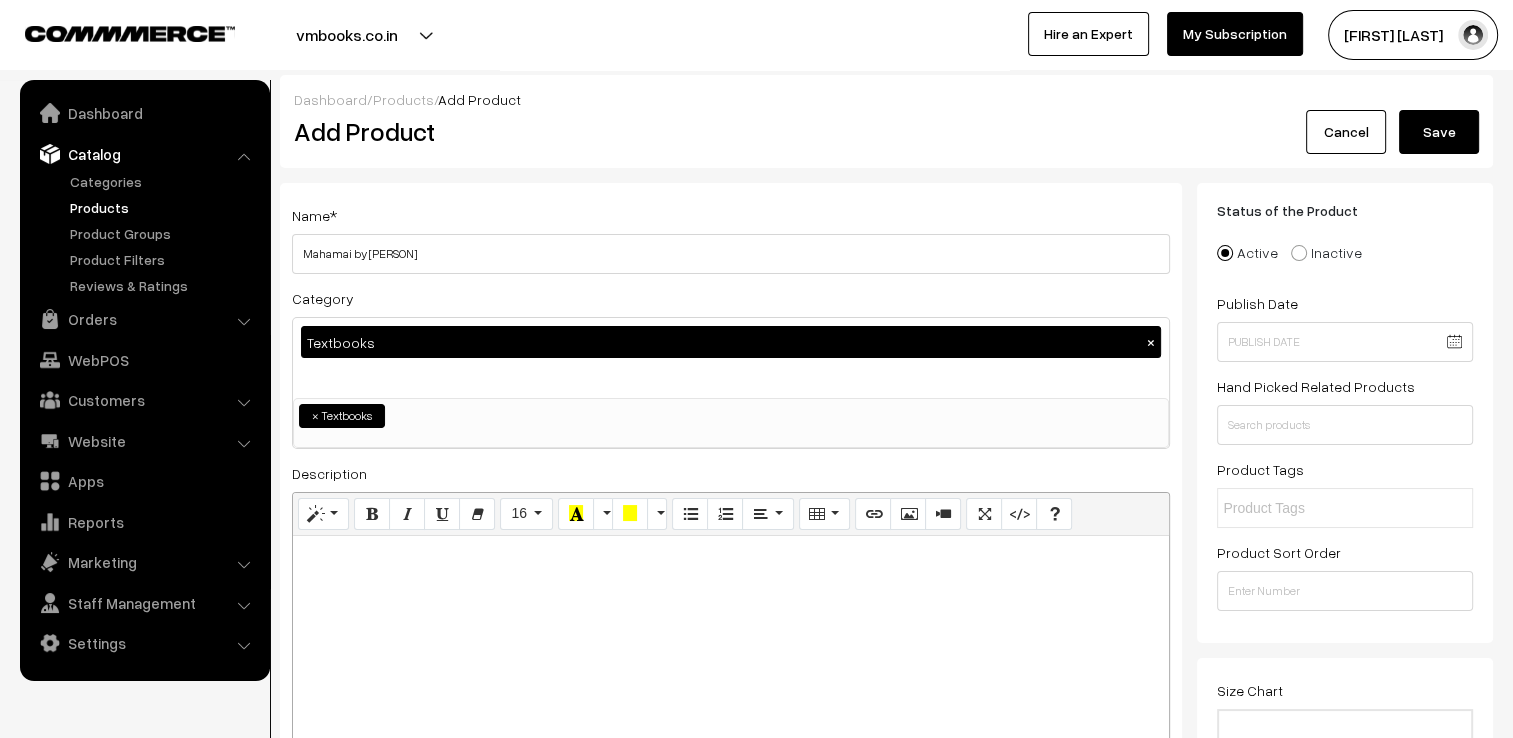type 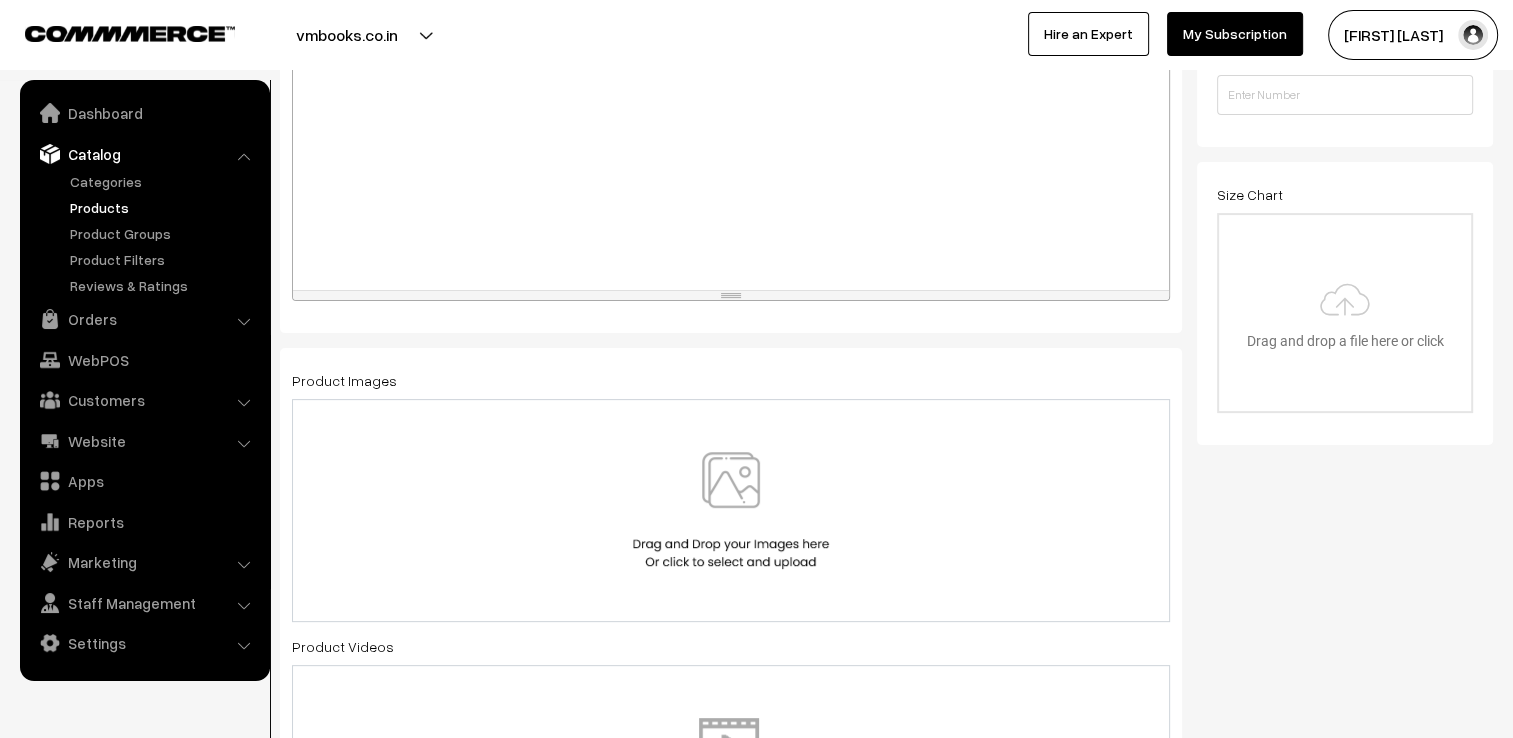 scroll, scrollTop: 500, scrollLeft: 0, axis: vertical 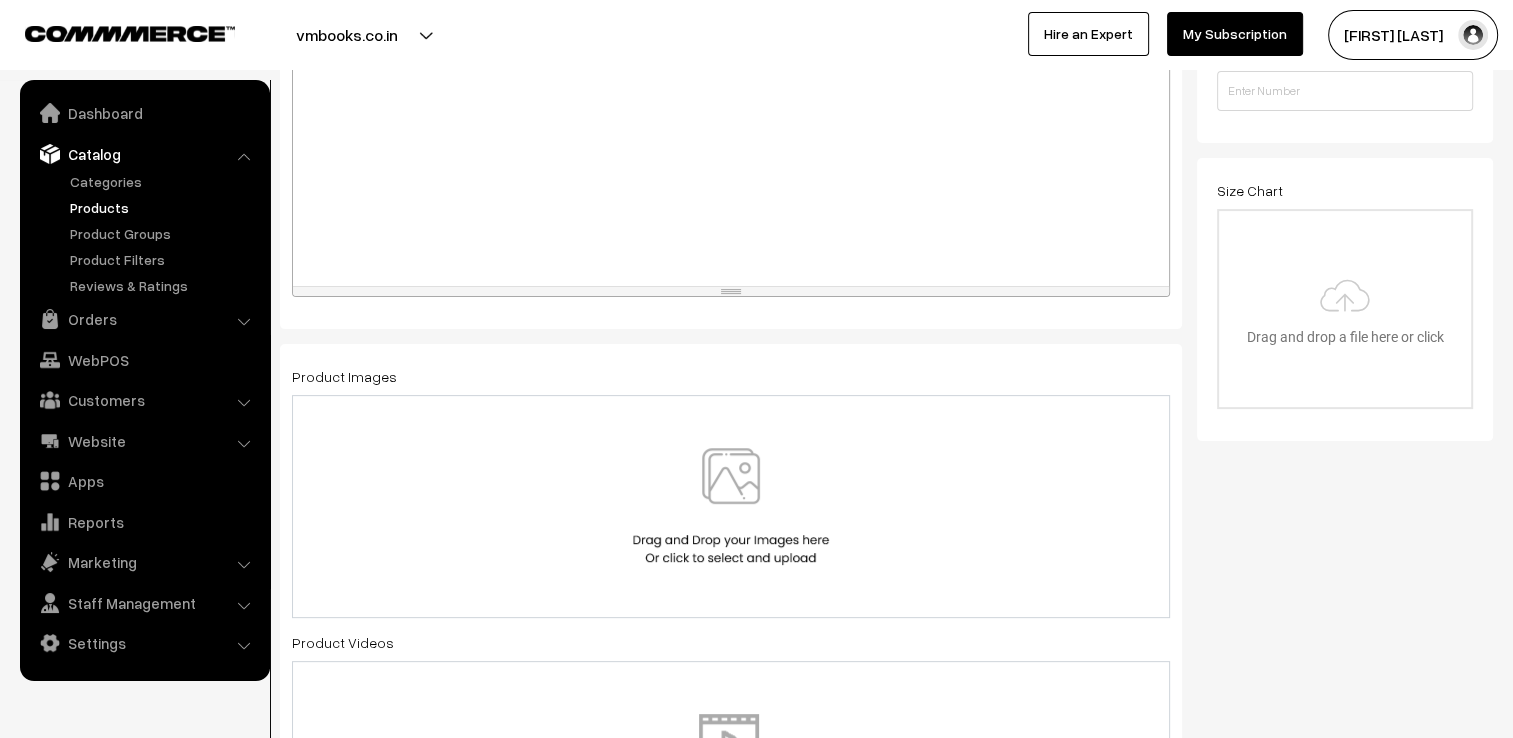 click at bounding box center (731, 506) 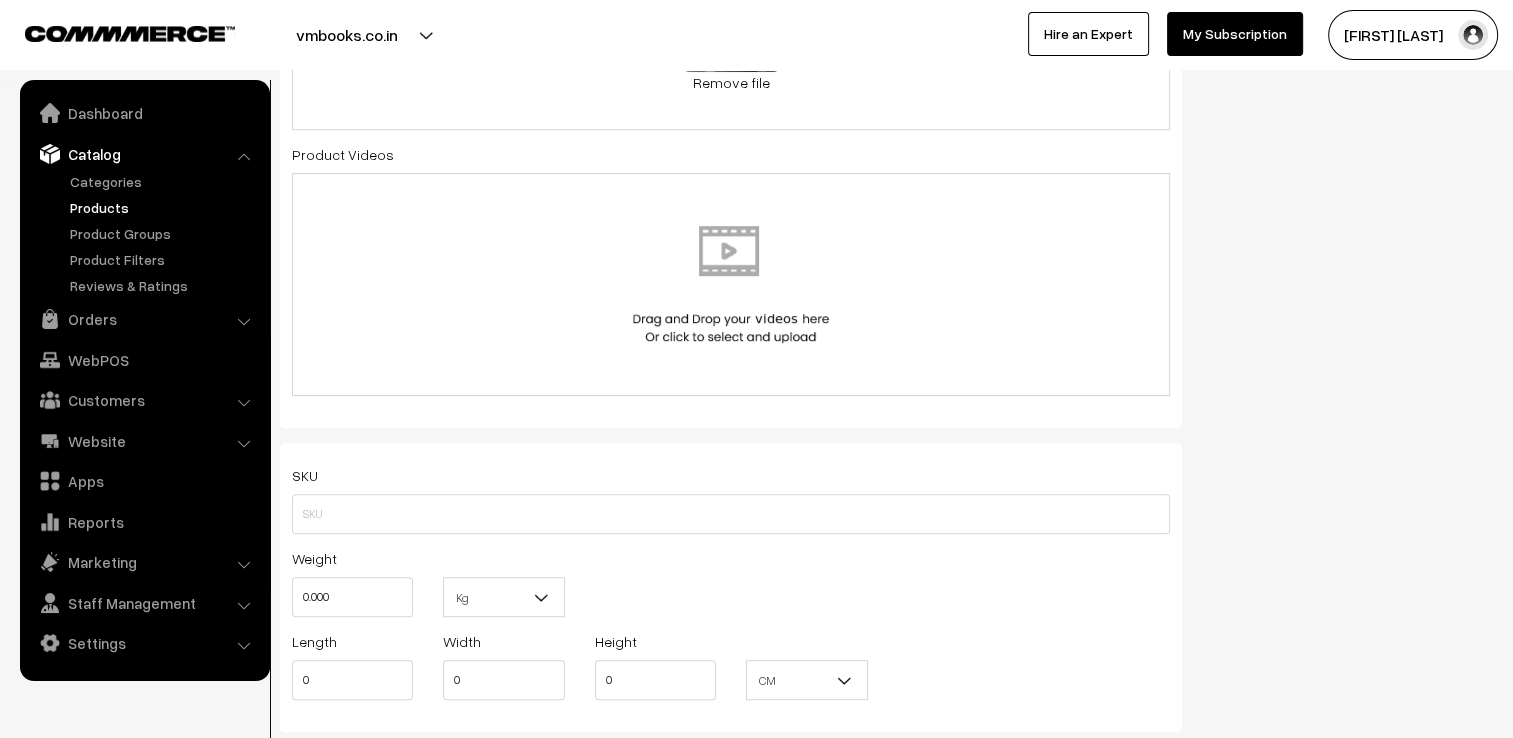 scroll, scrollTop: 1000, scrollLeft: 0, axis: vertical 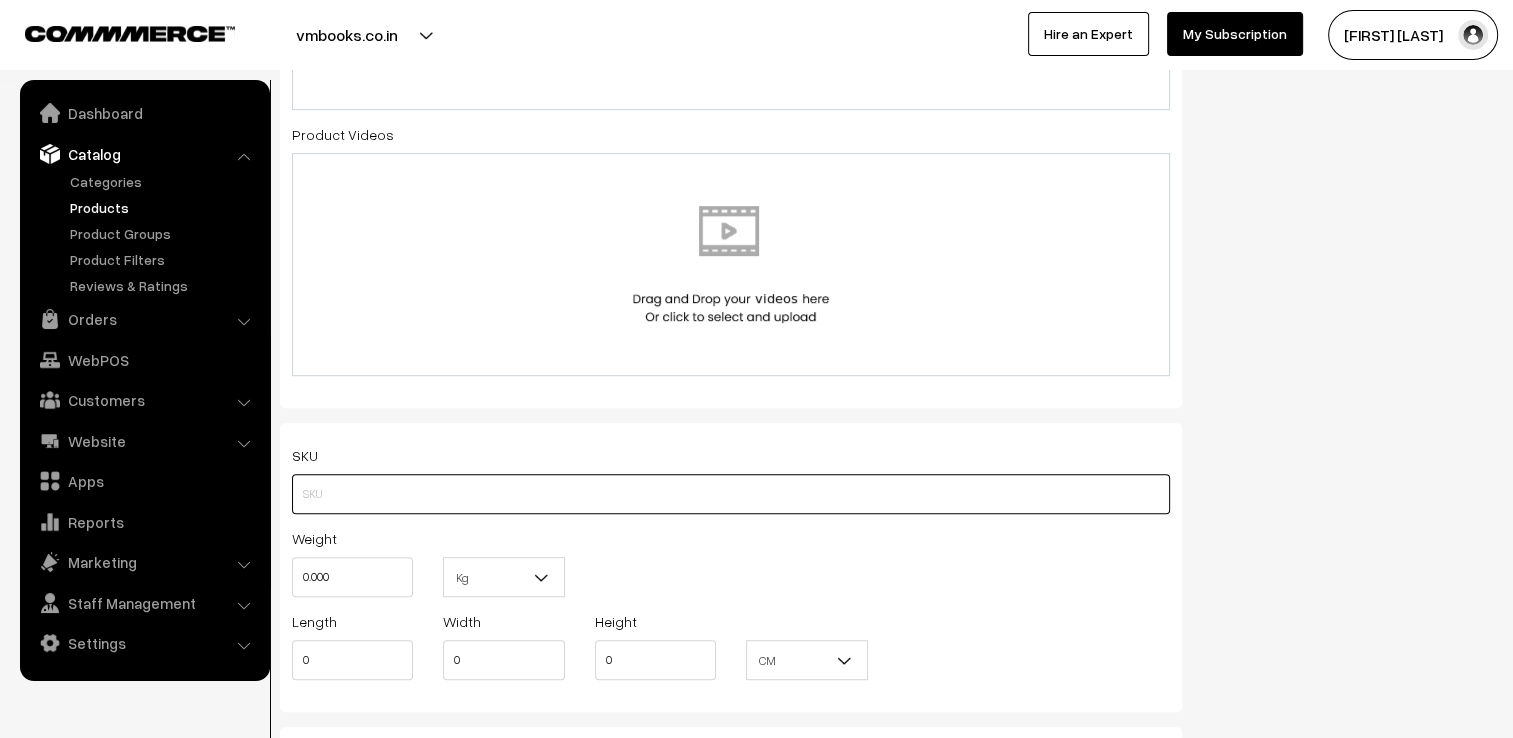 click at bounding box center (731, 494) 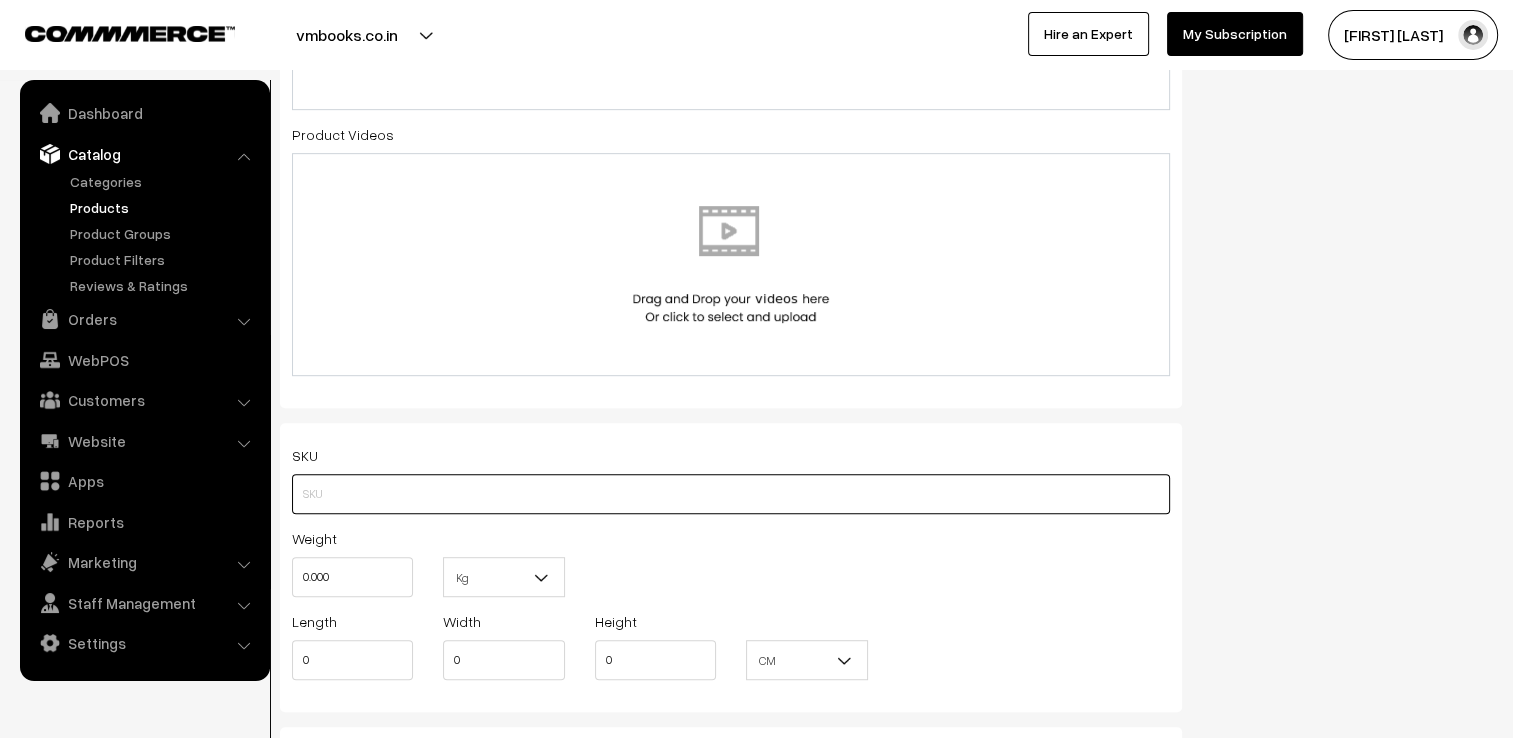 type on "1" 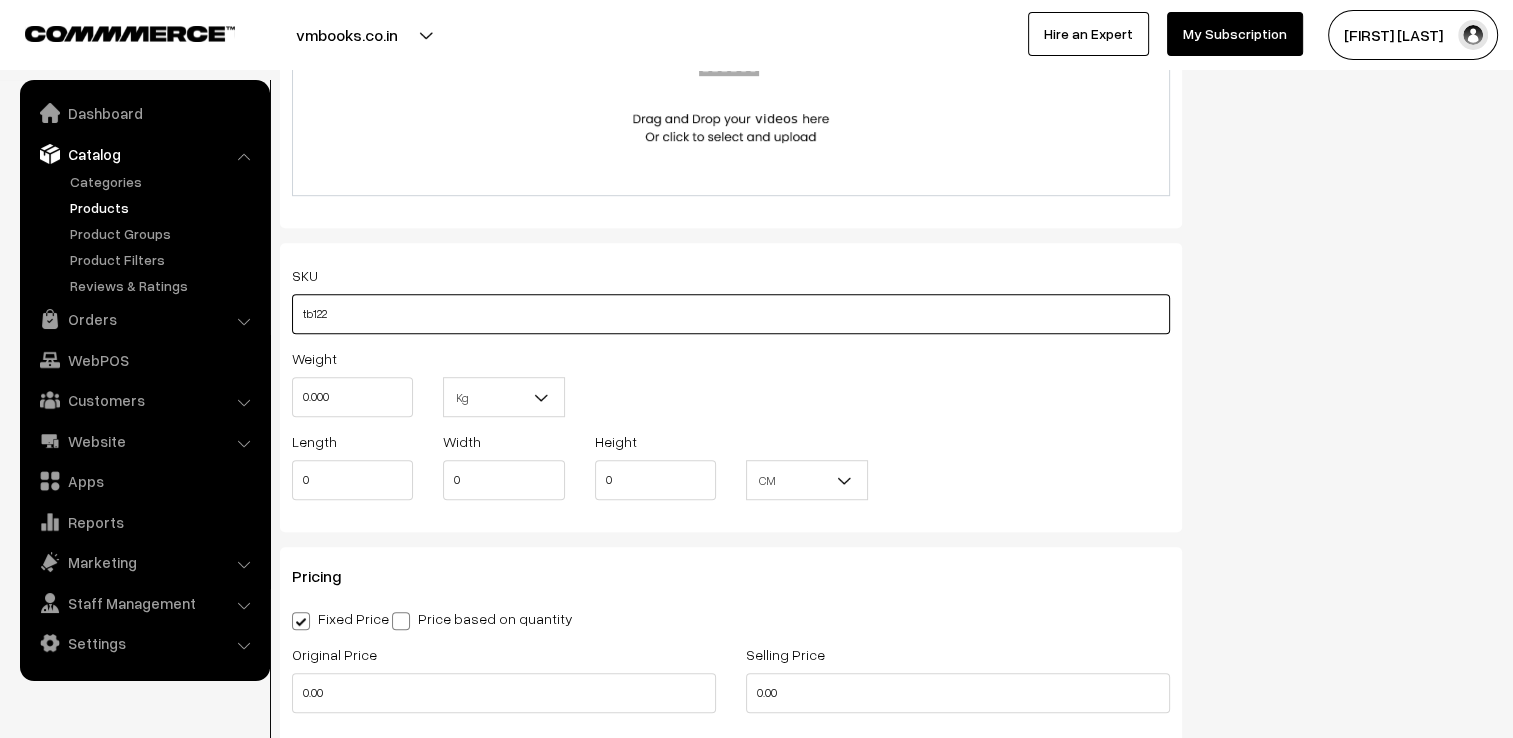 scroll, scrollTop: 1200, scrollLeft: 0, axis: vertical 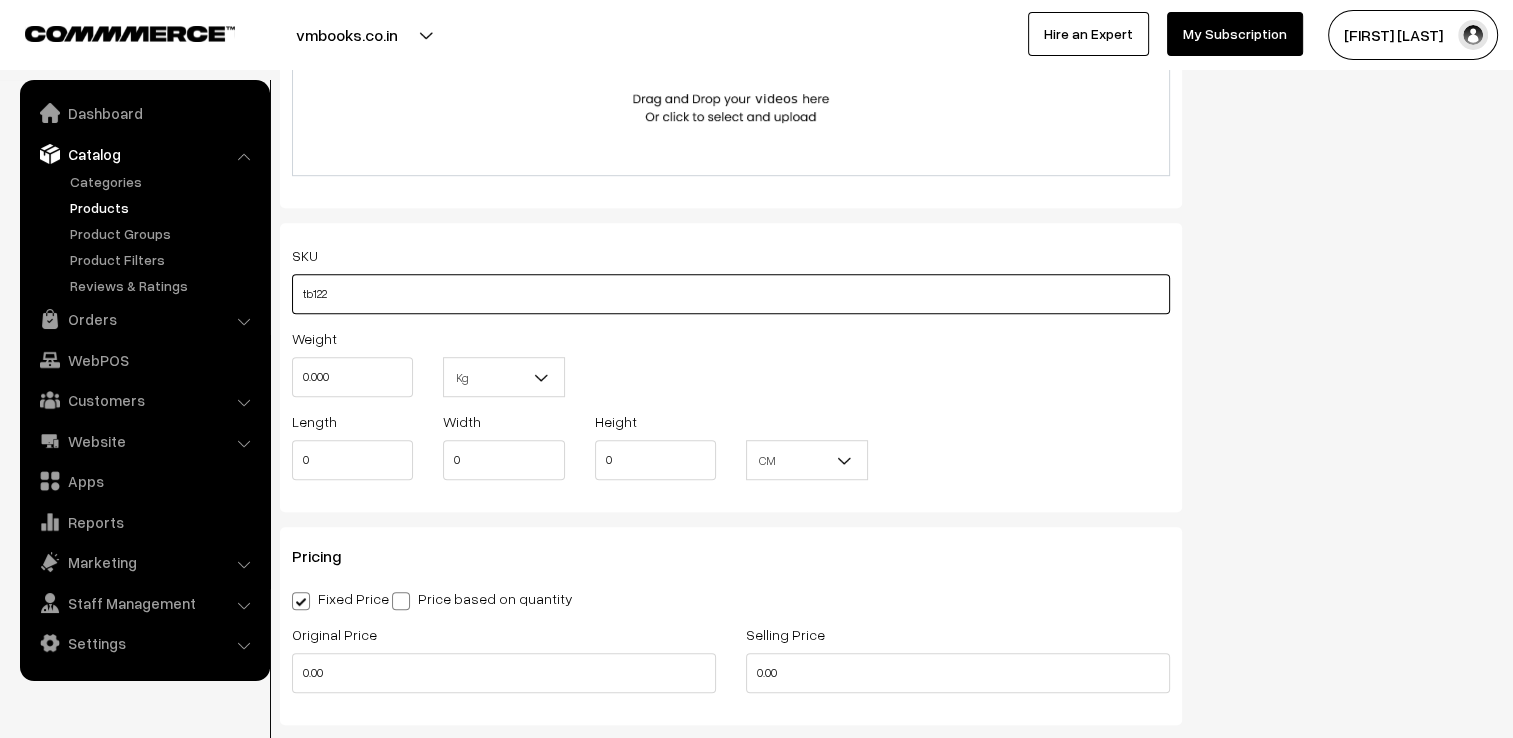 type on "tb122" 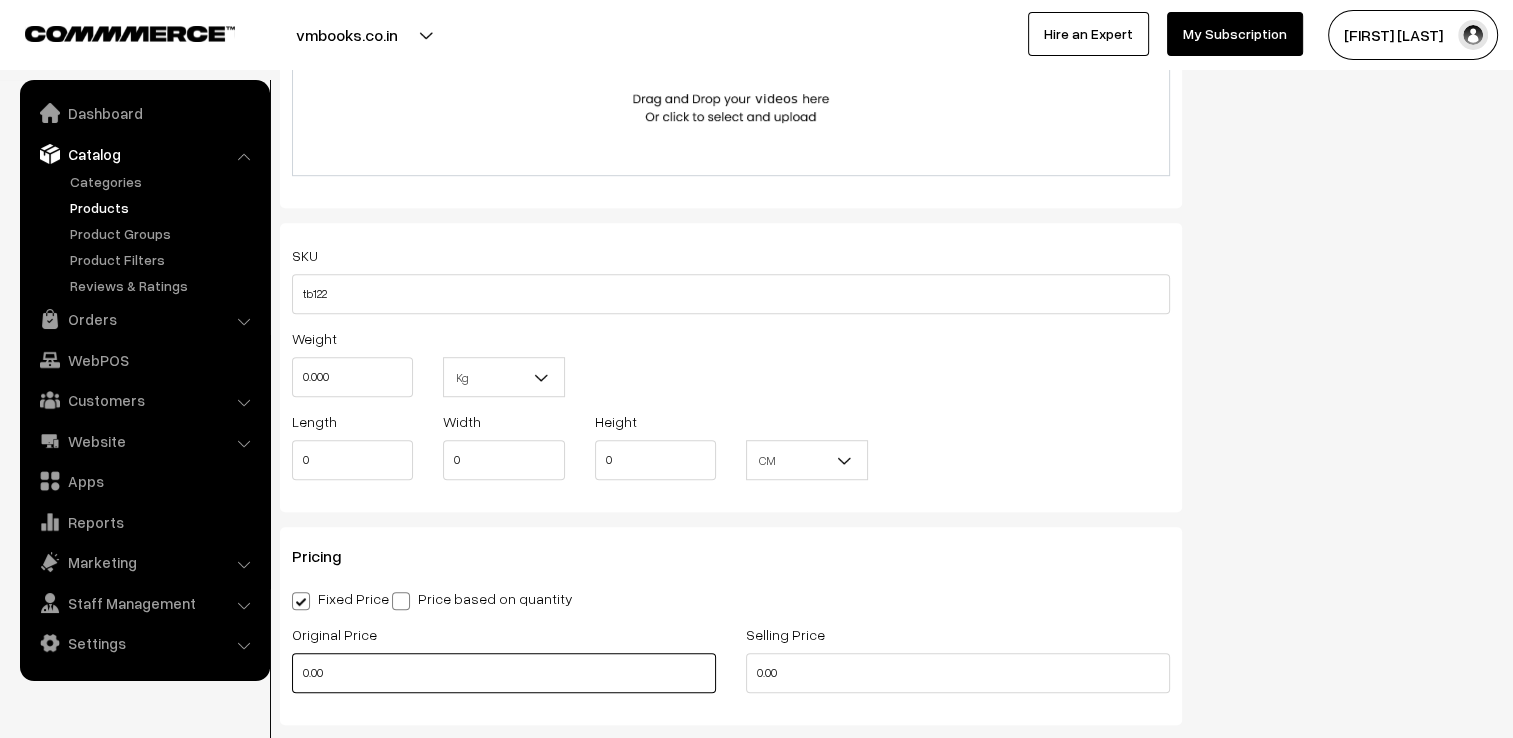 click on "0.00" at bounding box center [504, 673] 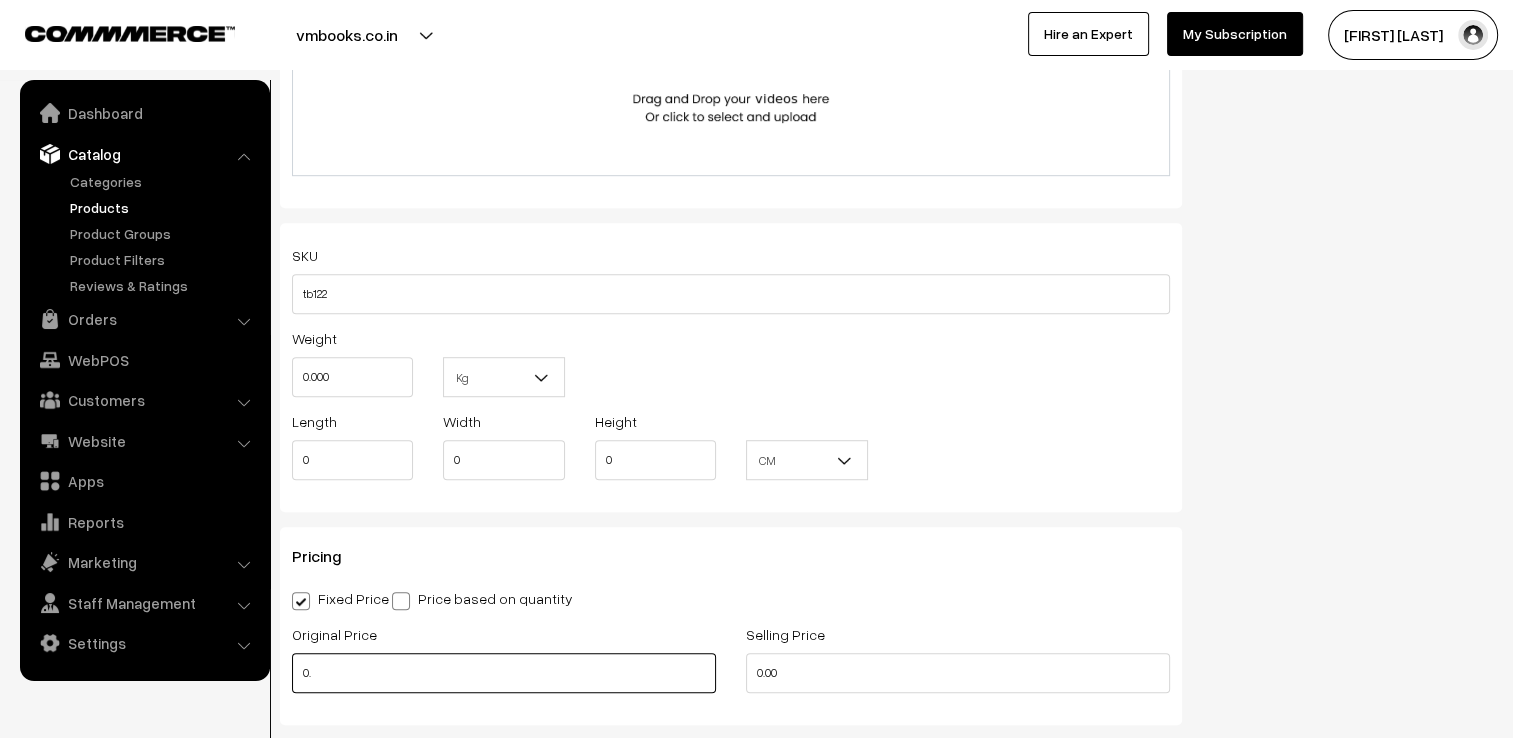 type on "0" 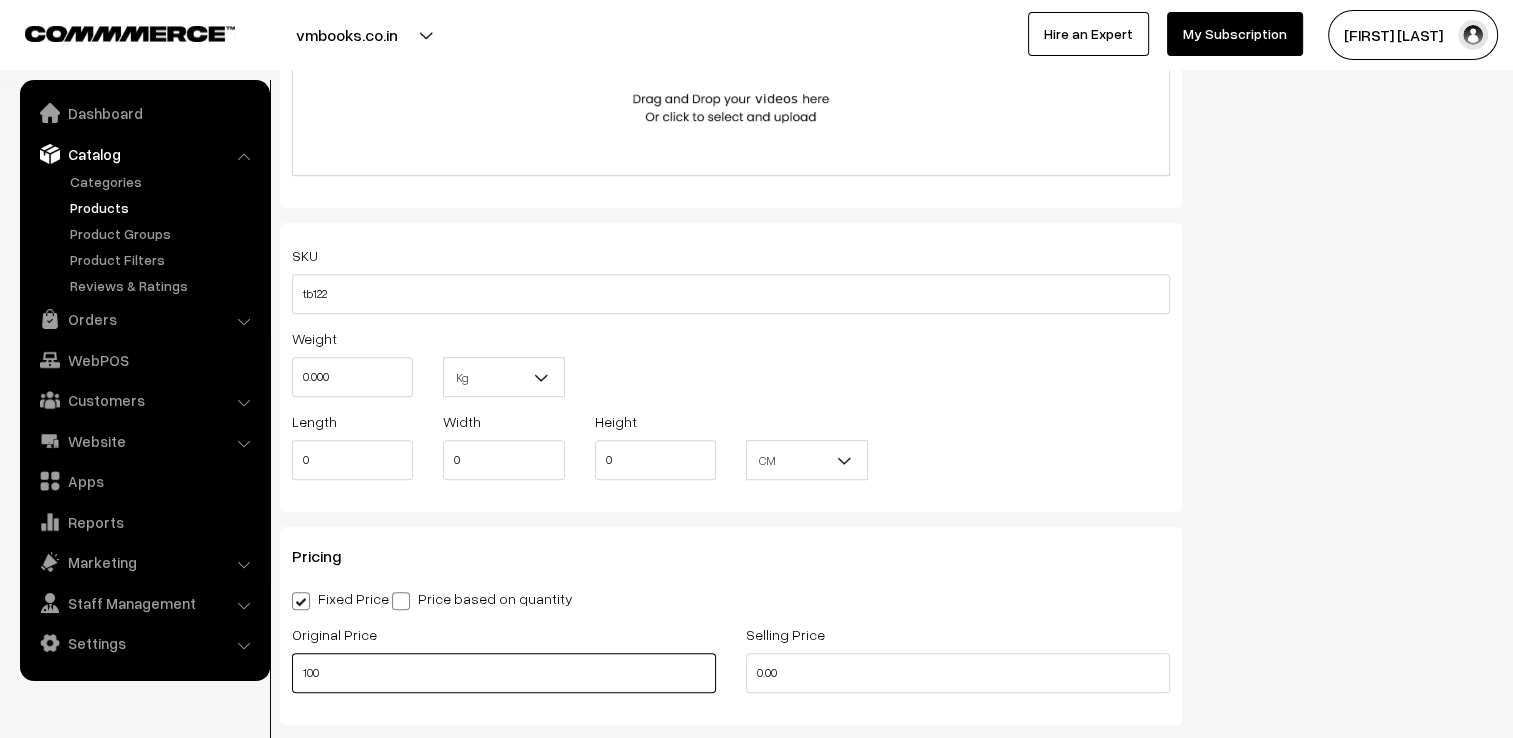 type on "100" 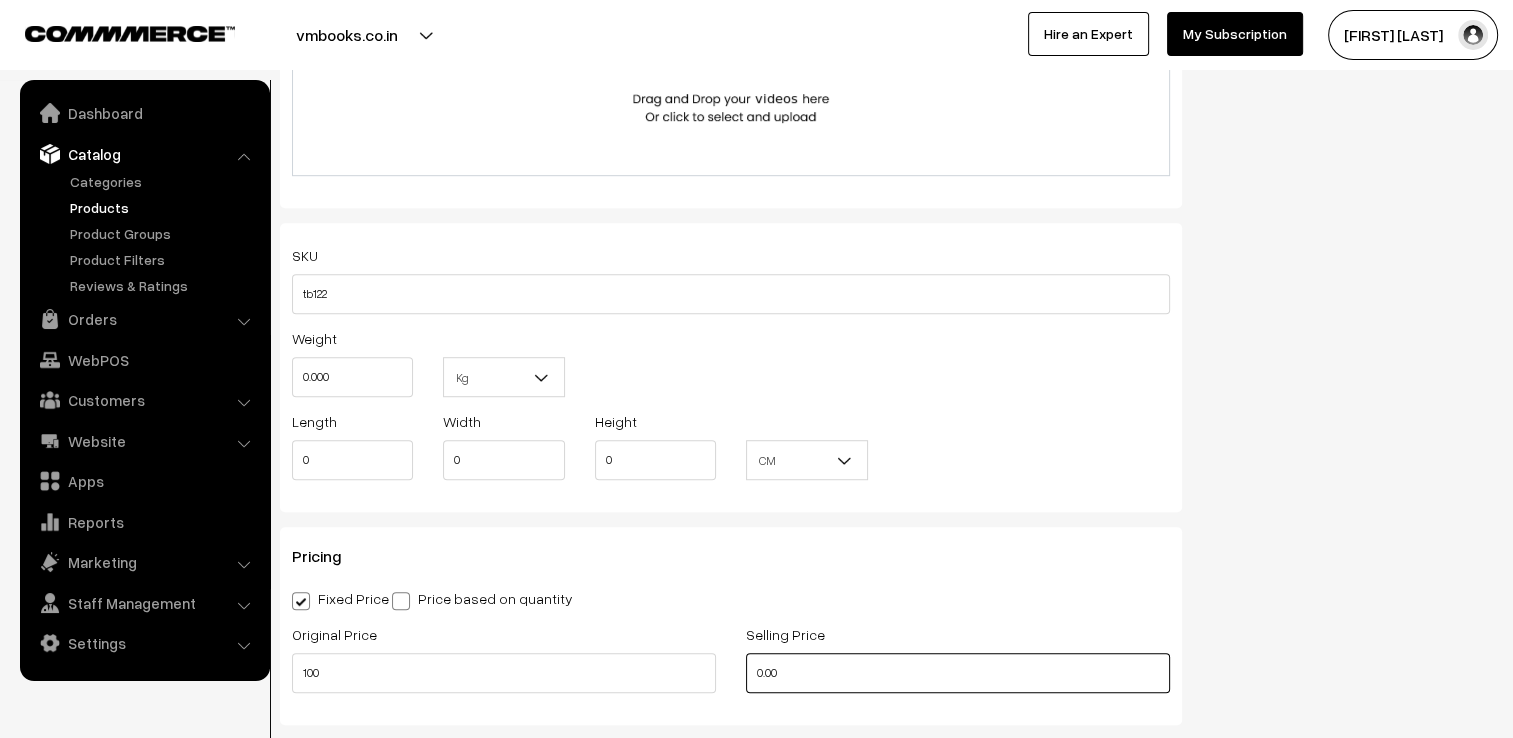 click on "0.00" at bounding box center [958, 673] 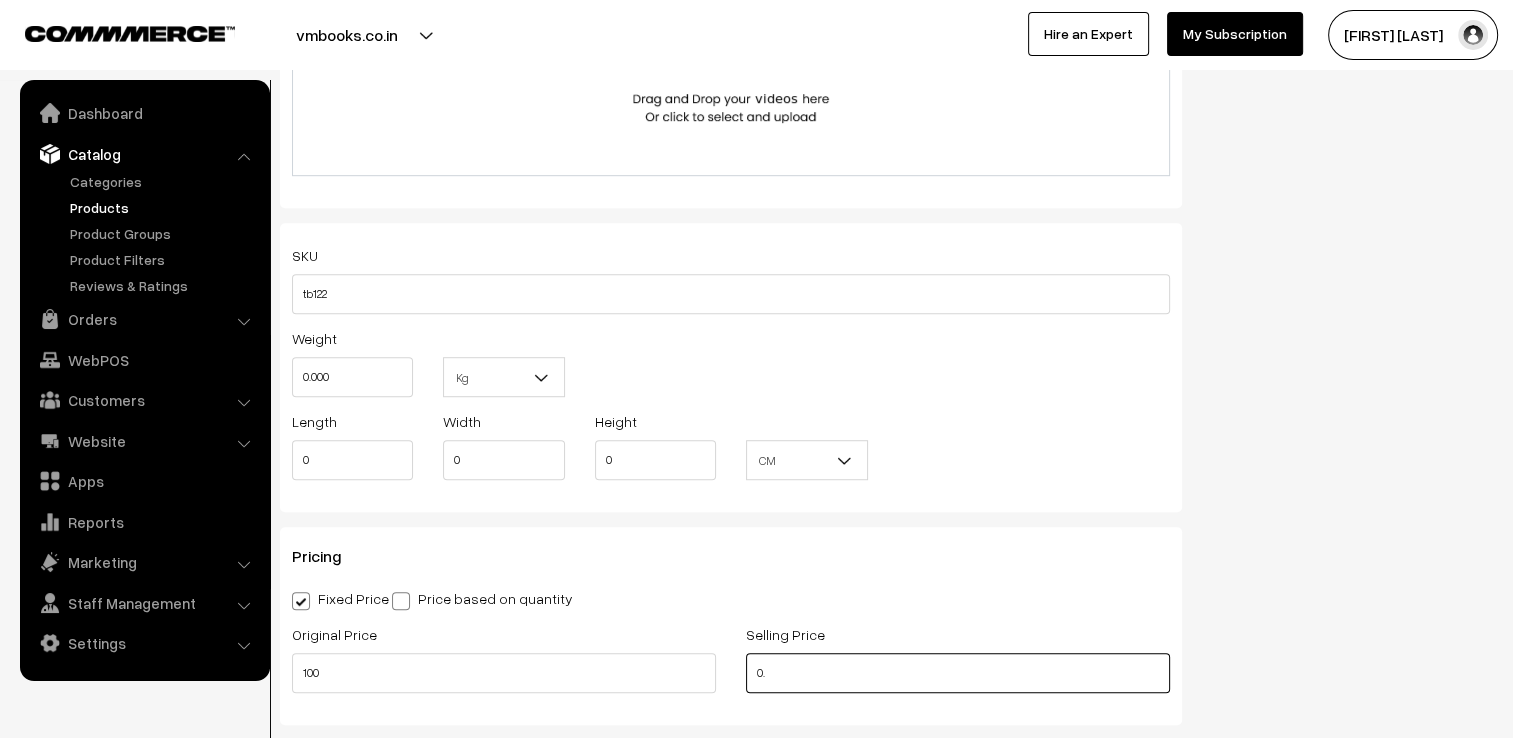 type on "0" 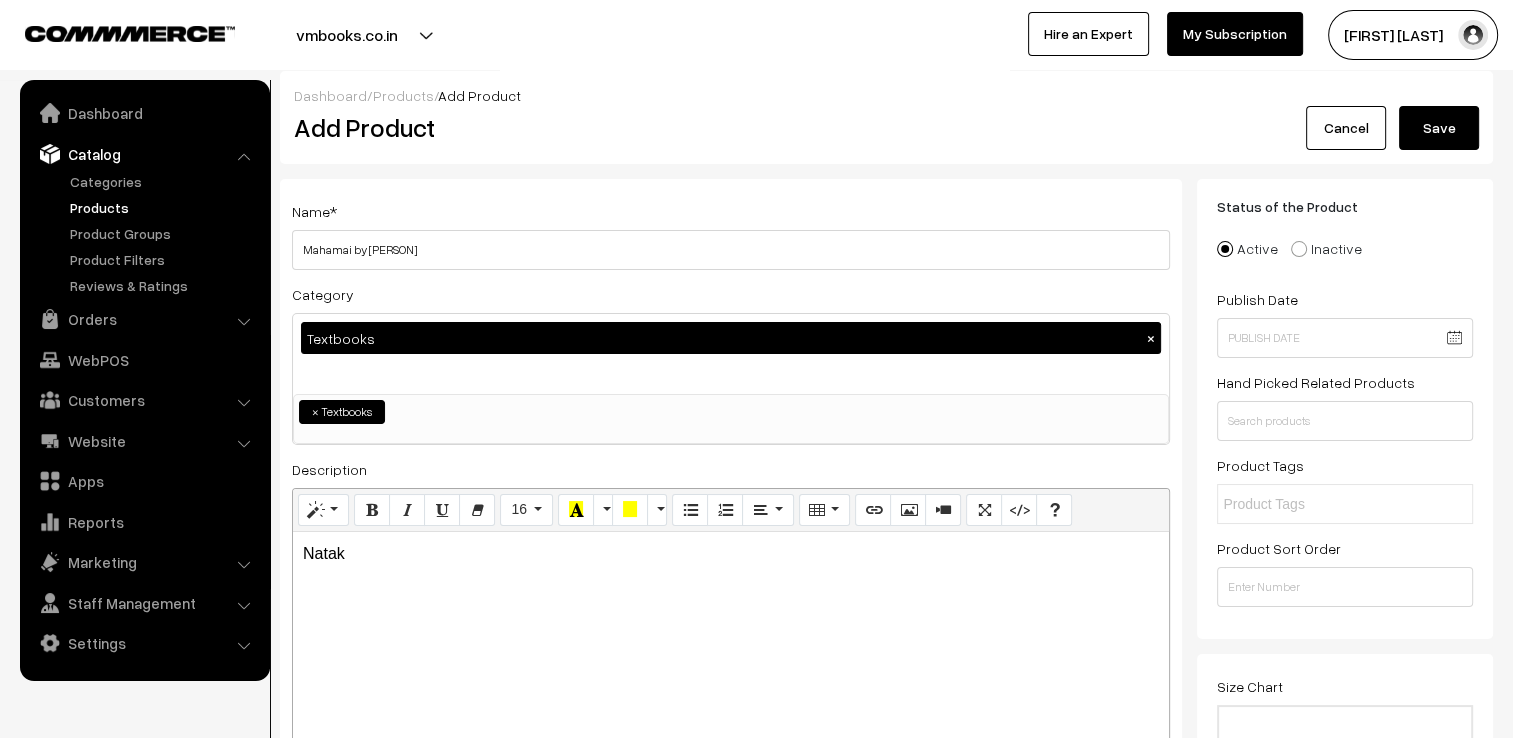 scroll, scrollTop: 0, scrollLeft: 0, axis: both 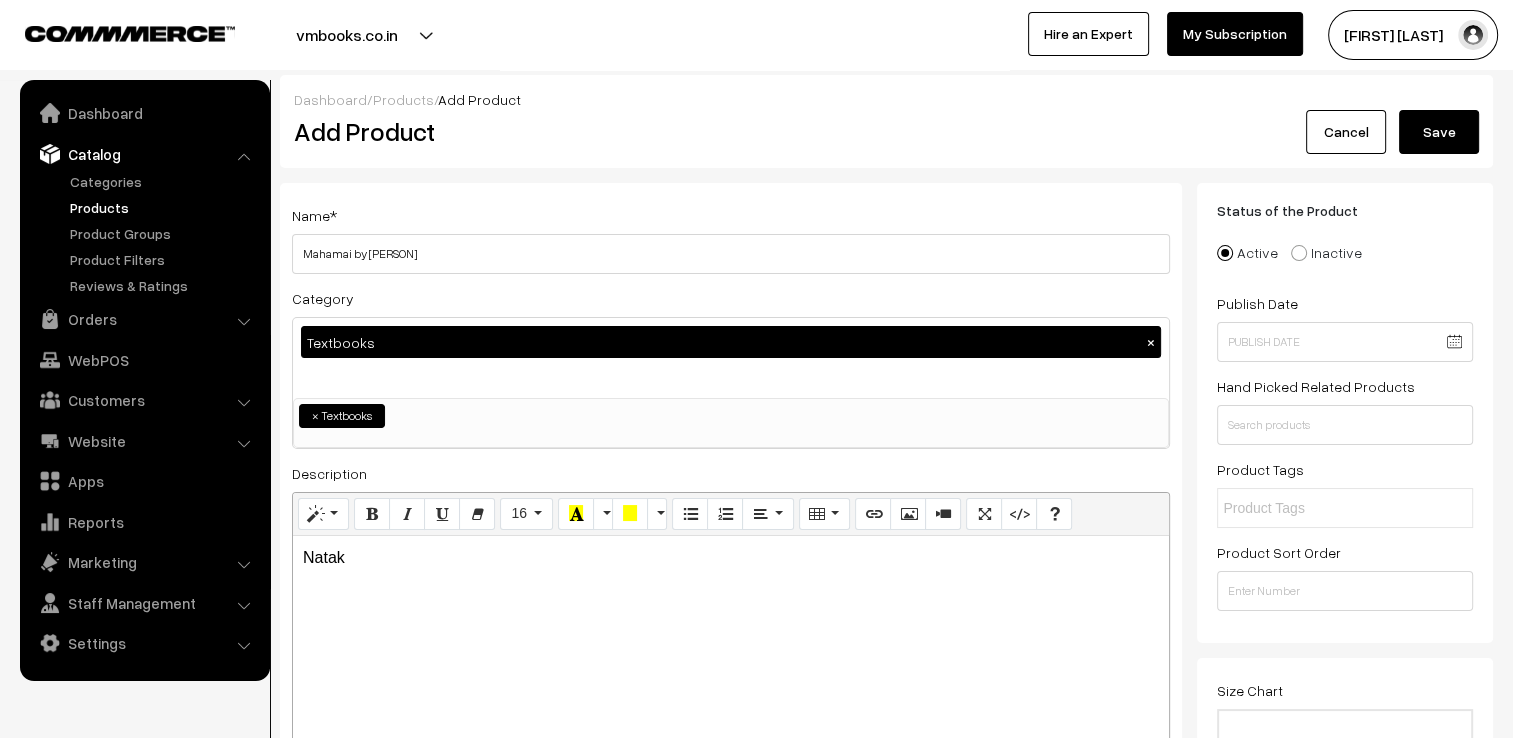 type on "100" 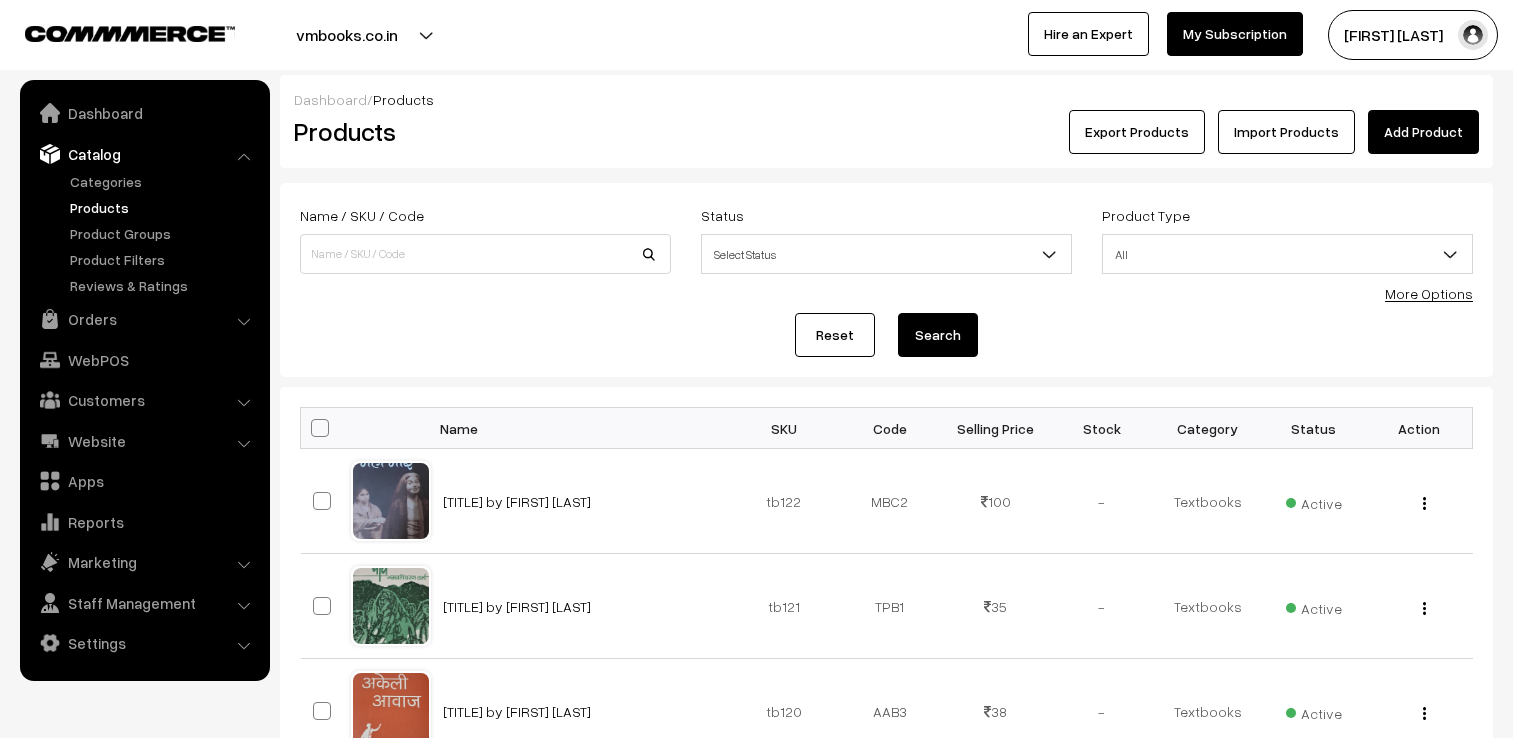scroll, scrollTop: 0, scrollLeft: 0, axis: both 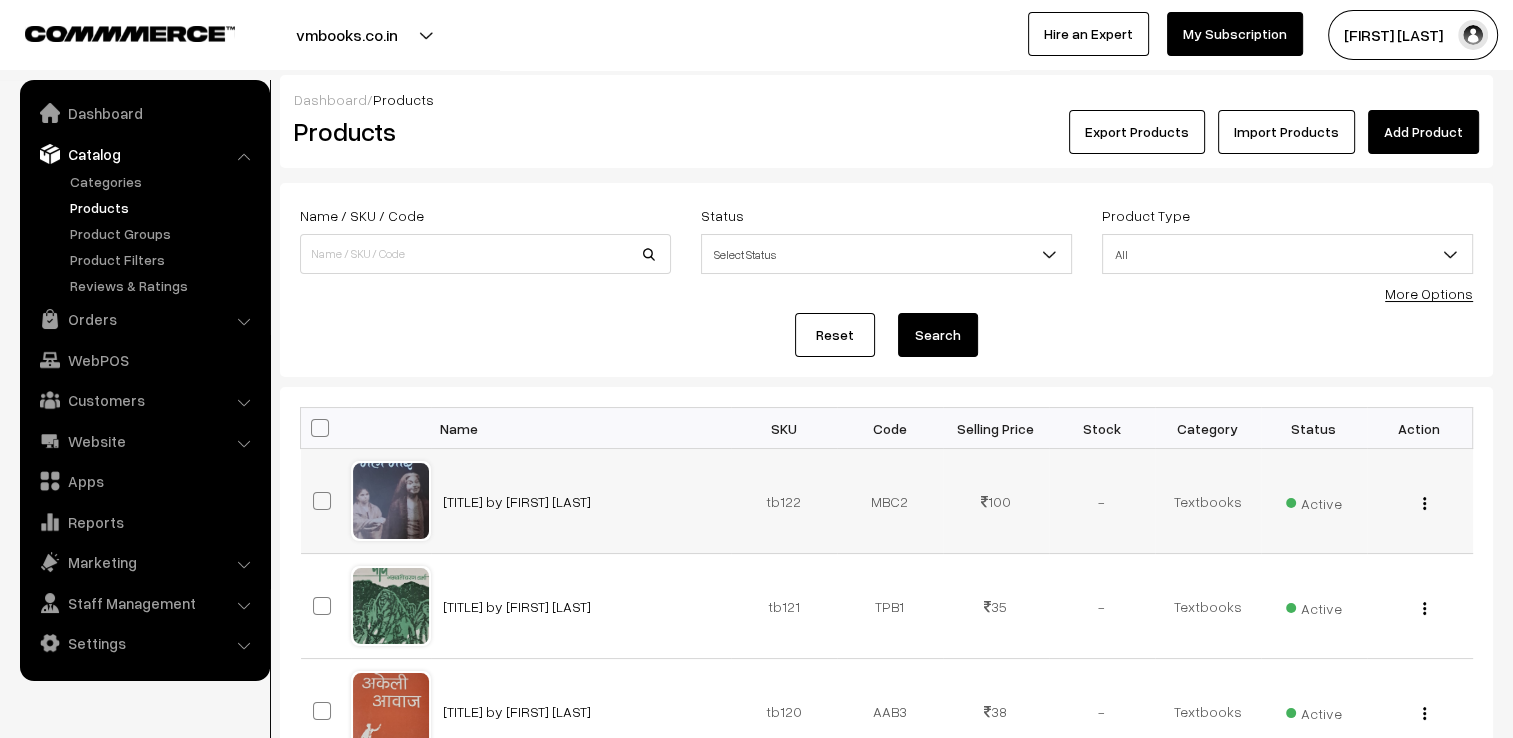 click at bounding box center [391, 501] 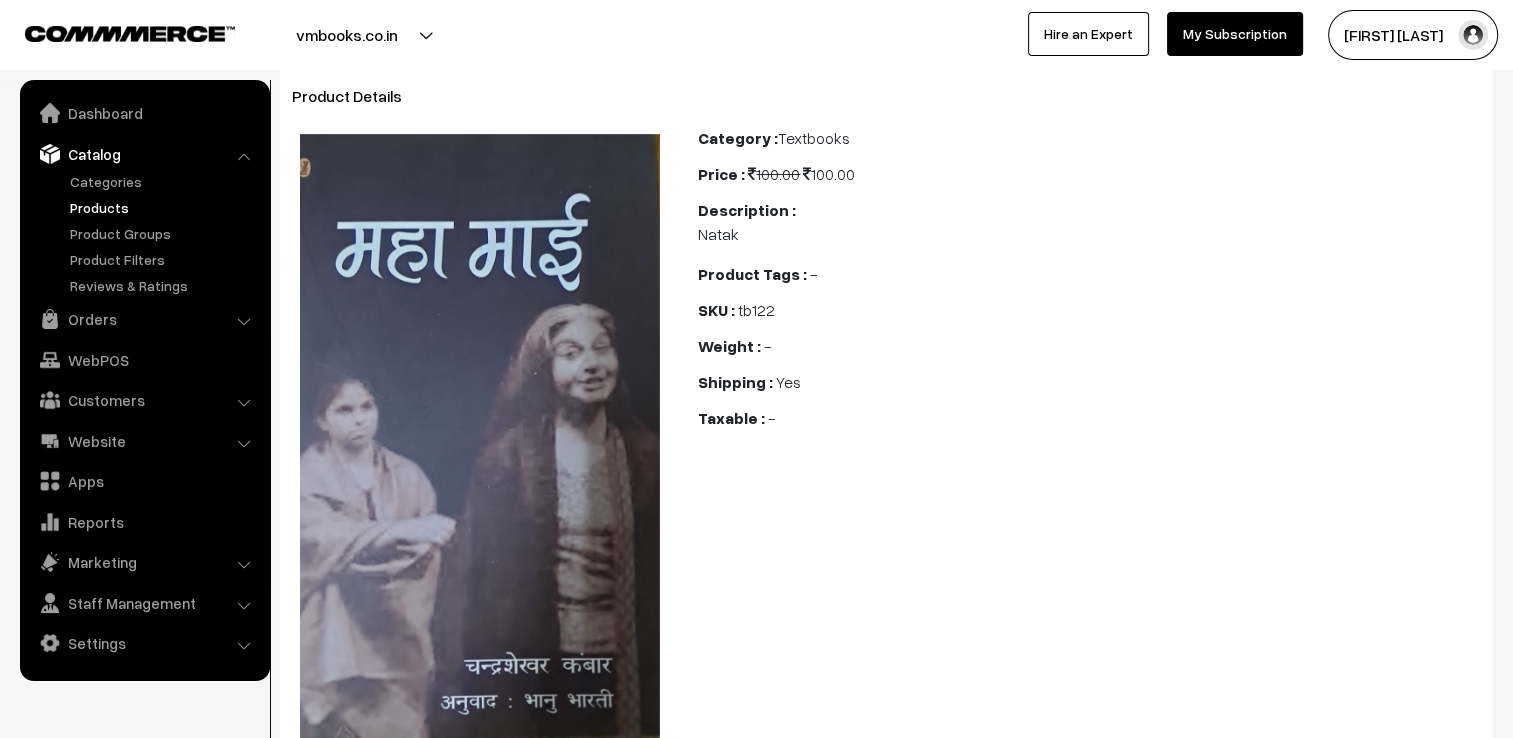 scroll, scrollTop: 0, scrollLeft: 0, axis: both 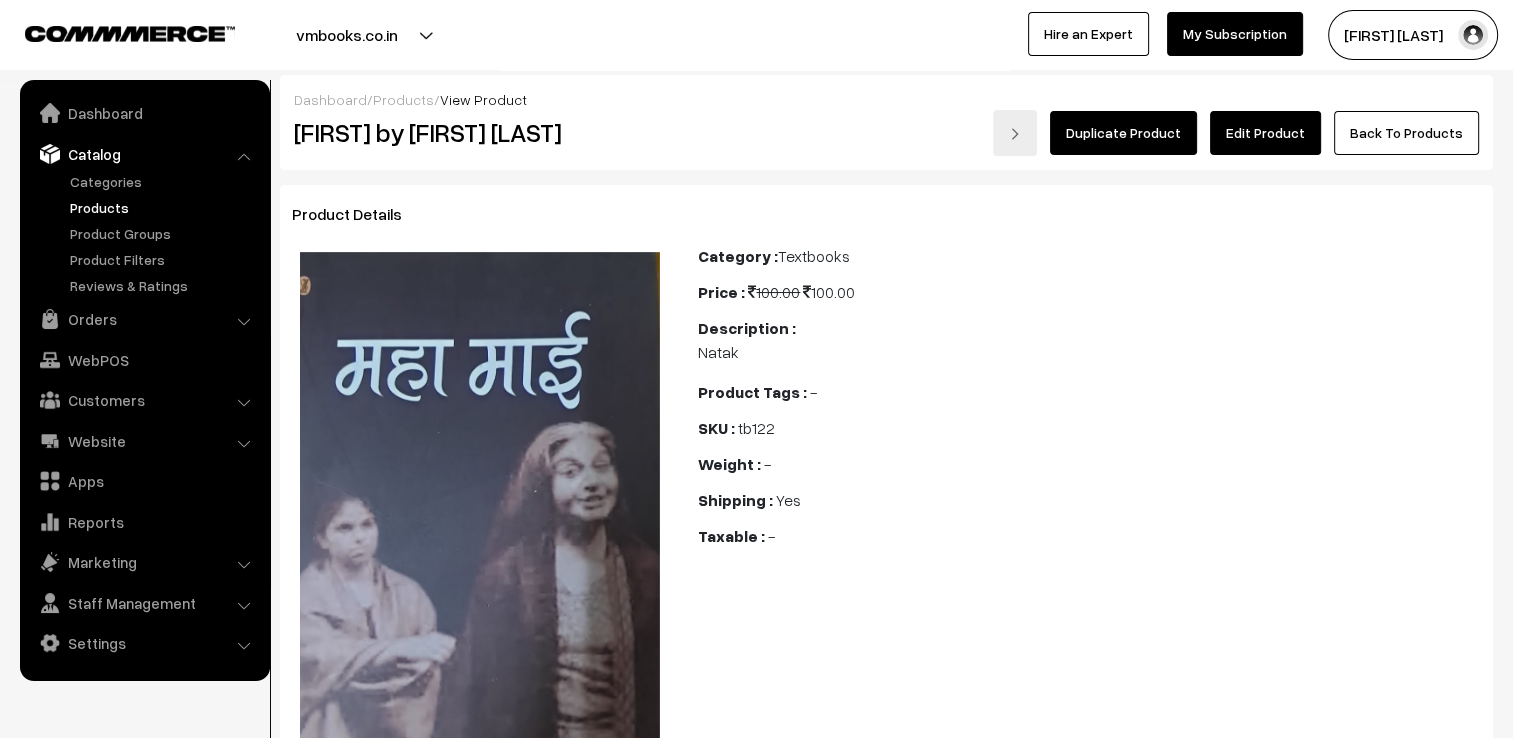 click on "Products" at bounding box center (164, 207) 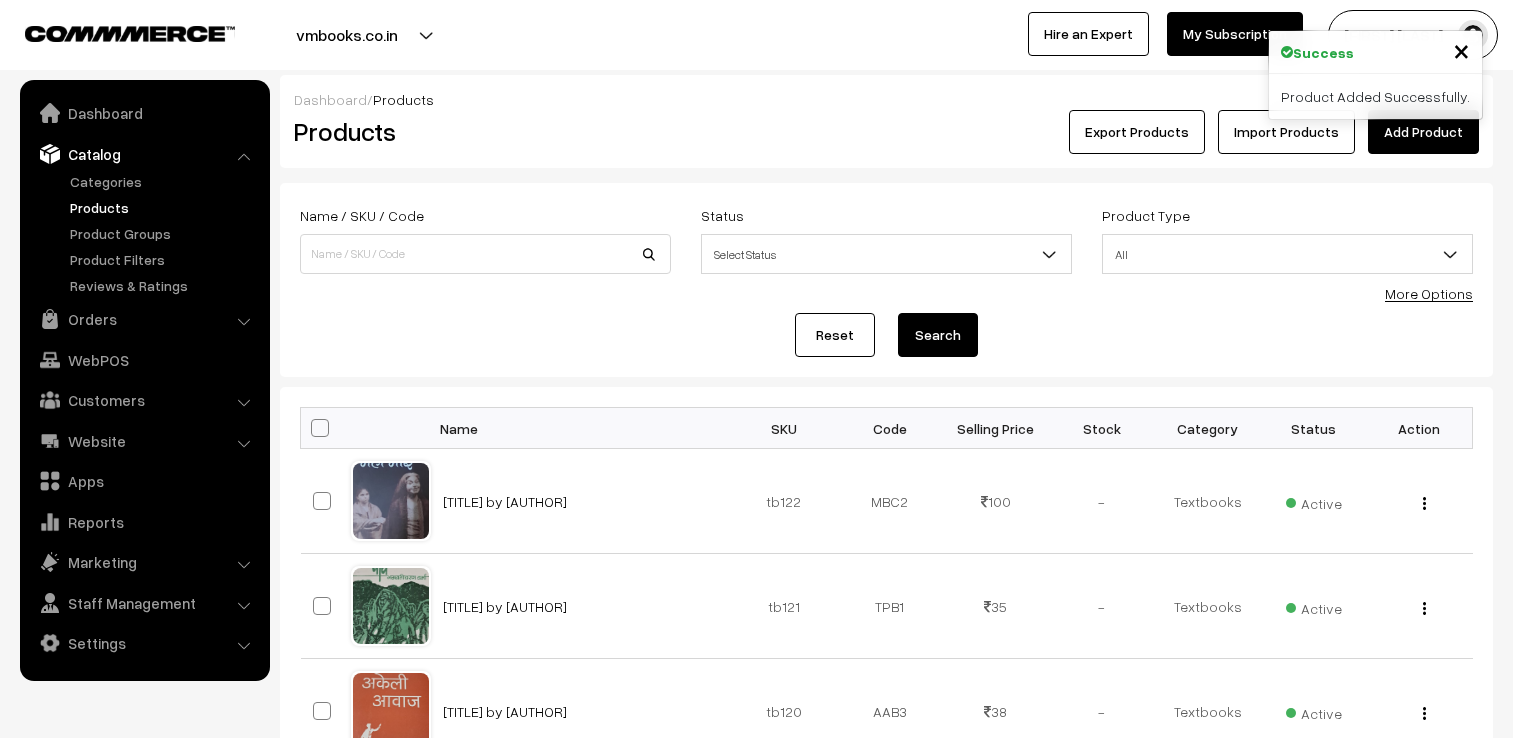 scroll, scrollTop: 0, scrollLeft: 0, axis: both 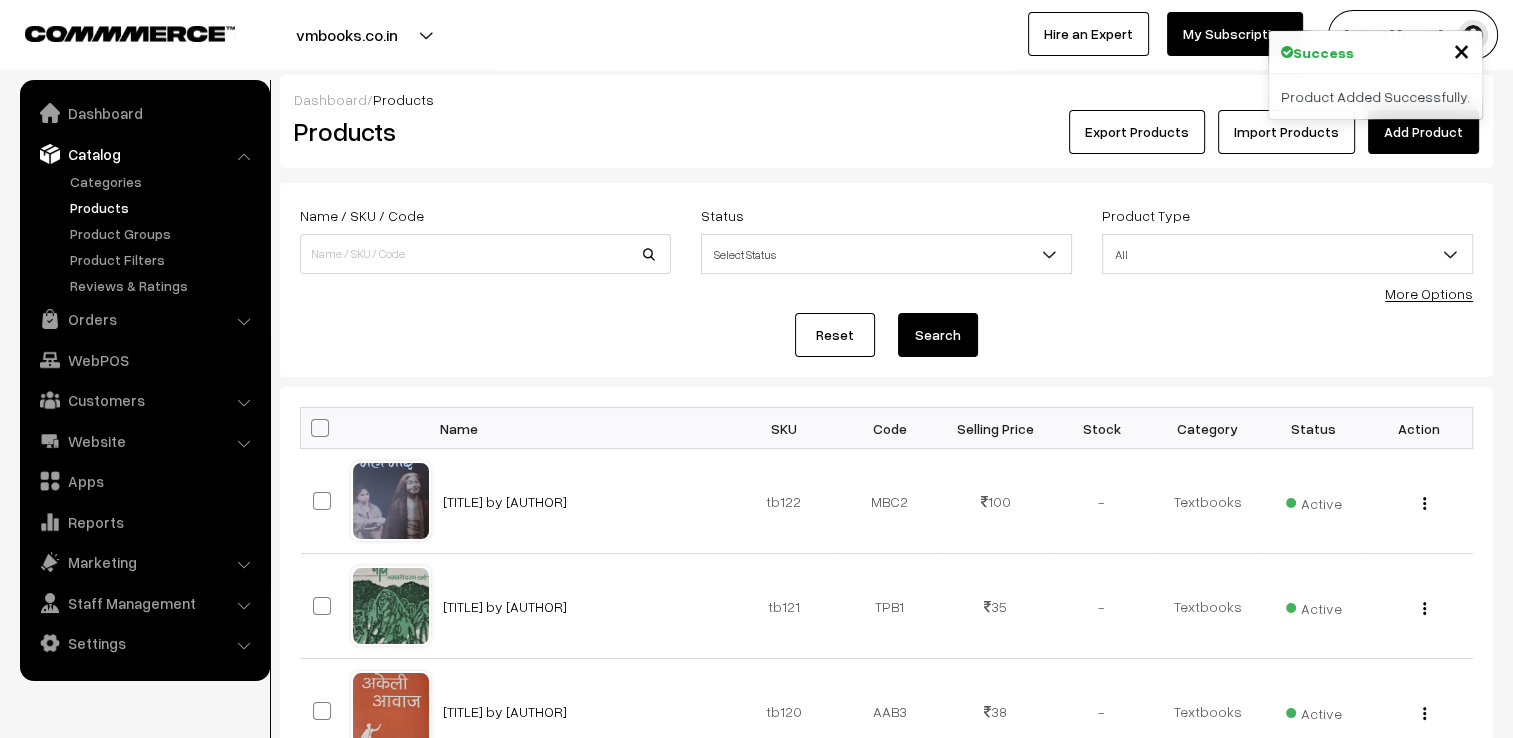 click on "Add Product" at bounding box center [1423, 132] 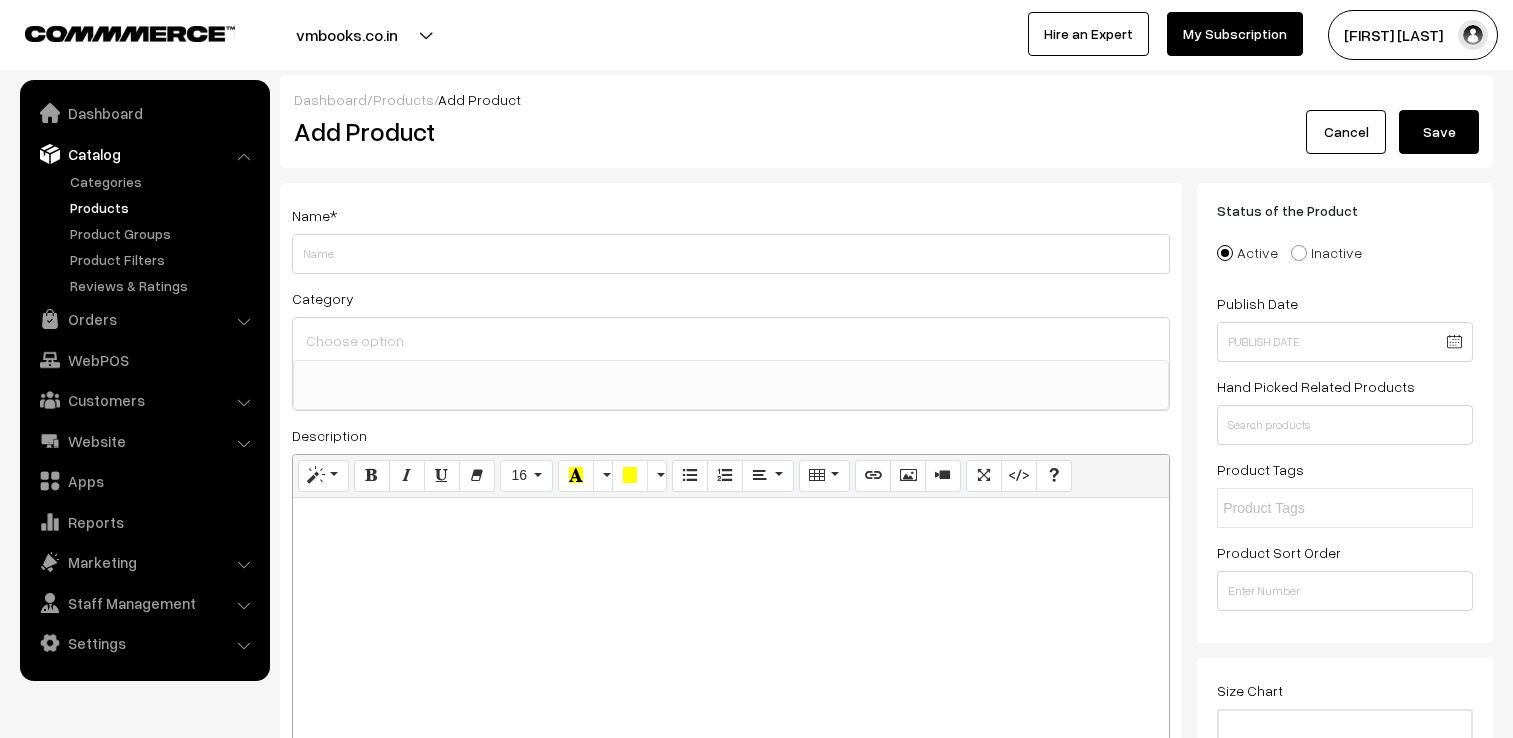 select 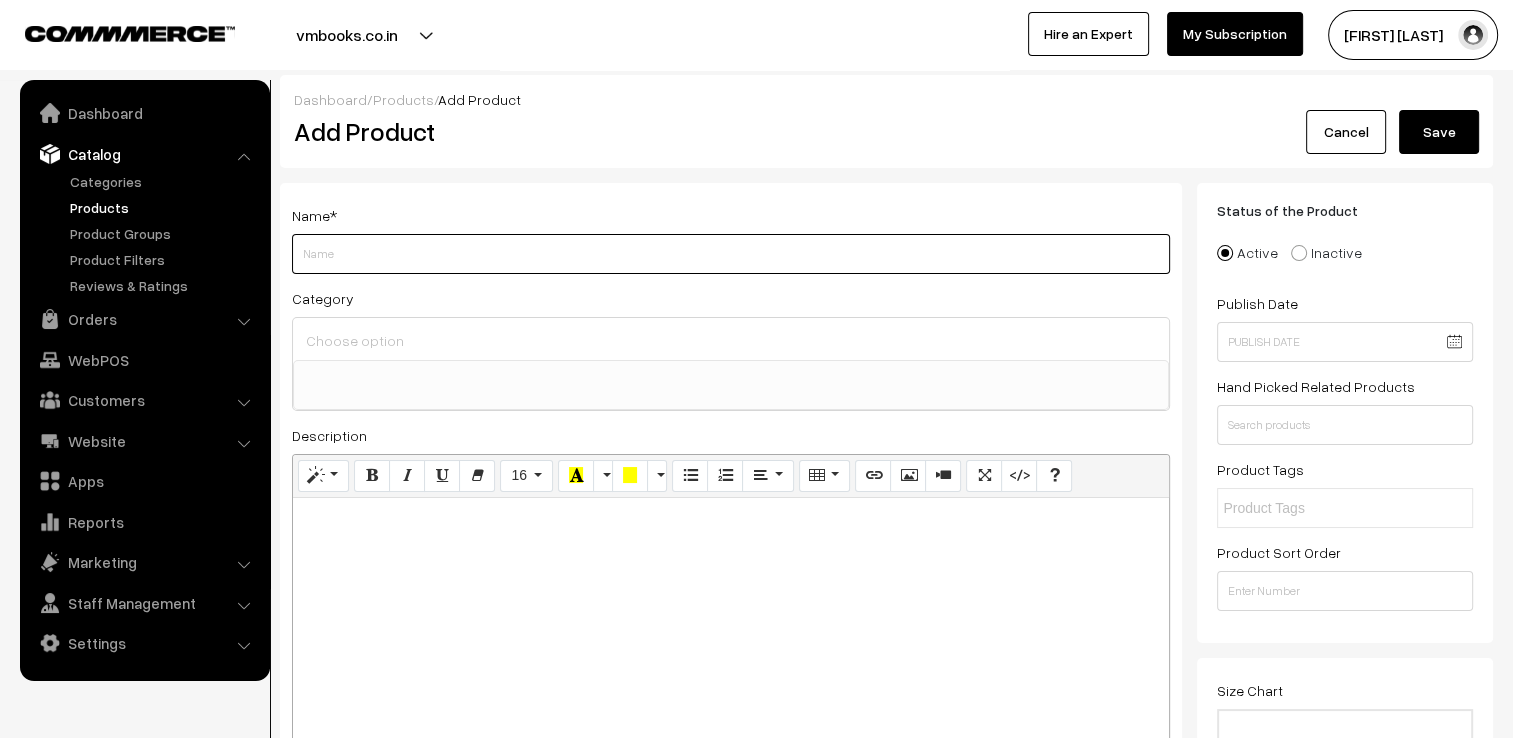 click on "Weight" at bounding box center [731, 254] 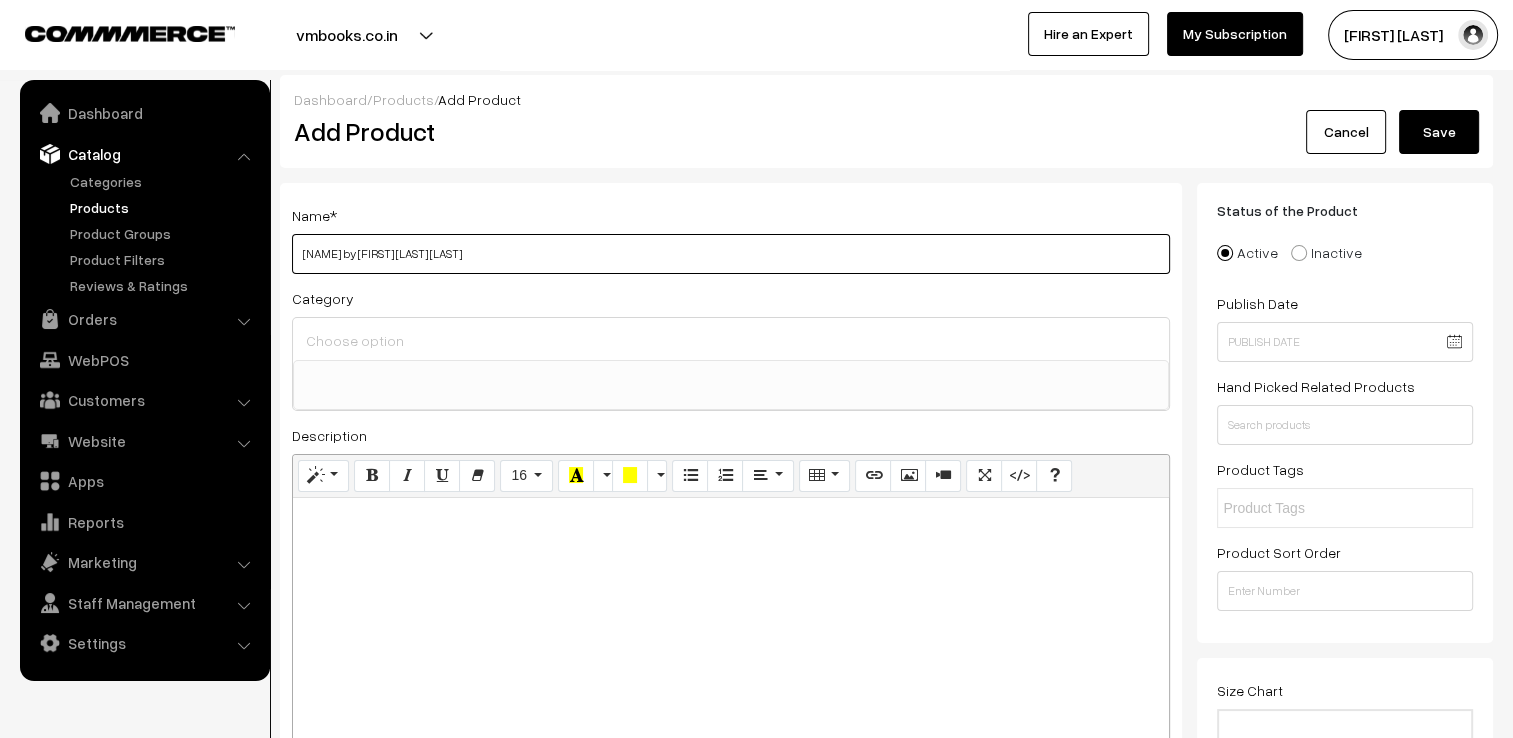 type on "Ekanki Sankalan by [FIRST] [LAST]" 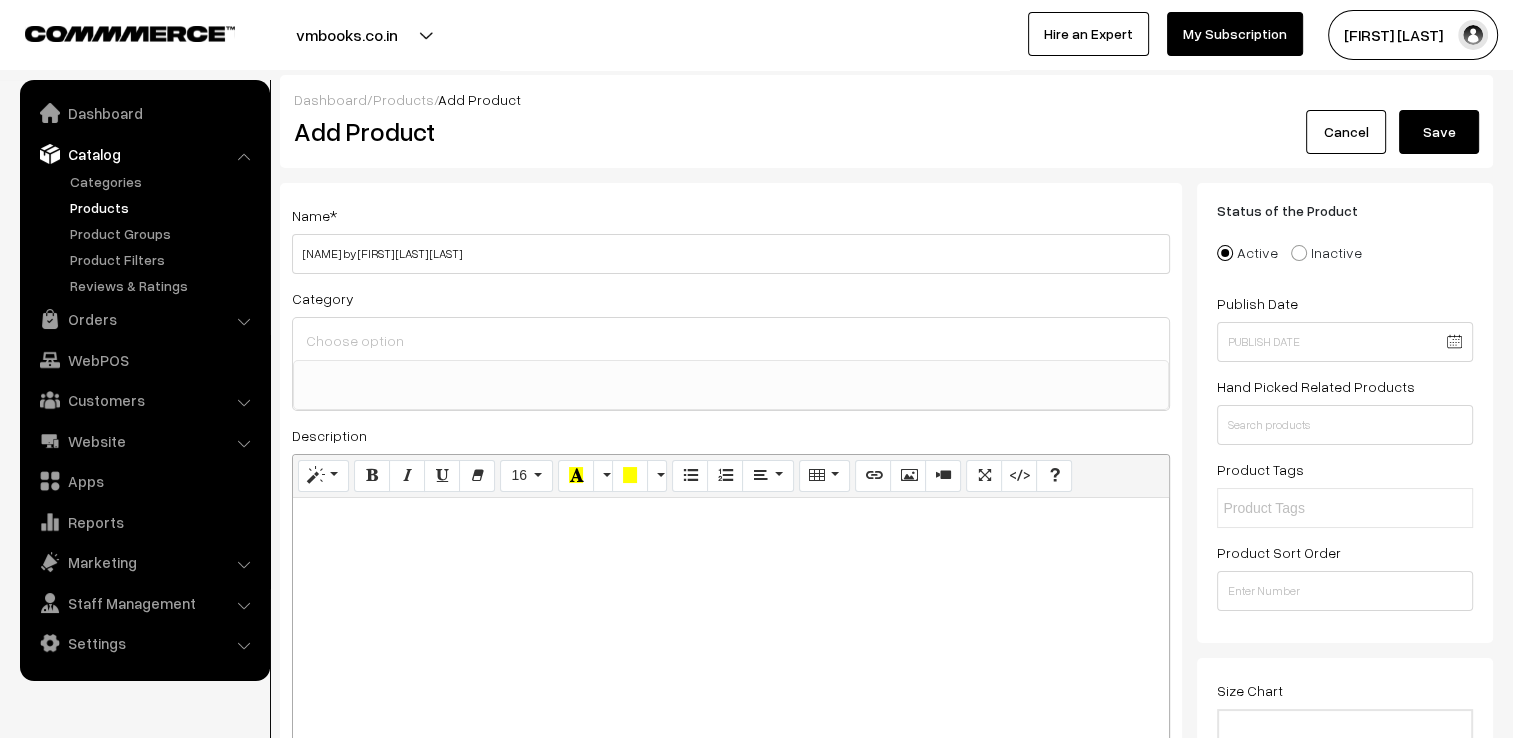 click at bounding box center (731, 340) 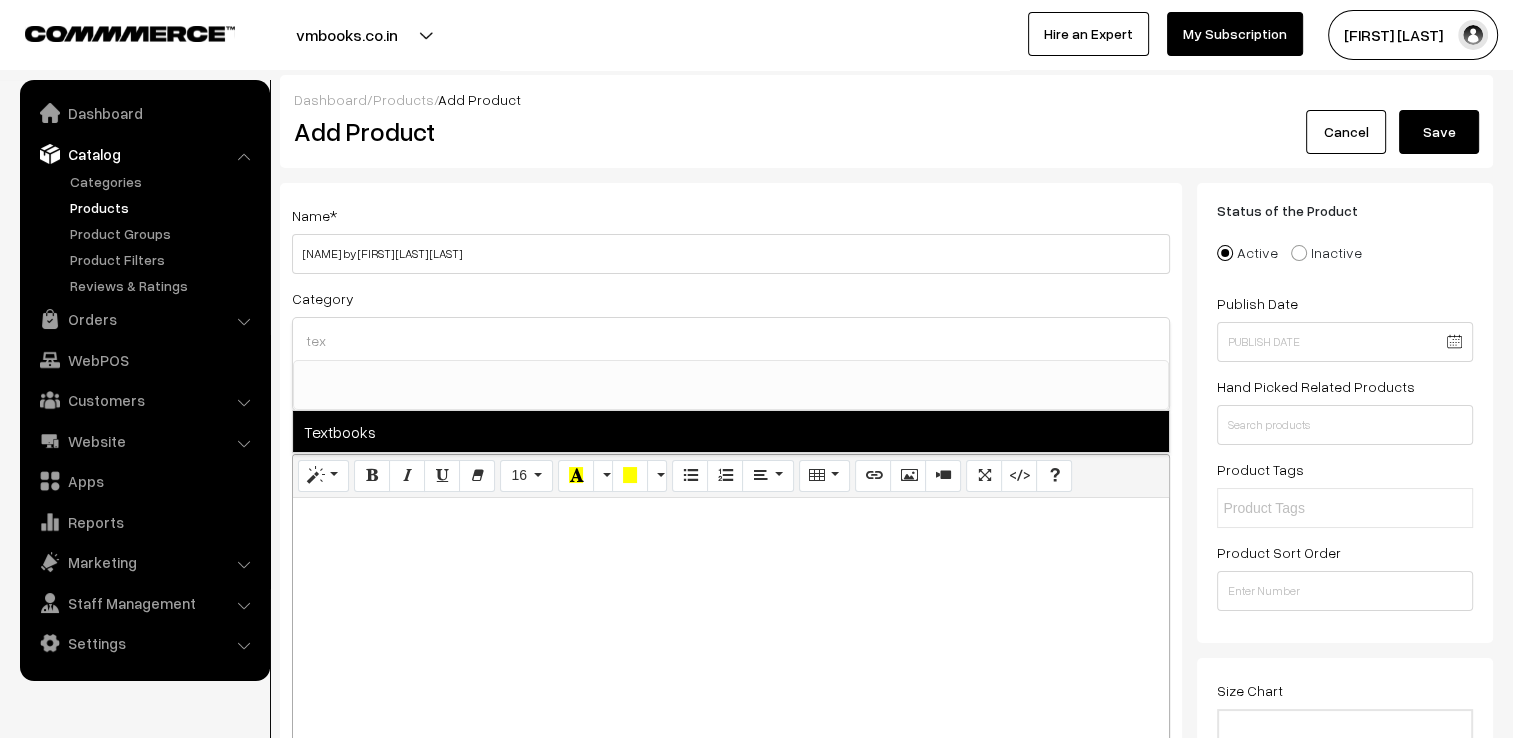 type on "tex" 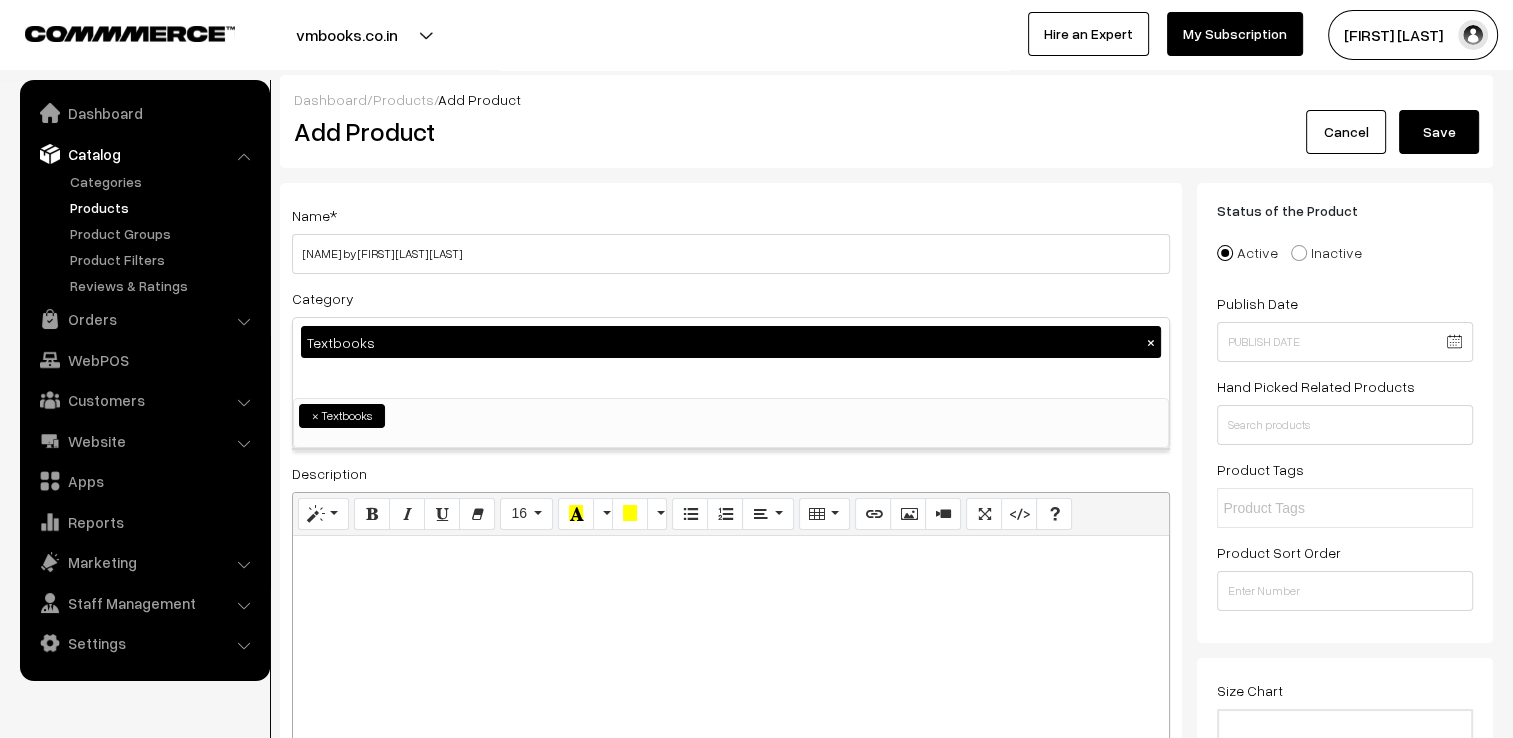 scroll, scrollTop: 437, scrollLeft: 0, axis: vertical 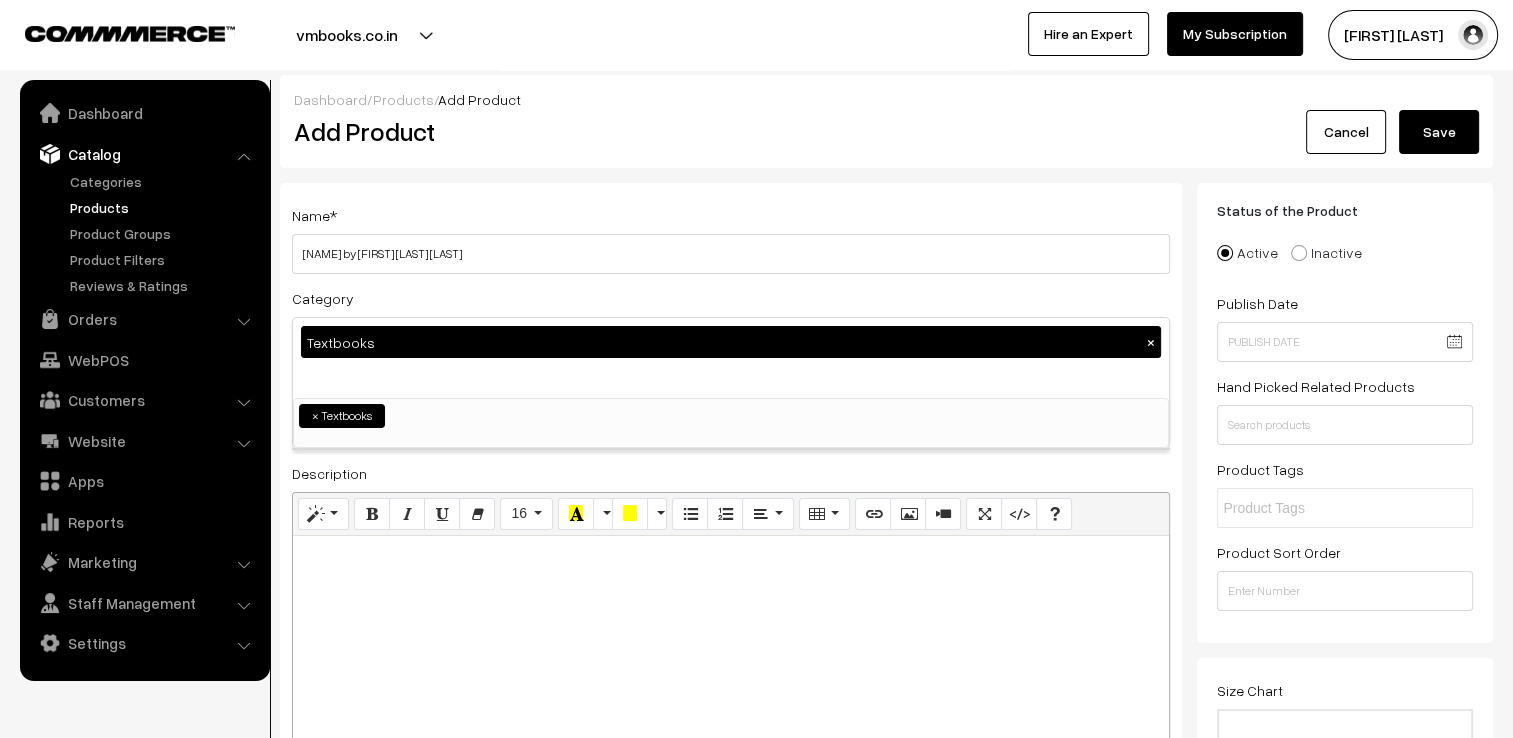 click at bounding box center [731, 558] 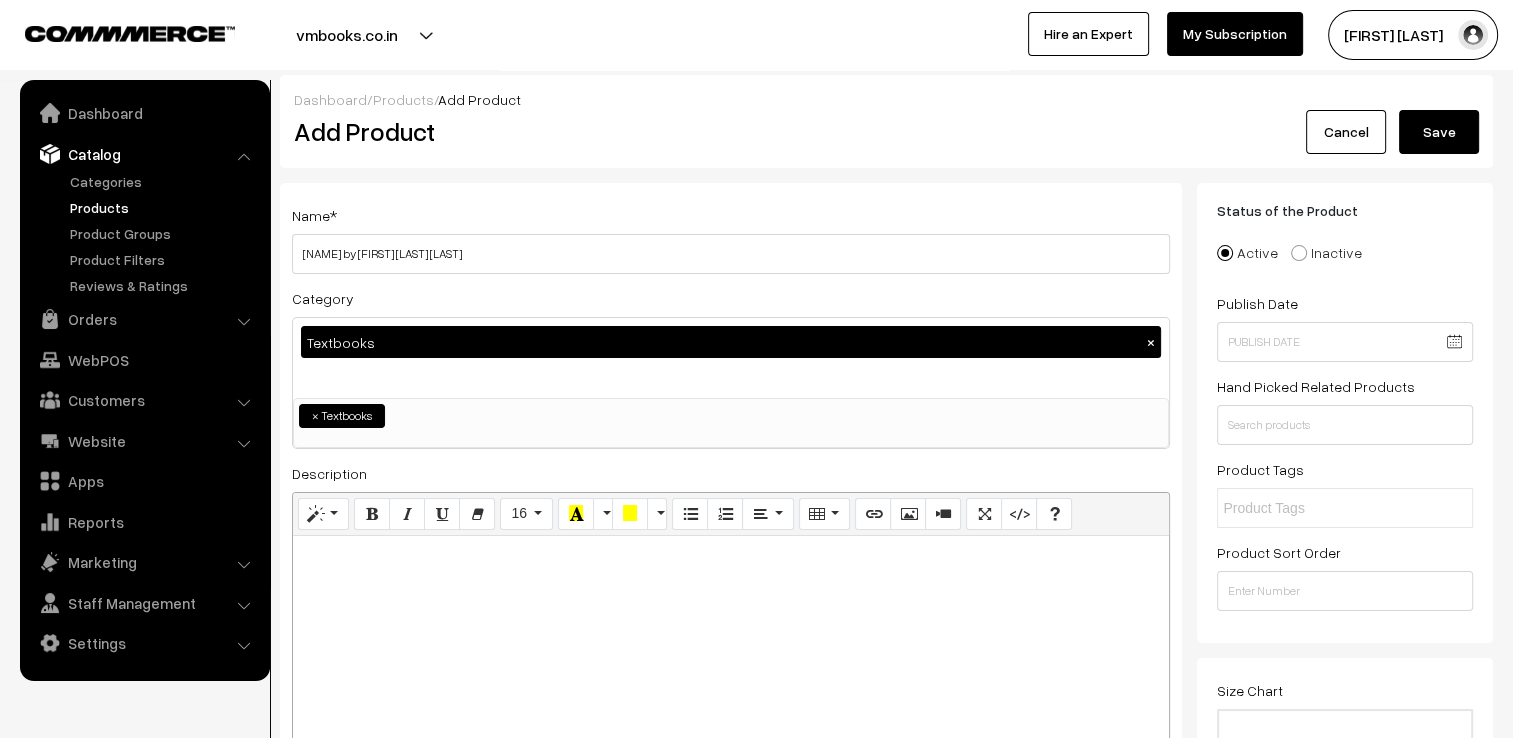 type 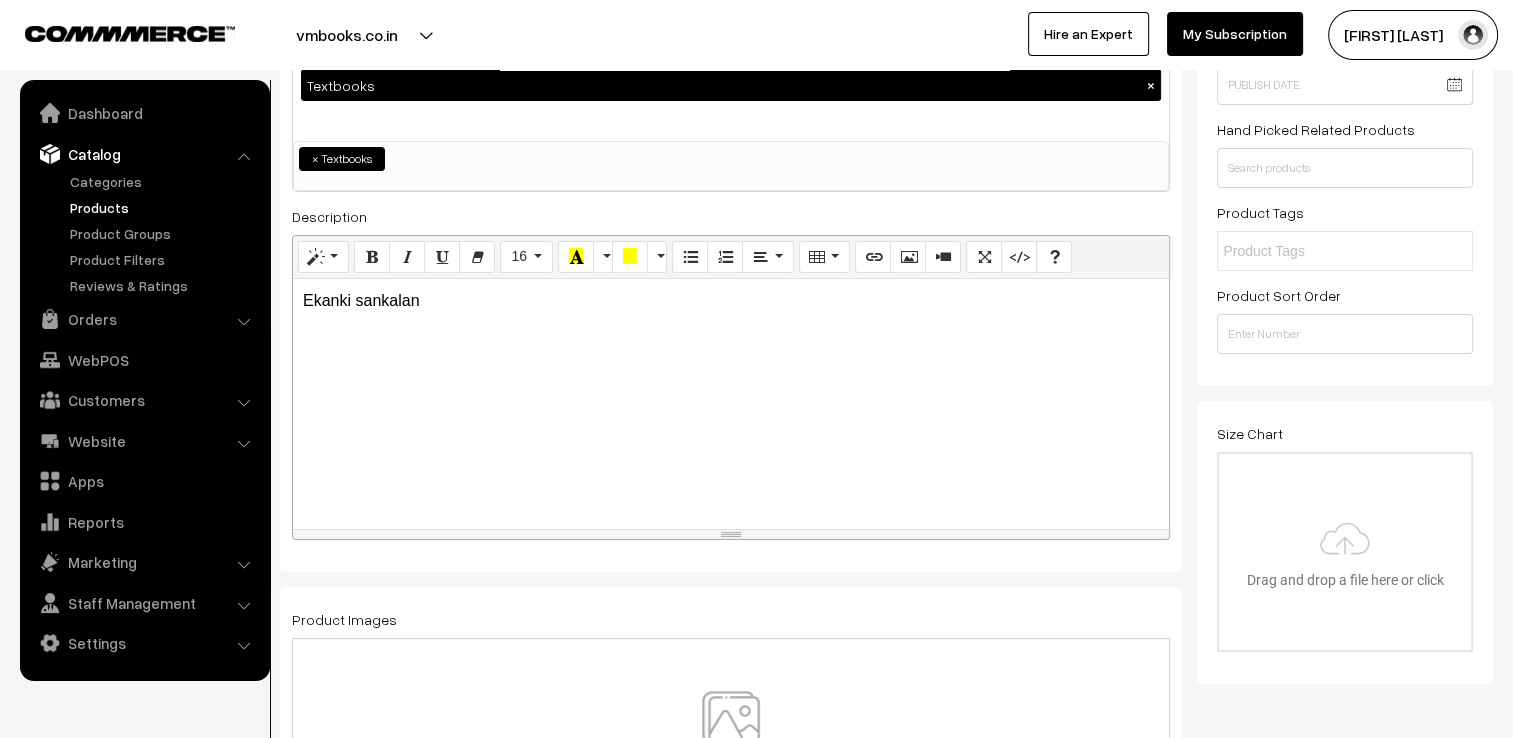 scroll, scrollTop: 400, scrollLeft: 0, axis: vertical 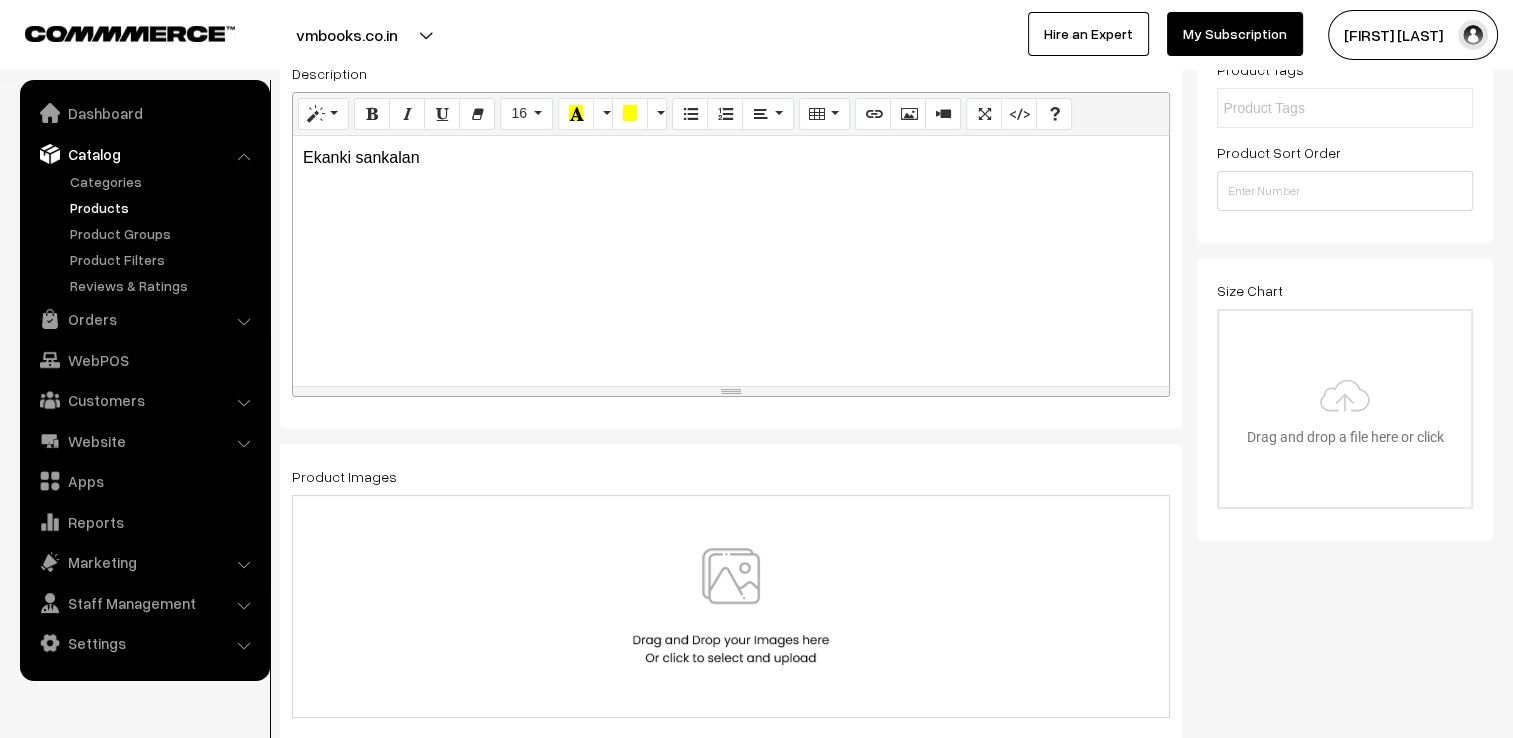 click at bounding box center [731, 606] 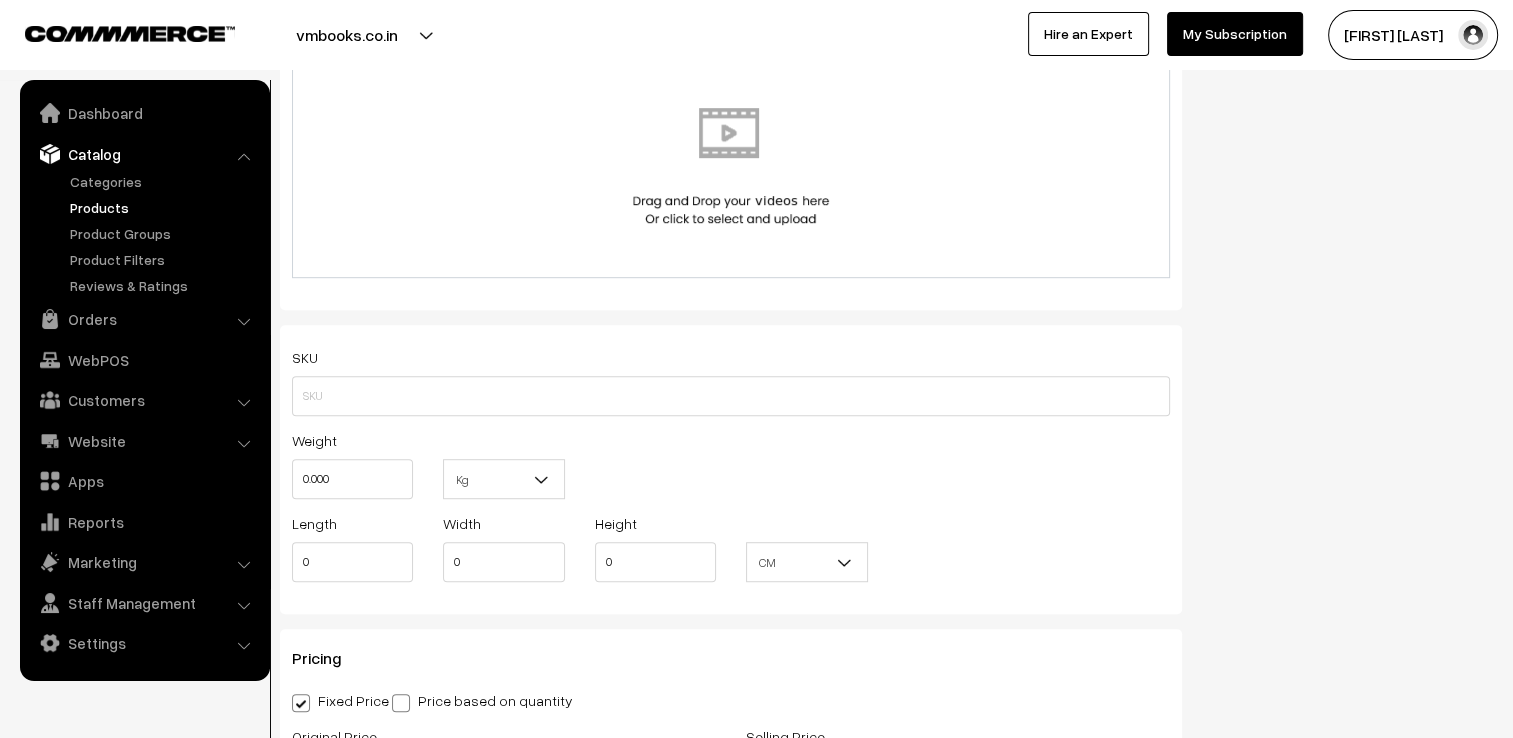 scroll, scrollTop: 1100, scrollLeft: 0, axis: vertical 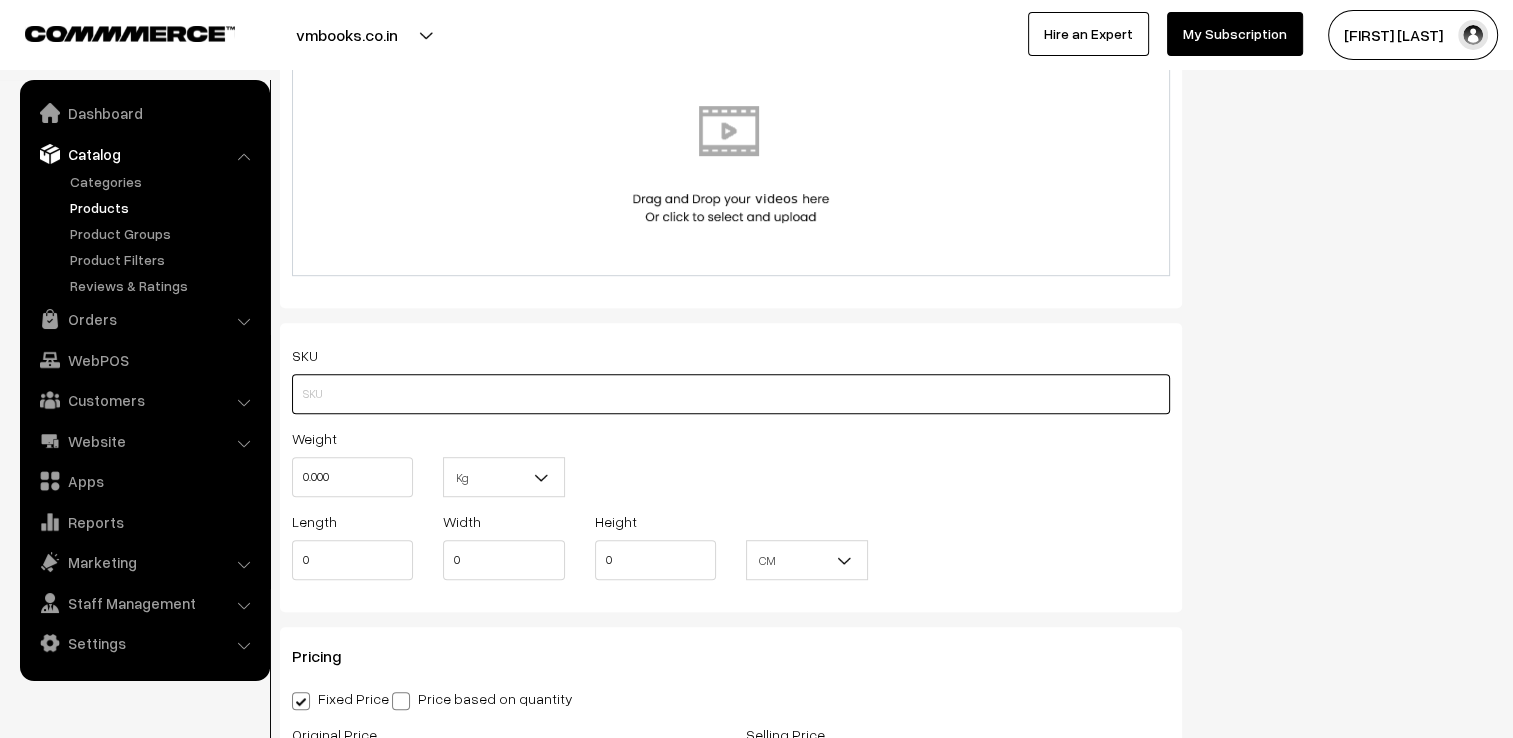 click at bounding box center (731, 394) 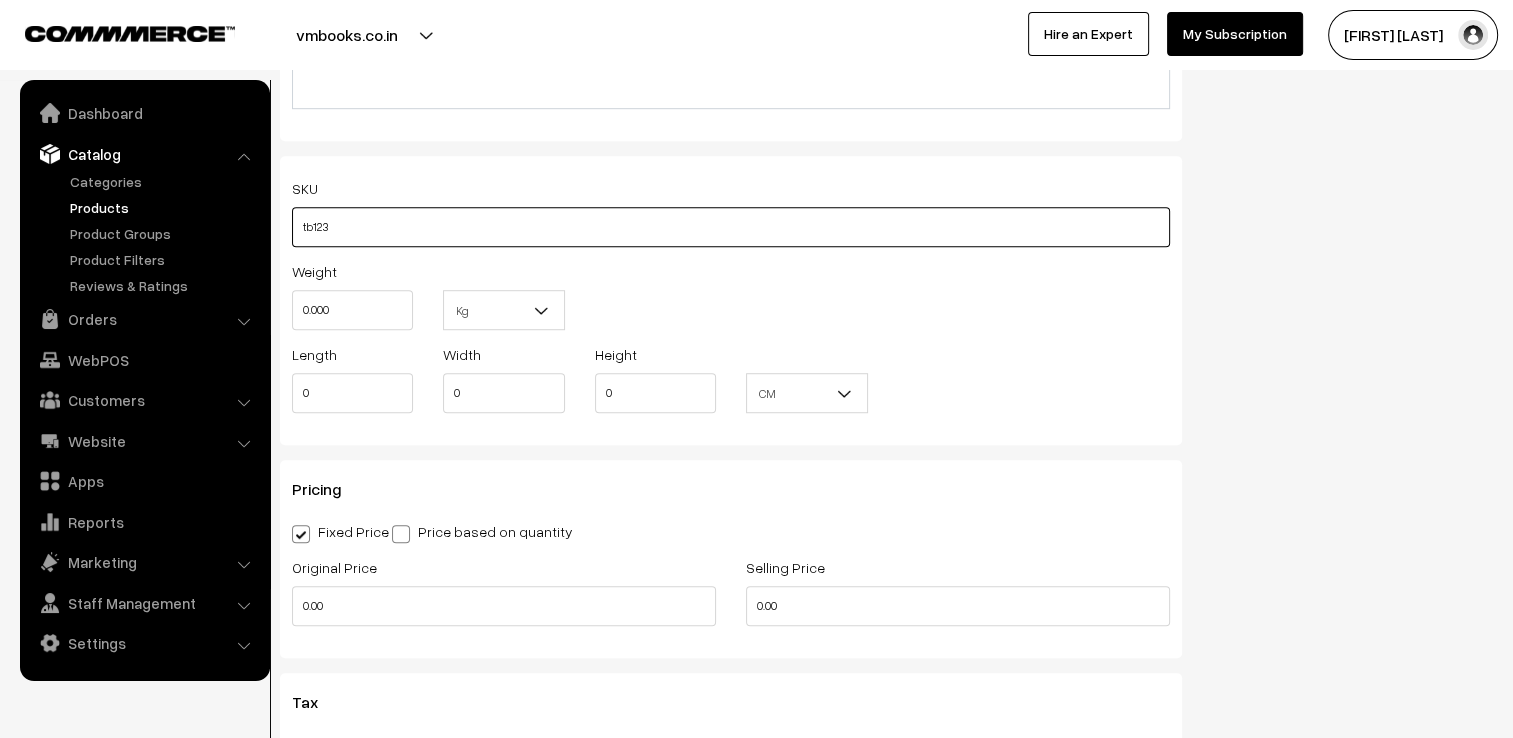 scroll, scrollTop: 1300, scrollLeft: 0, axis: vertical 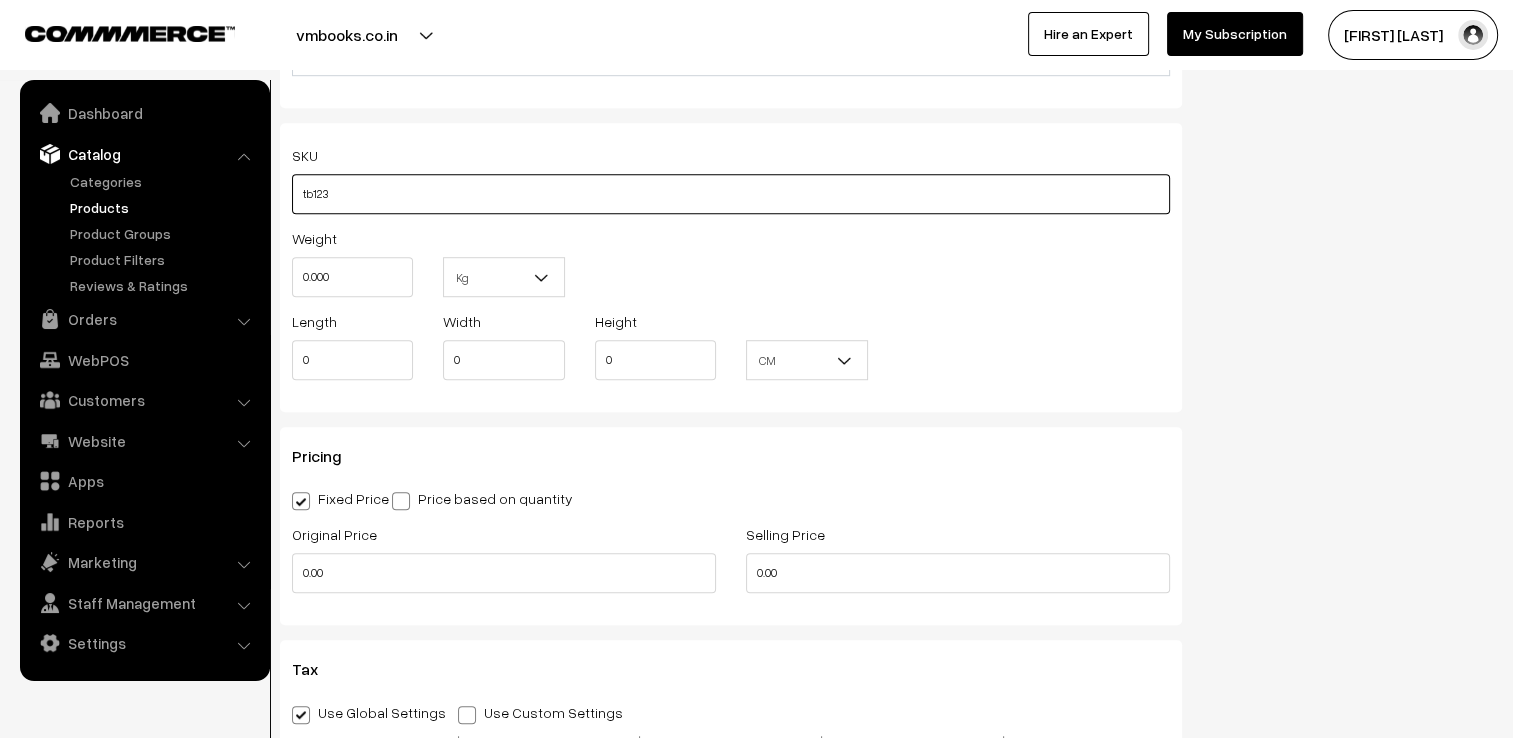 type on "tb123" 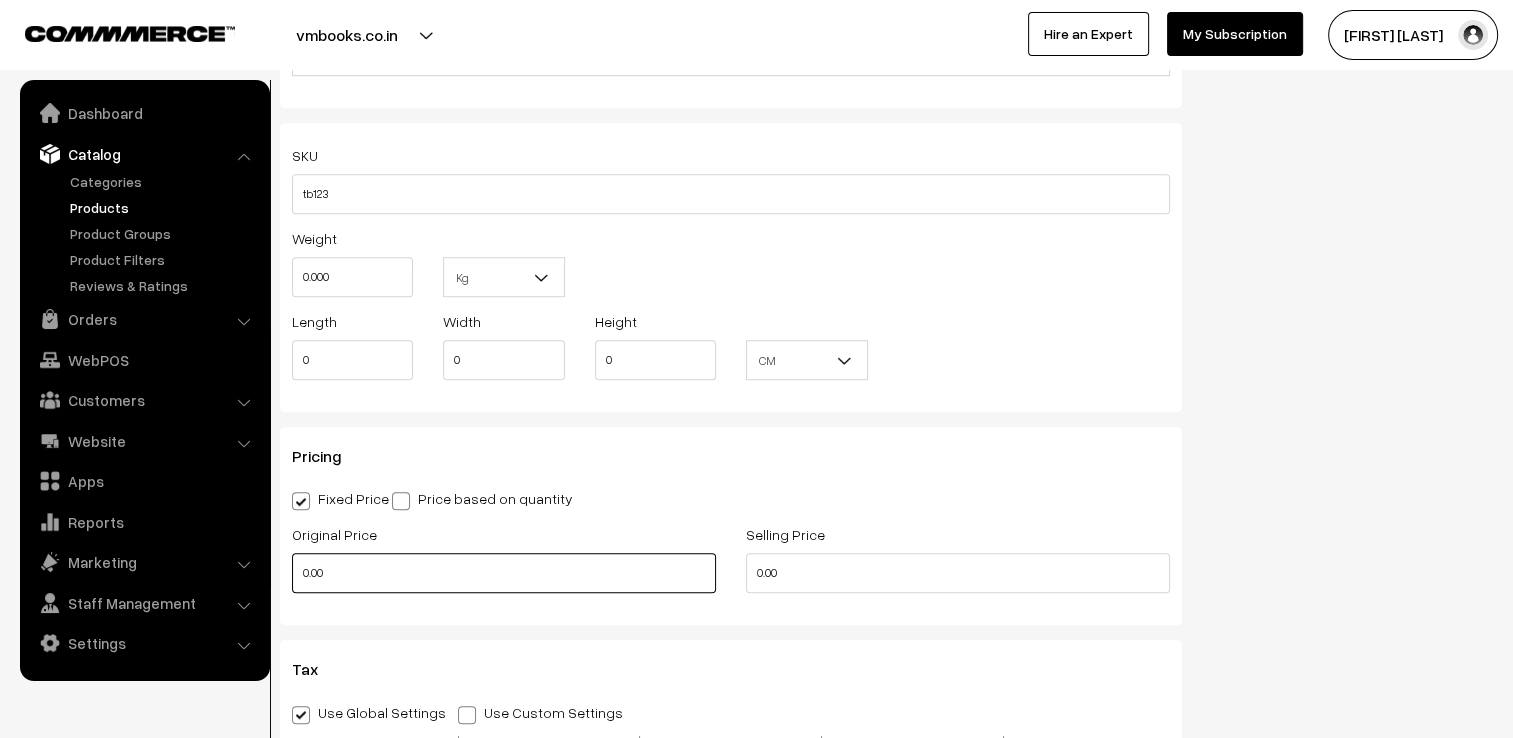 click on "0.00" at bounding box center [504, 573] 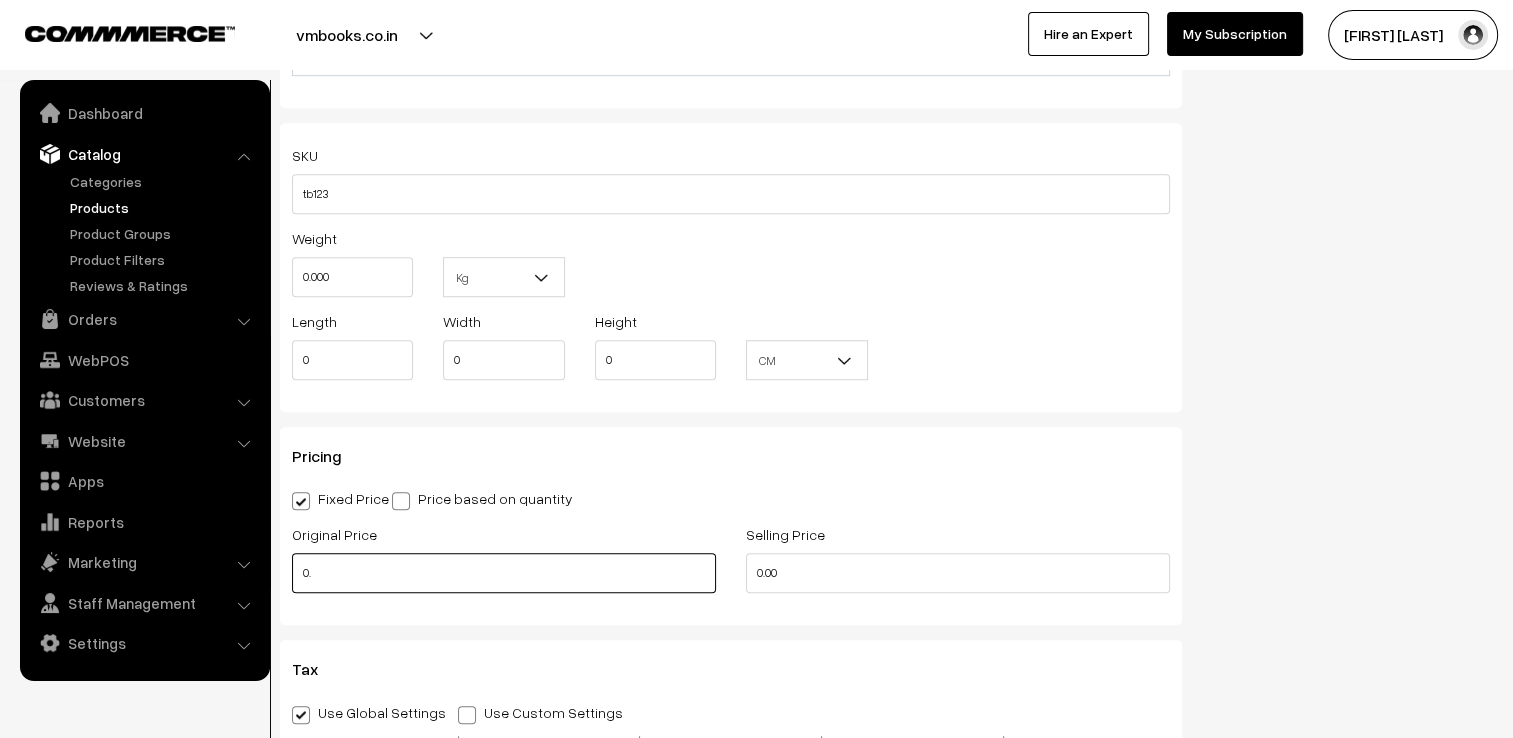 type on "0" 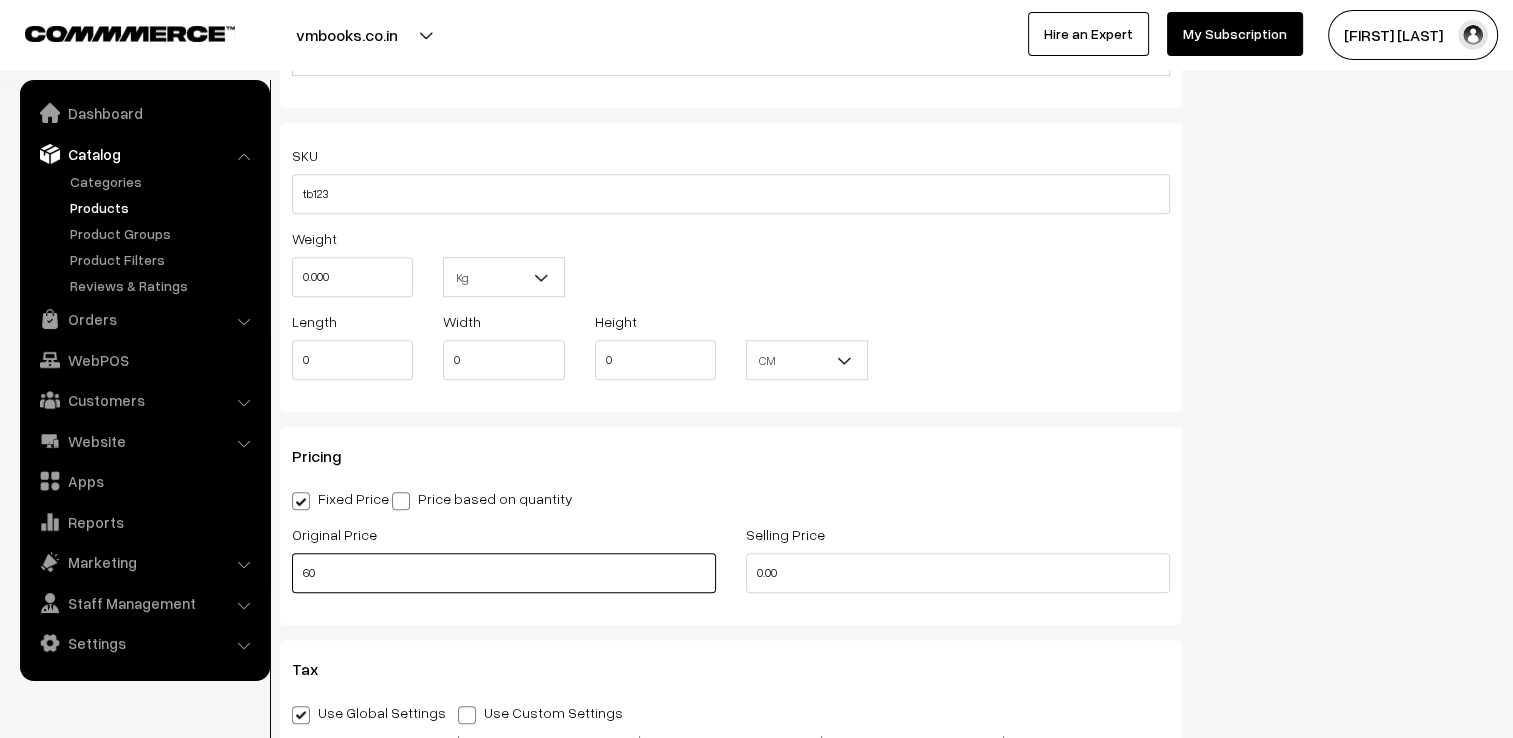 type on "60" 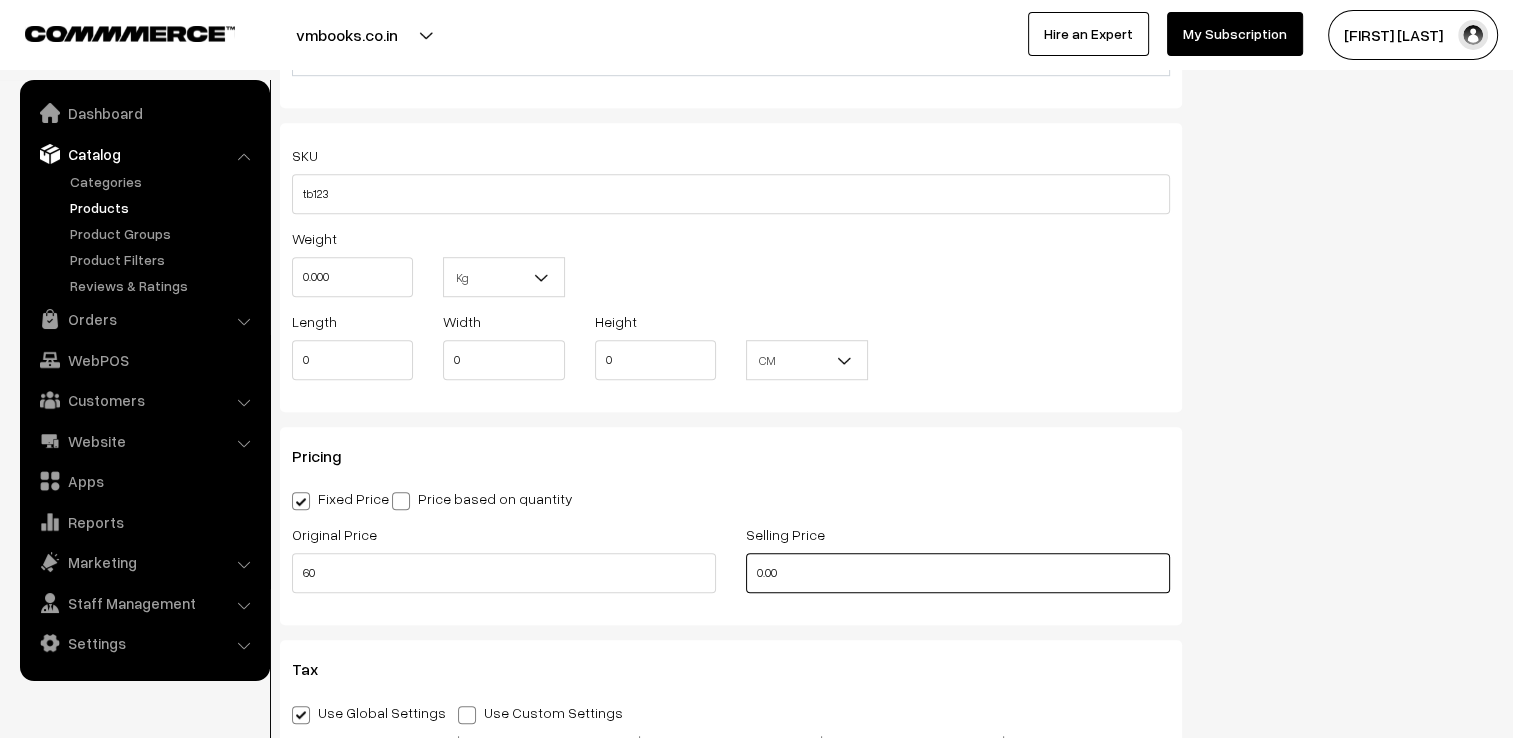 click on "0.00" at bounding box center [958, 573] 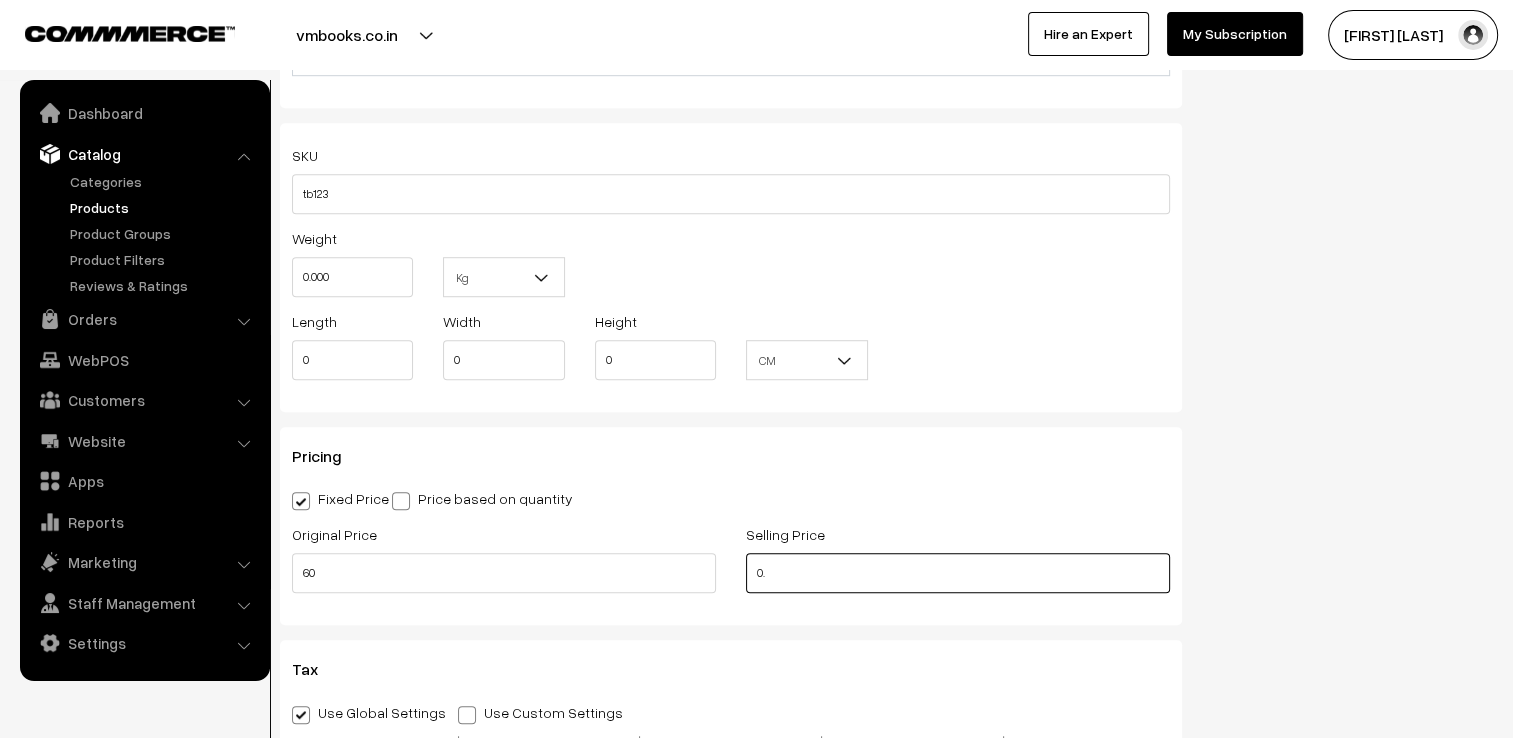 type on "0" 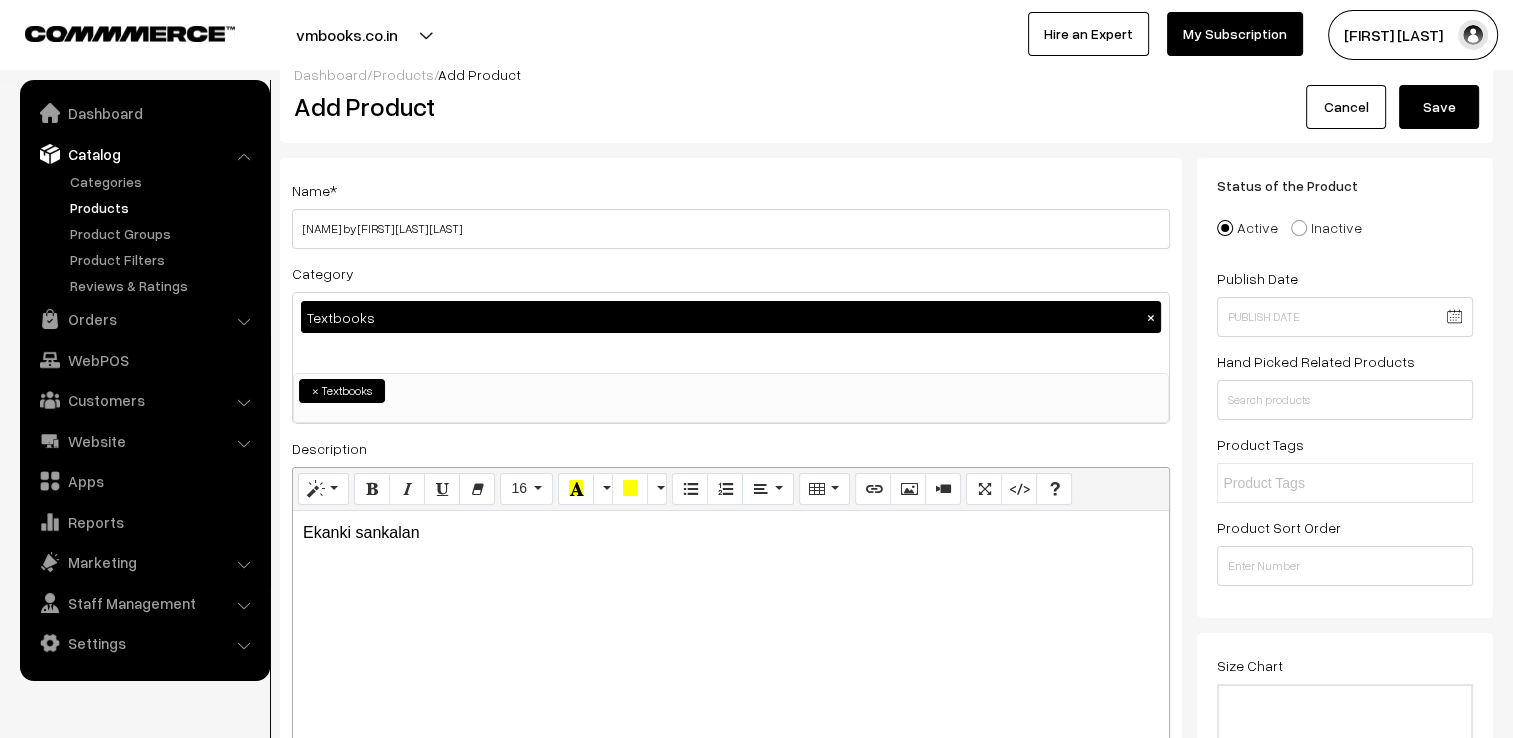 scroll, scrollTop: 0, scrollLeft: 0, axis: both 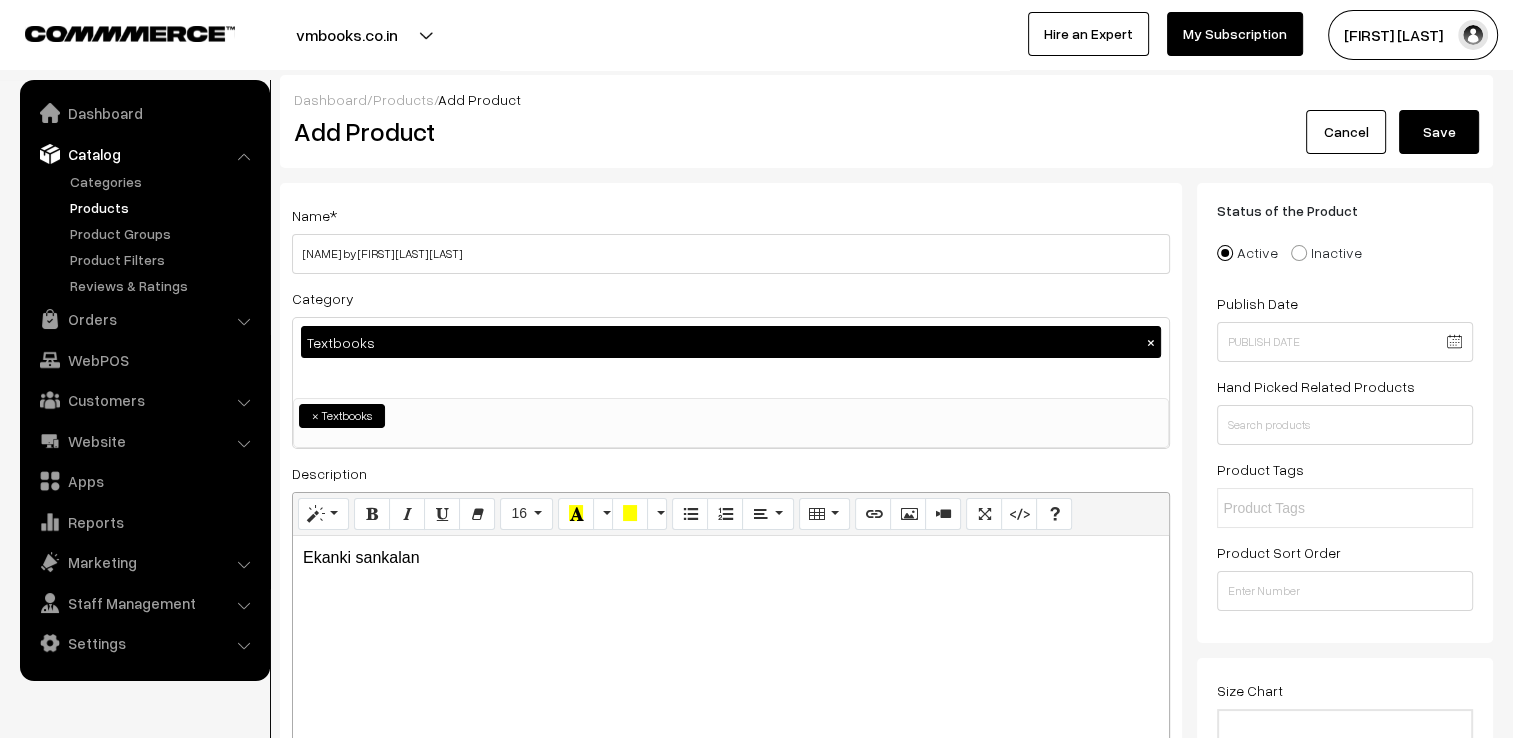 type on "60" 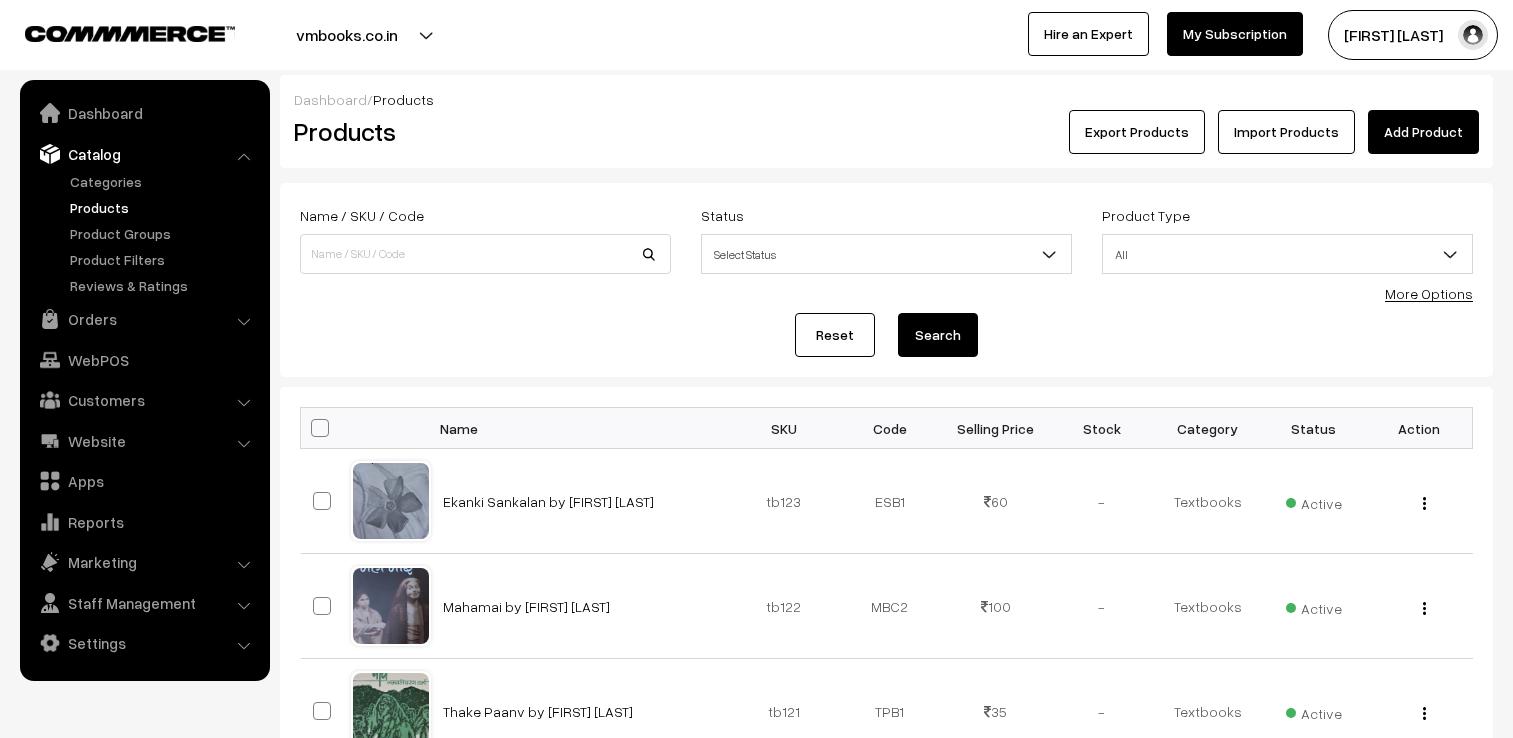 scroll, scrollTop: 0, scrollLeft: 0, axis: both 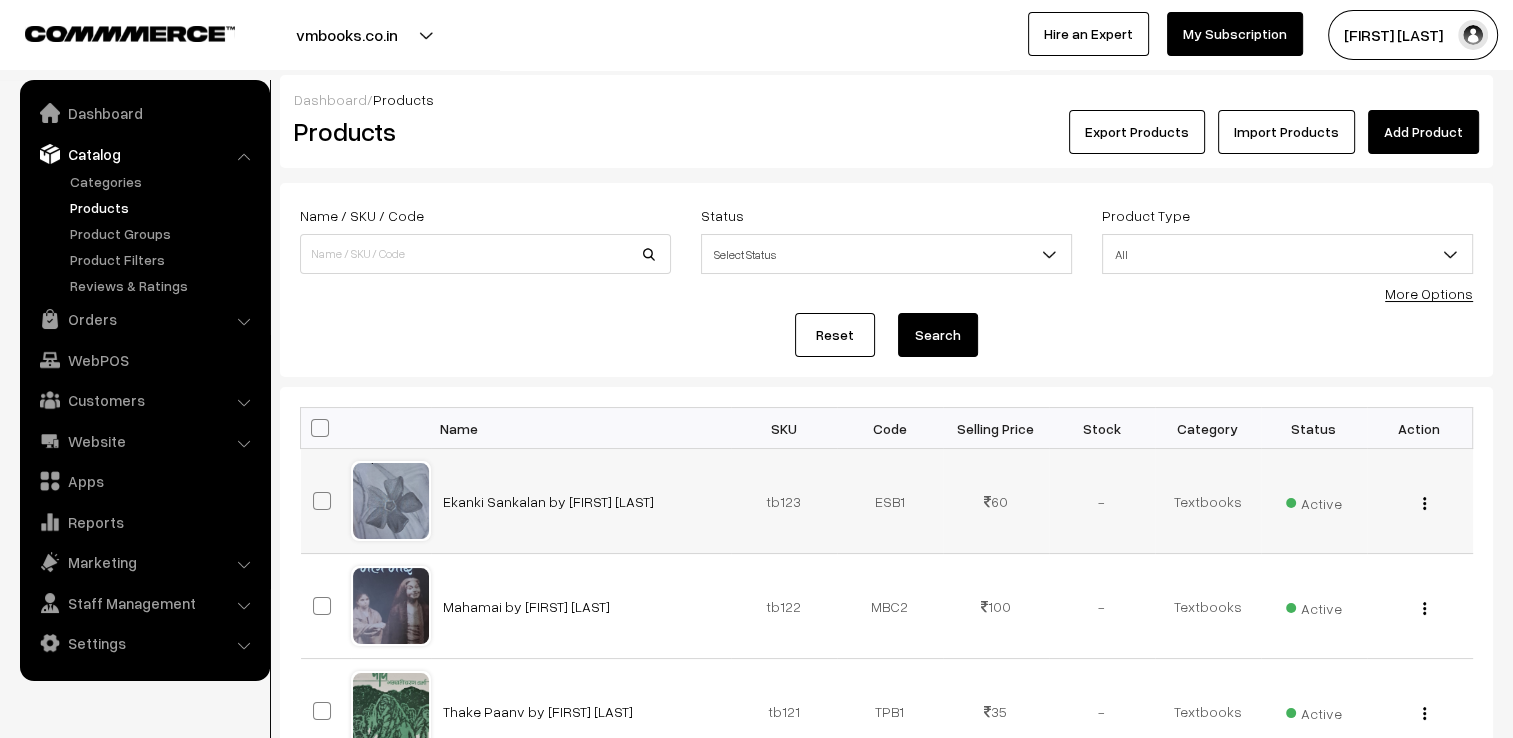 click at bounding box center [391, 501] 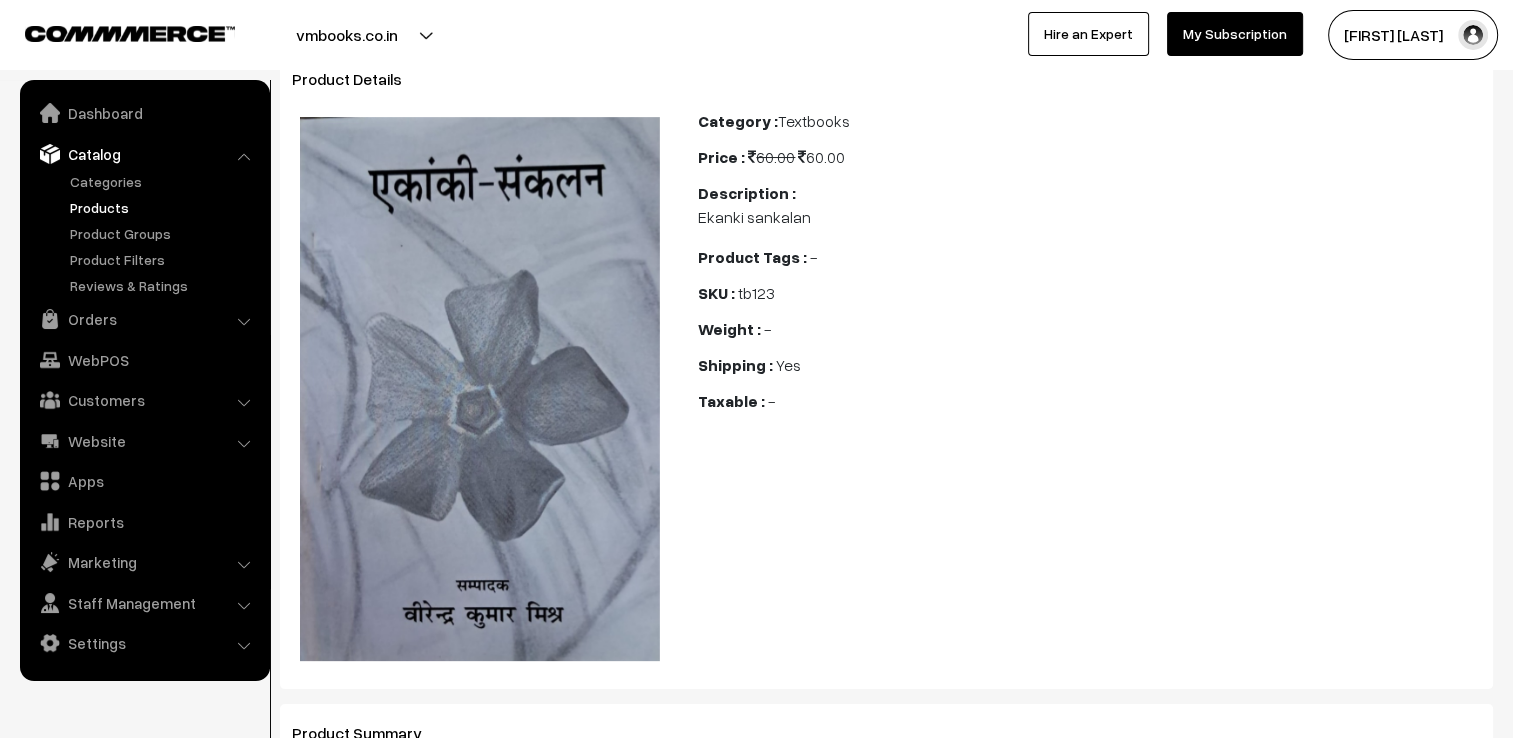 scroll, scrollTop: 200, scrollLeft: 0, axis: vertical 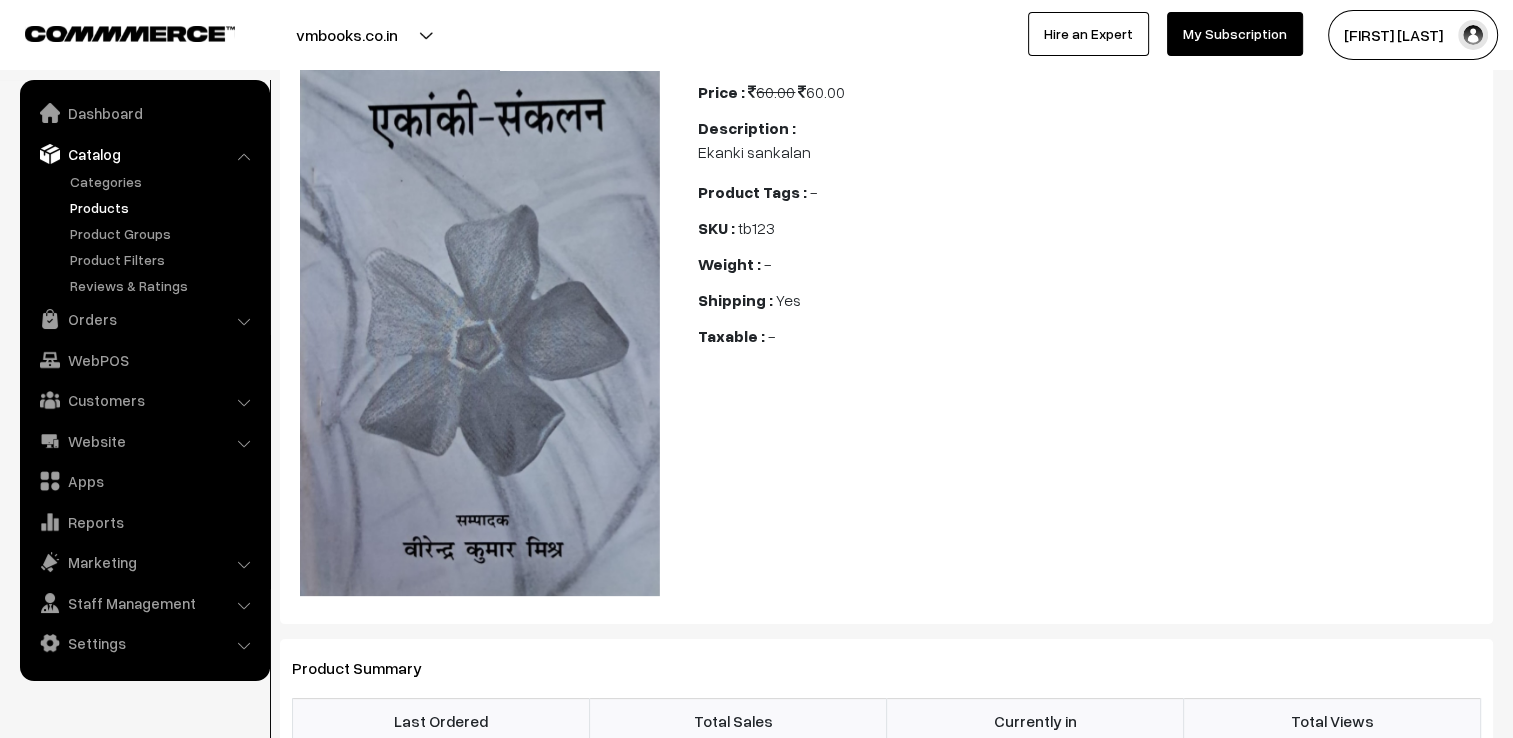 click on "Products" at bounding box center [164, 207] 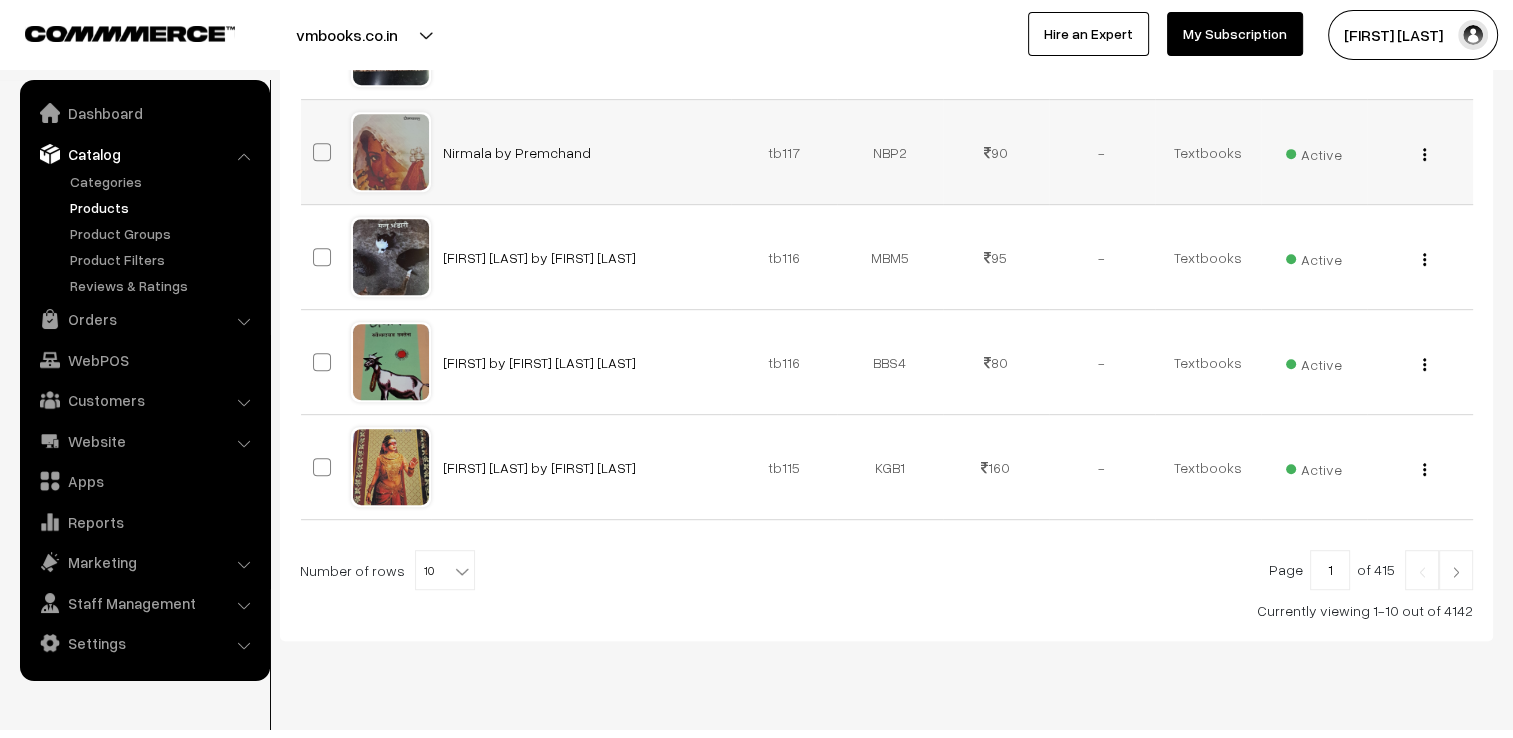 scroll, scrollTop: 1000, scrollLeft: 0, axis: vertical 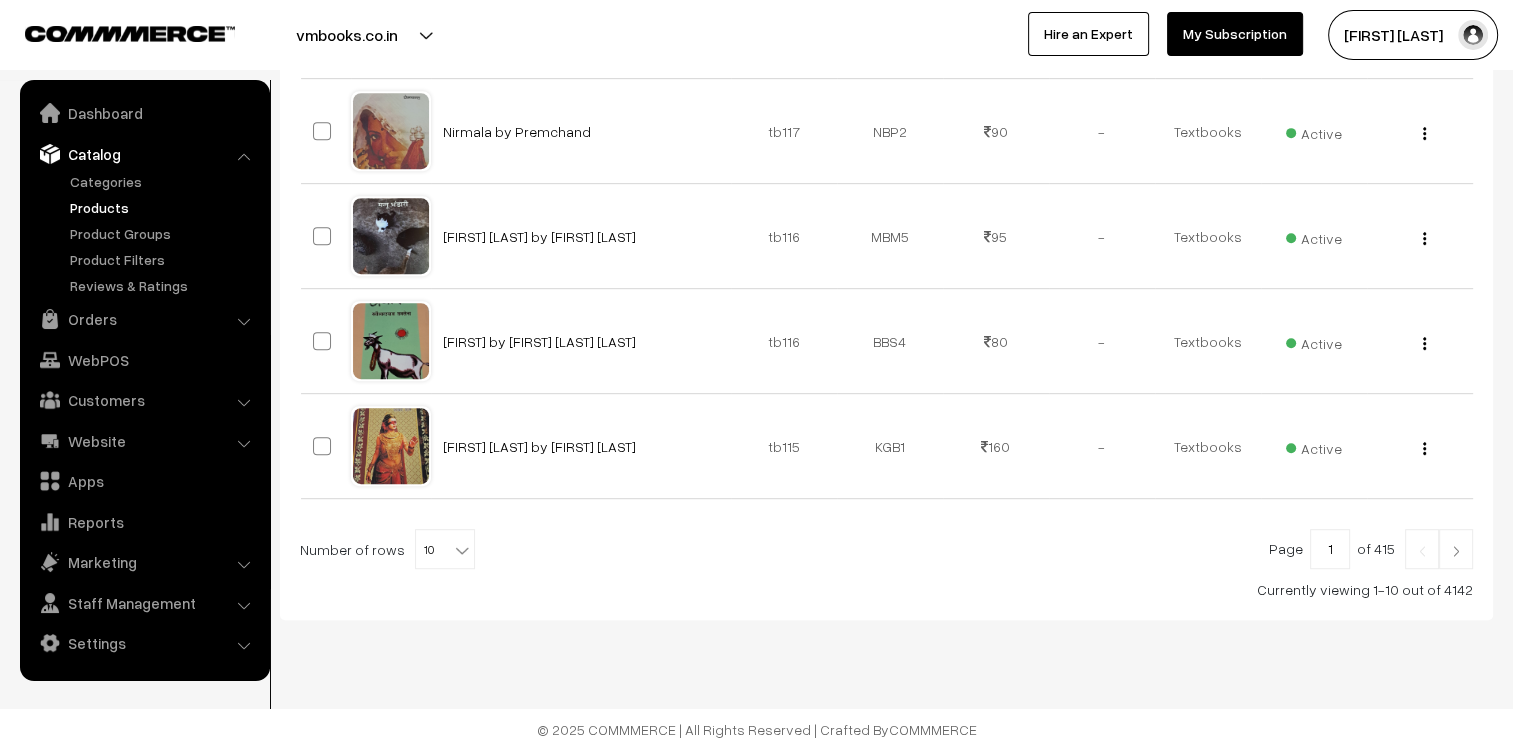 click at bounding box center (1456, 551) 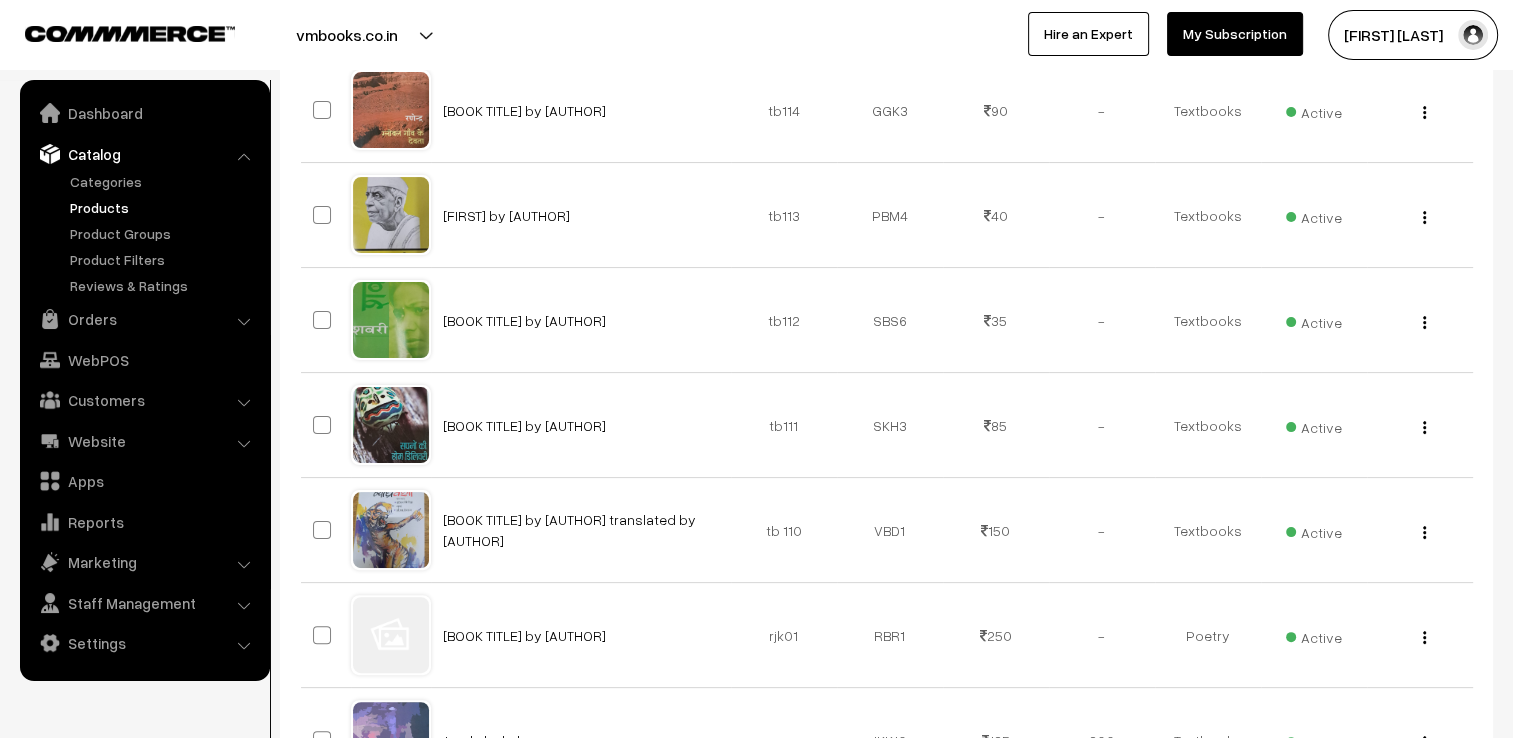 scroll, scrollTop: 500, scrollLeft: 0, axis: vertical 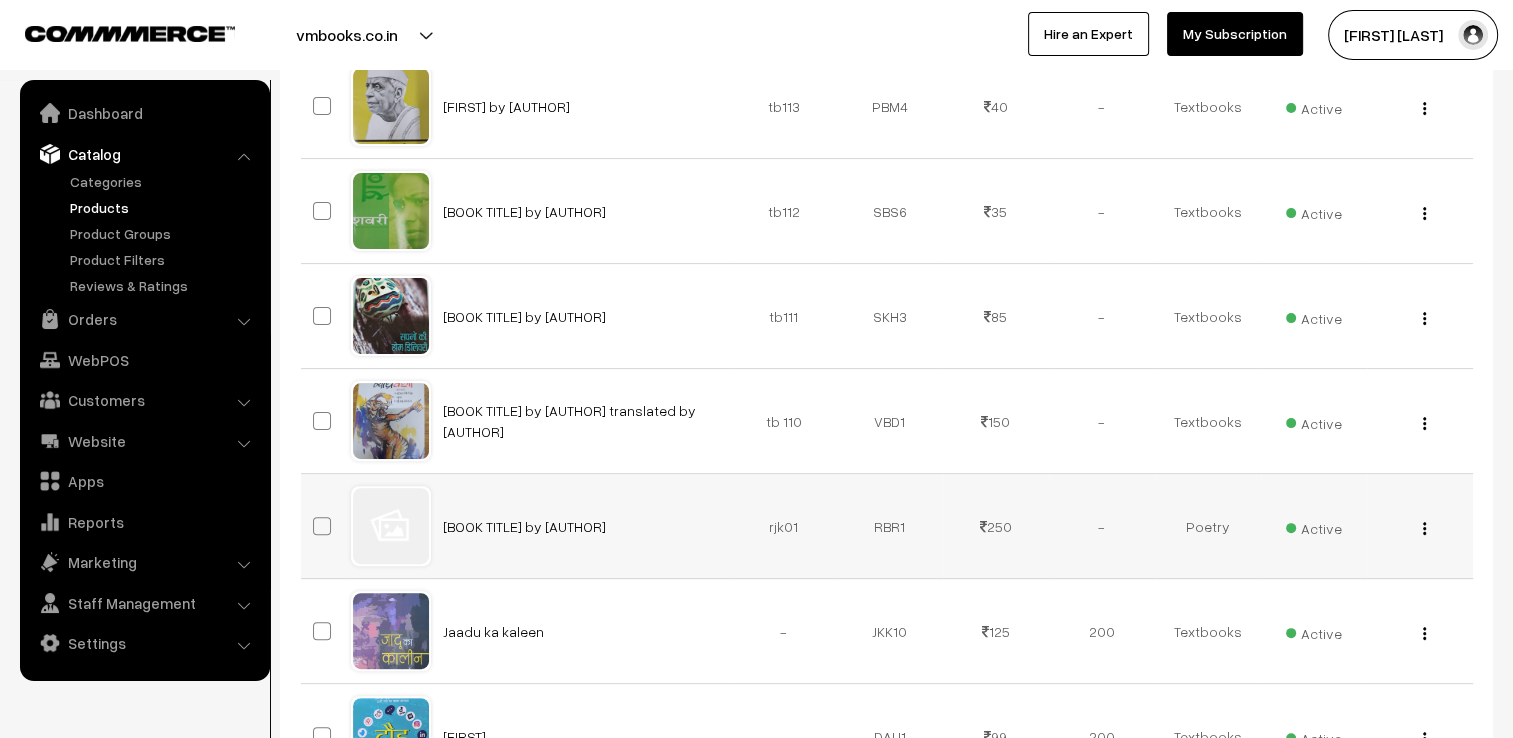 click at bounding box center (391, 526) 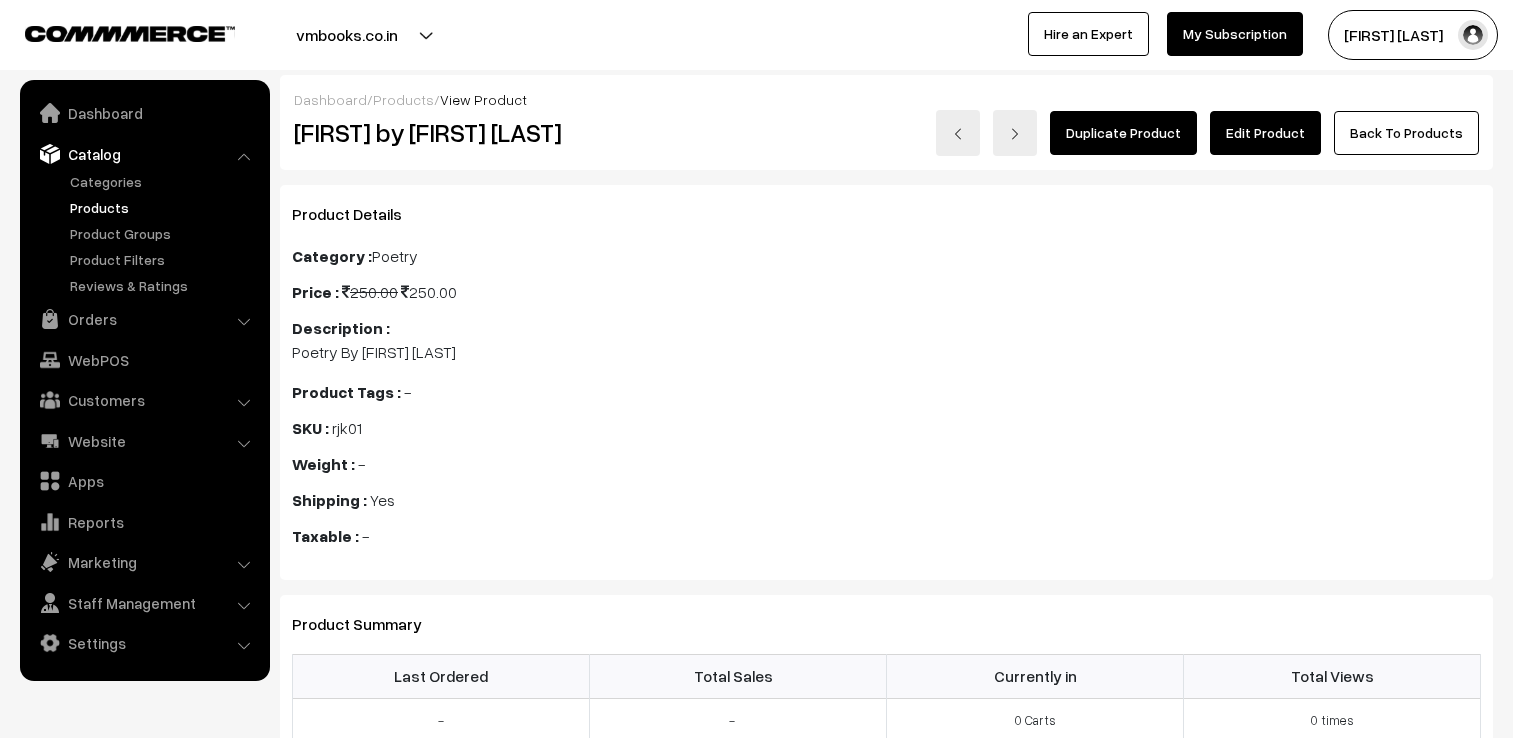 scroll, scrollTop: 0, scrollLeft: 0, axis: both 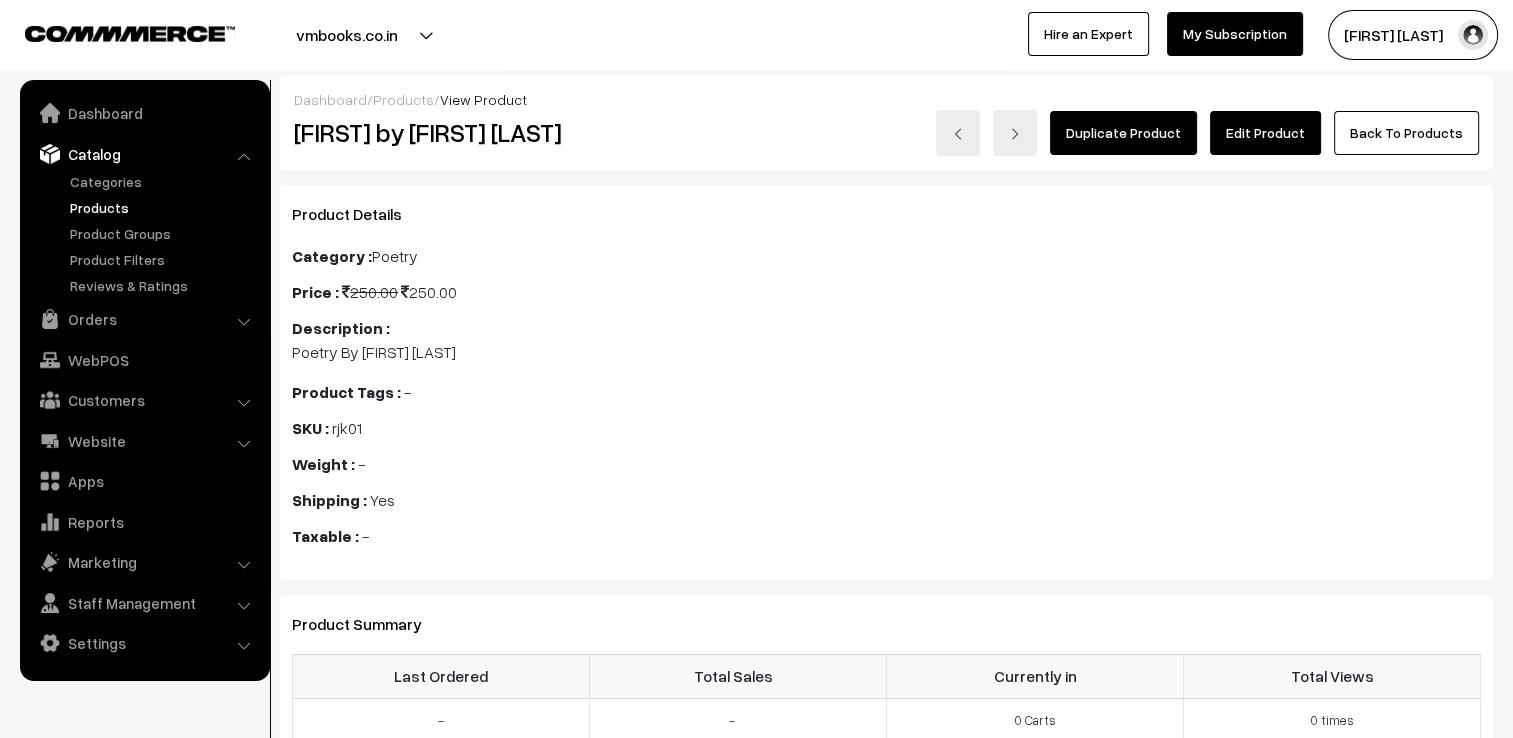 click on "Edit Product" at bounding box center [1265, 133] 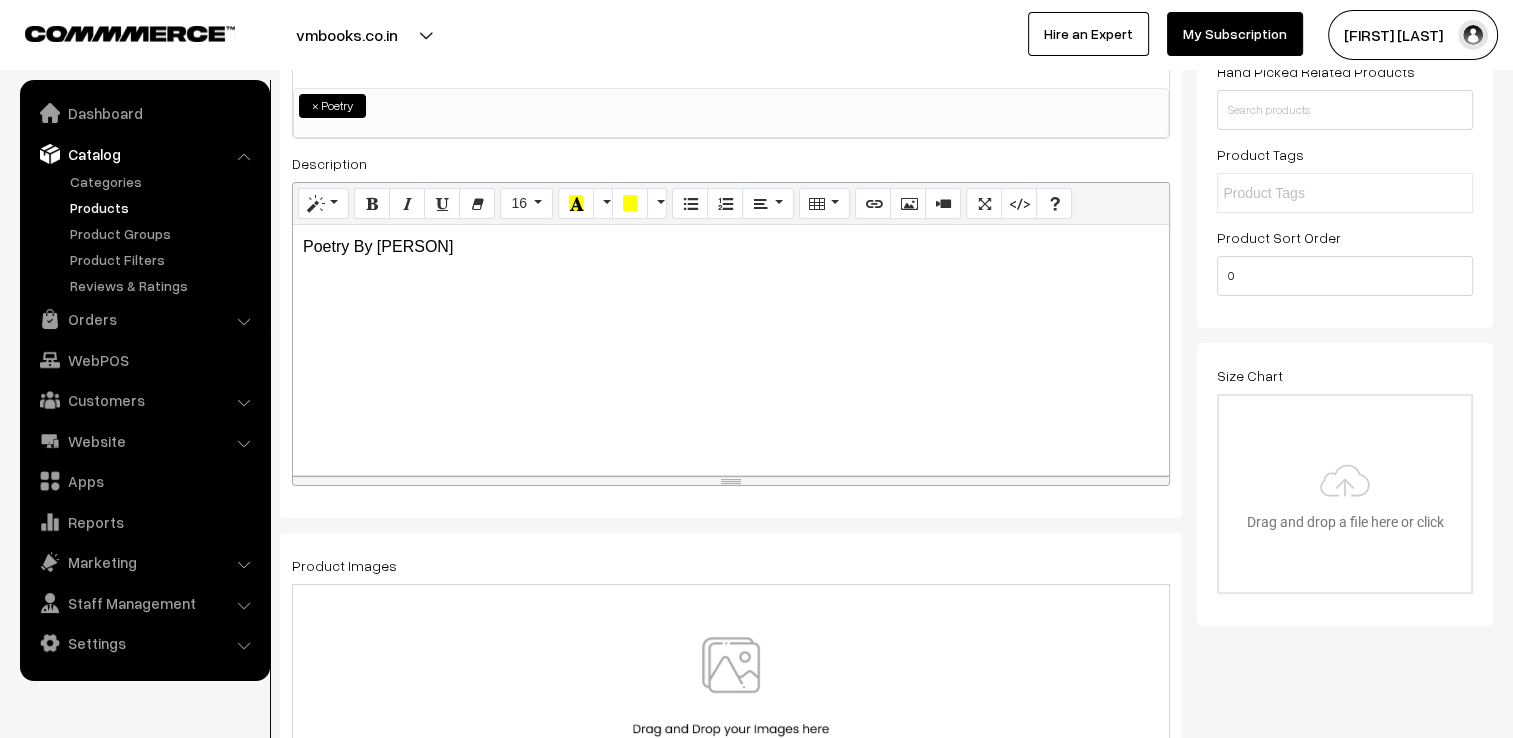 scroll, scrollTop: 600, scrollLeft: 0, axis: vertical 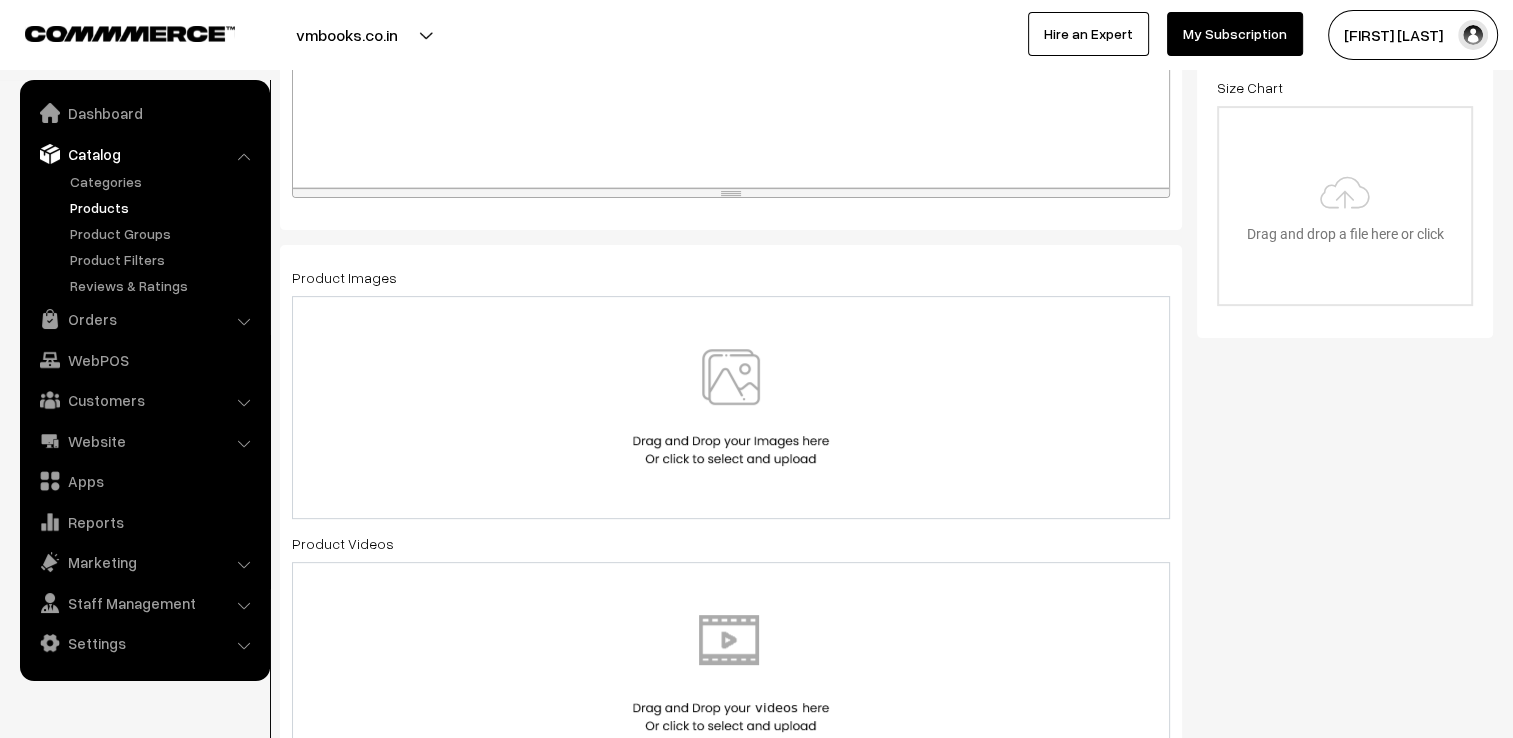 click at bounding box center [731, 407] 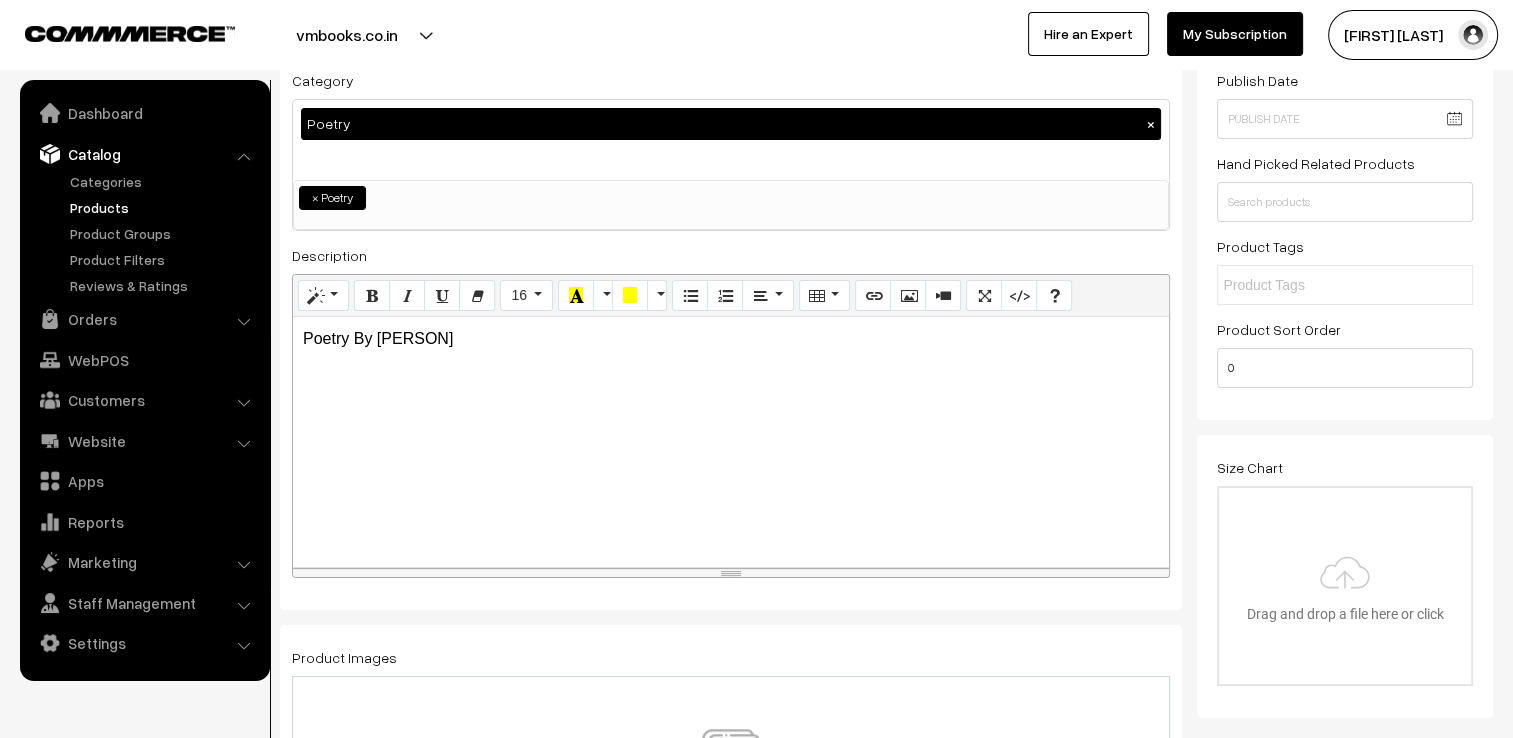 scroll, scrollTop: 0, scrollLeft: 0, axis: both 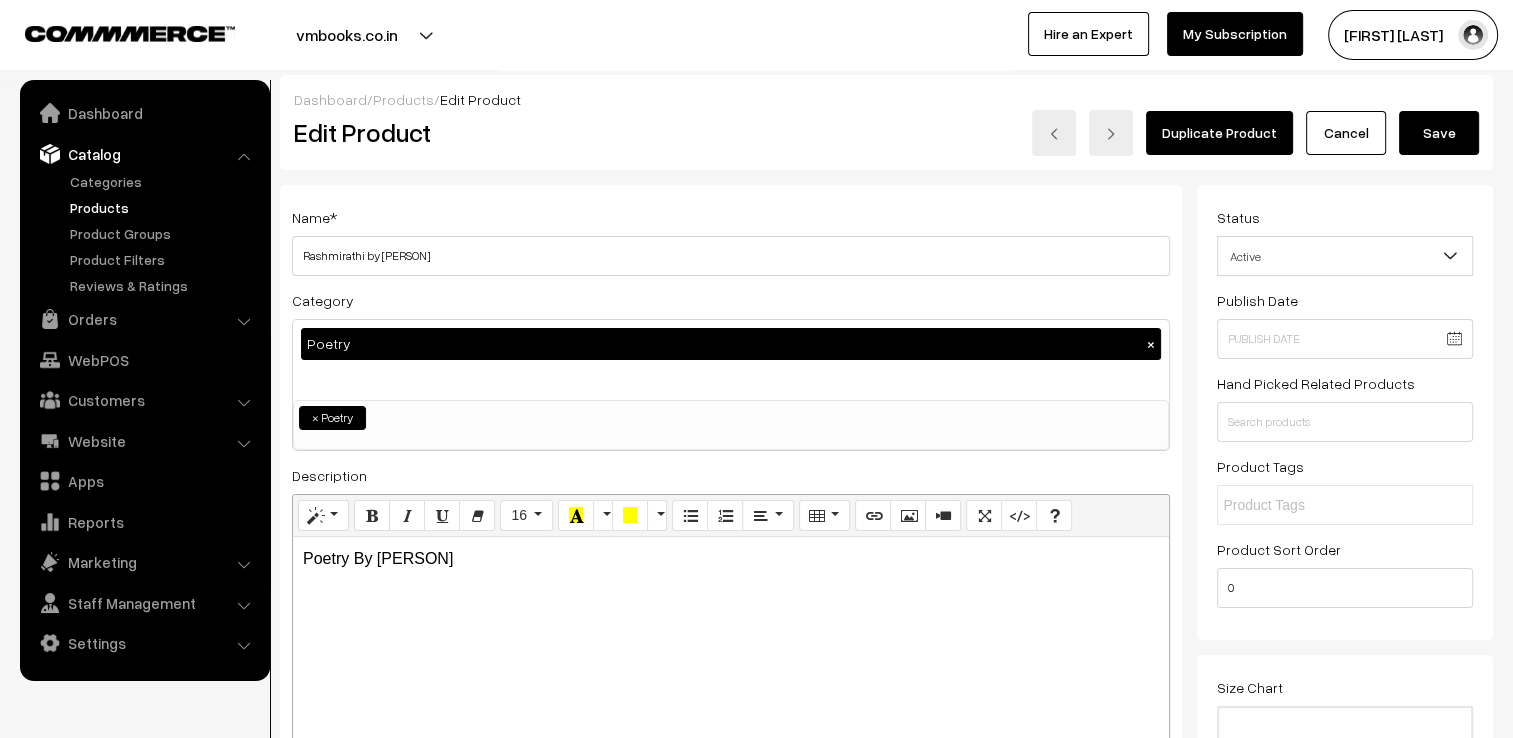 click on "Products" at bounding box center (164, 207) 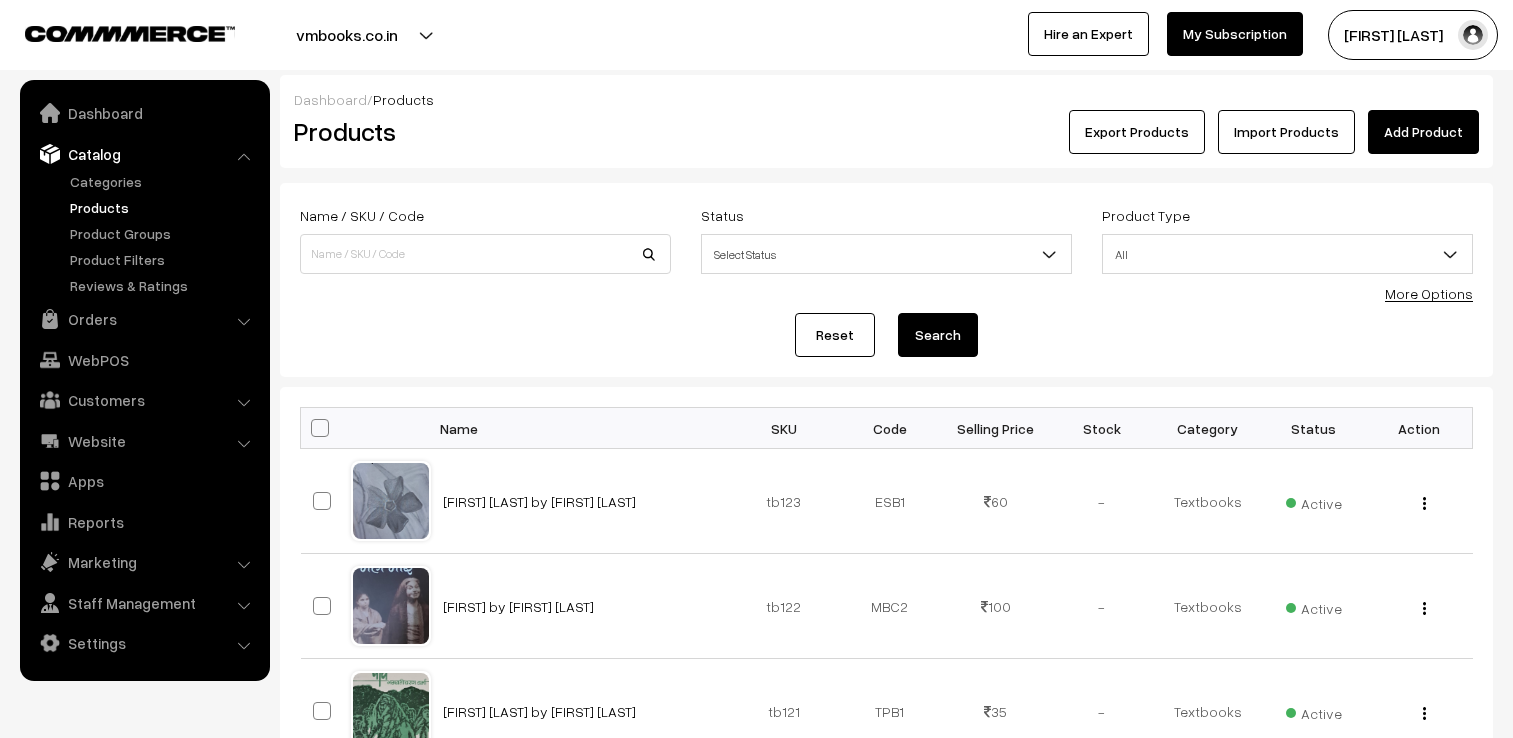 scroll, scrollTop: 0, scrollLeft: 0, axis: both 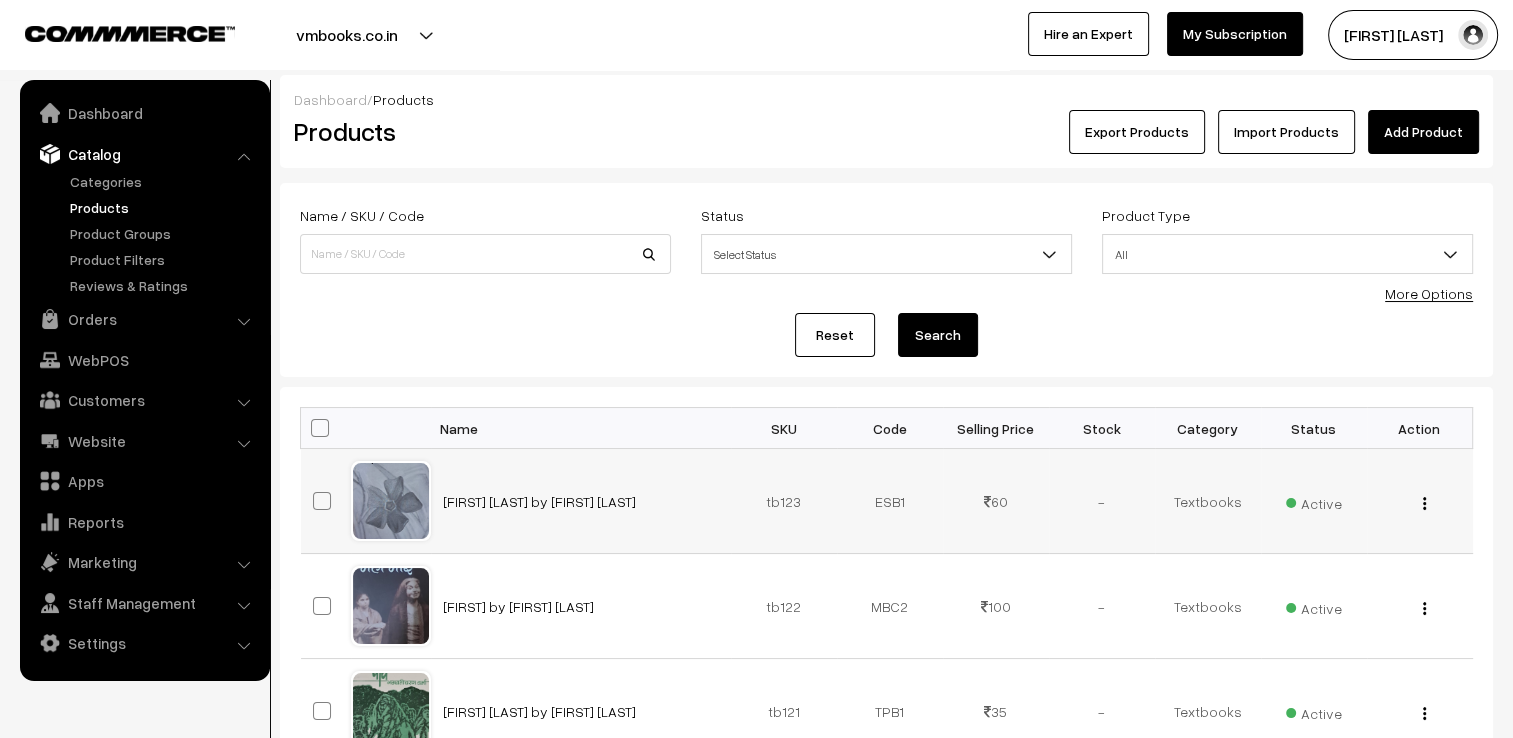 click at bounding box center (391, 501) 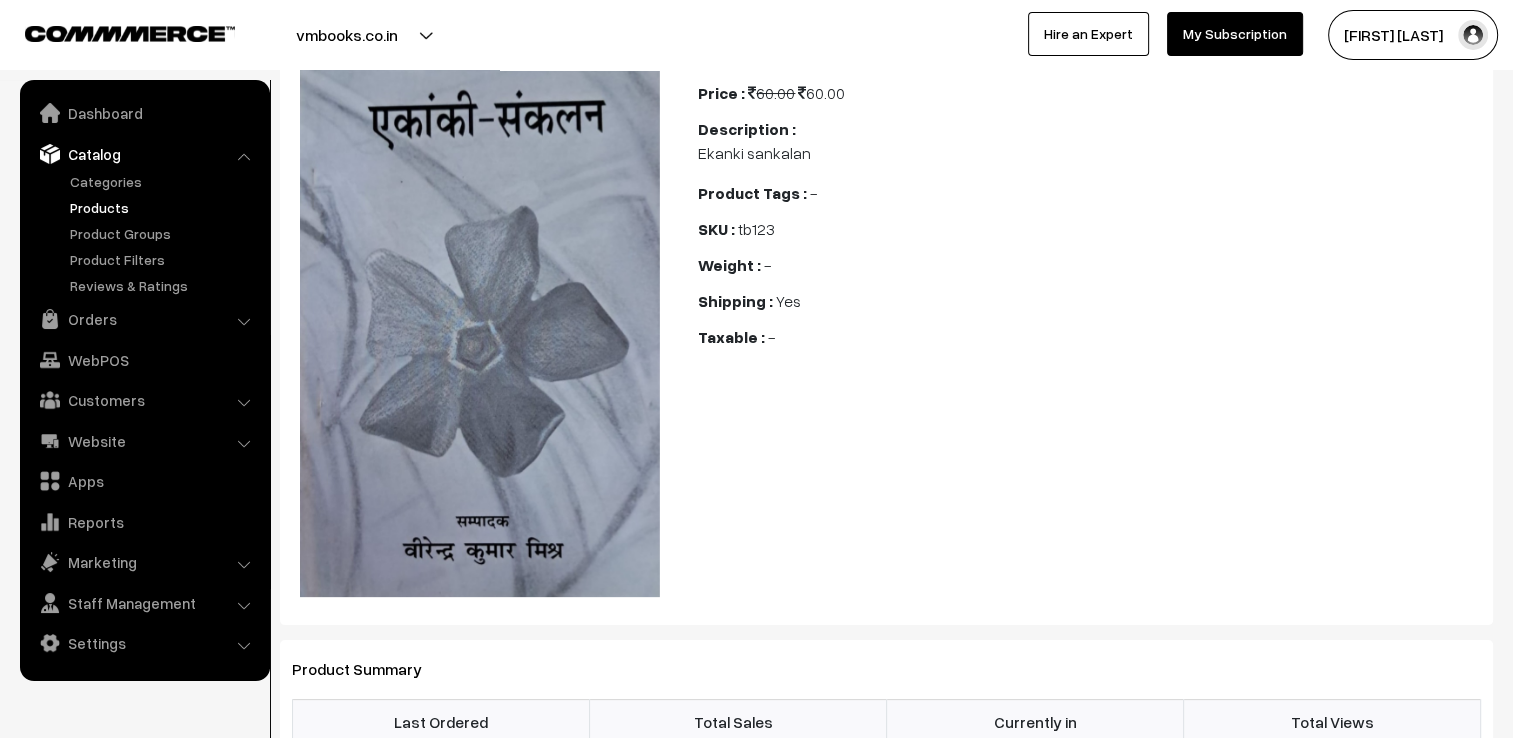 scroll, scrollTop: 200, scrollLeft: 0, axis: vertical 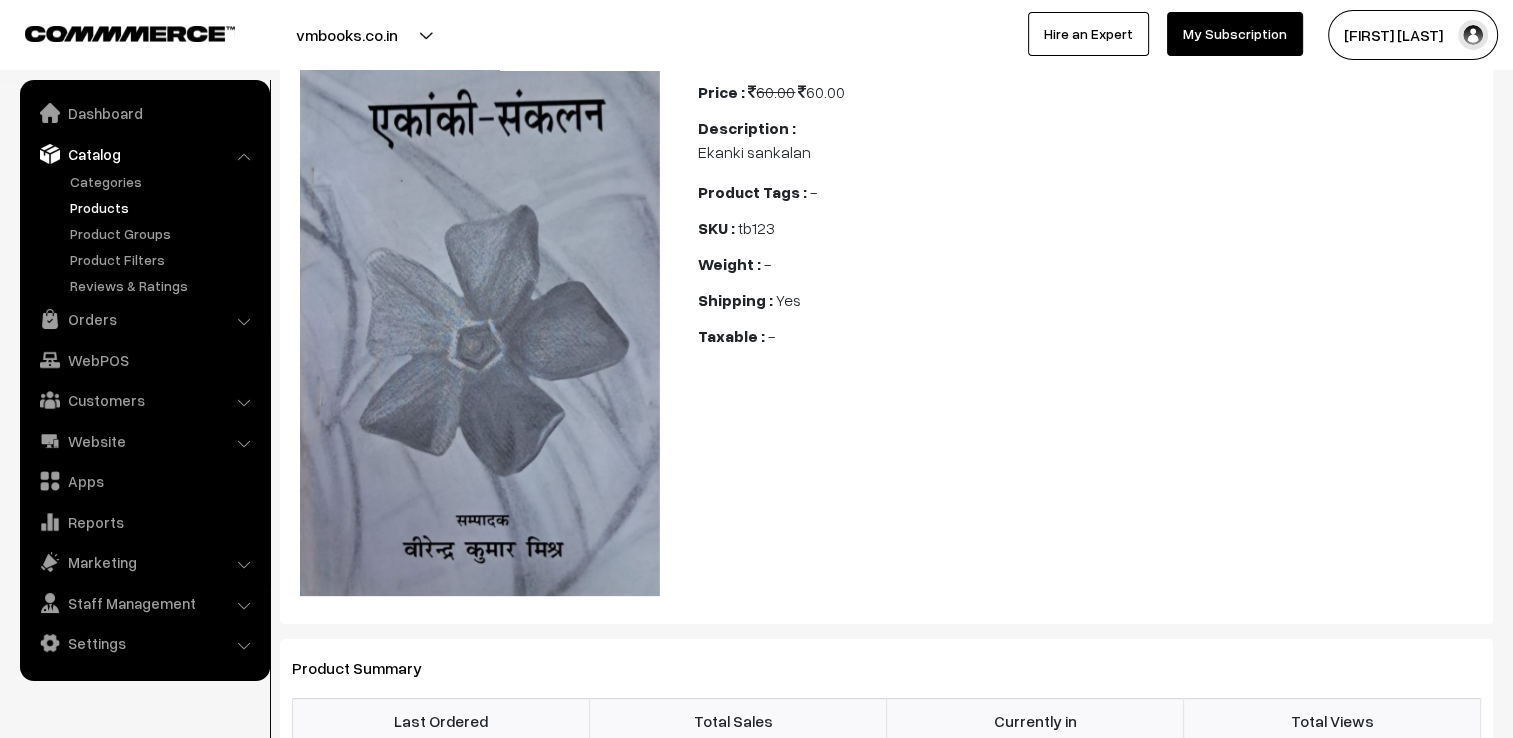 click on "Products" at bounding box center (164, 207) 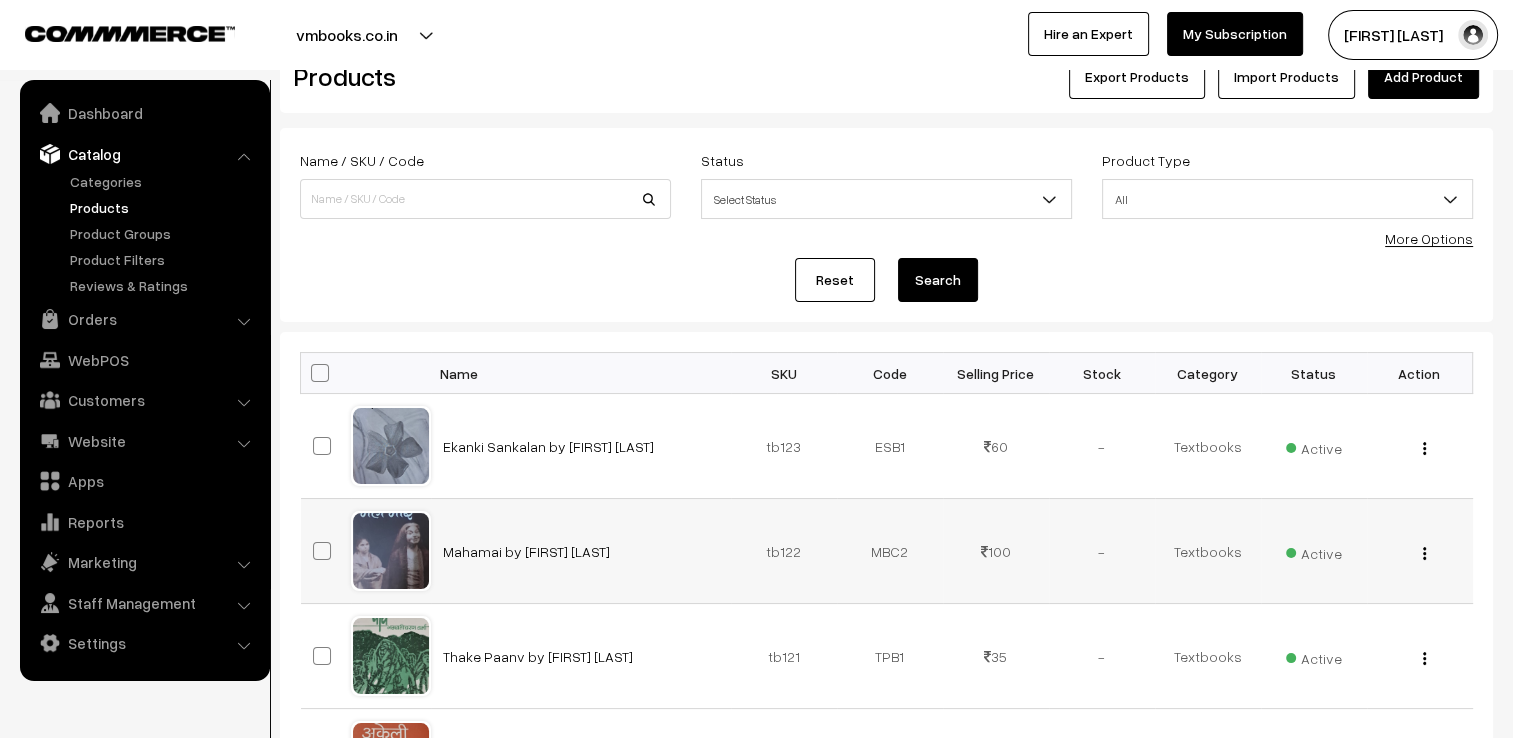 scroll, scrollTop: 200, scrollLeft: 0, axis: vertical 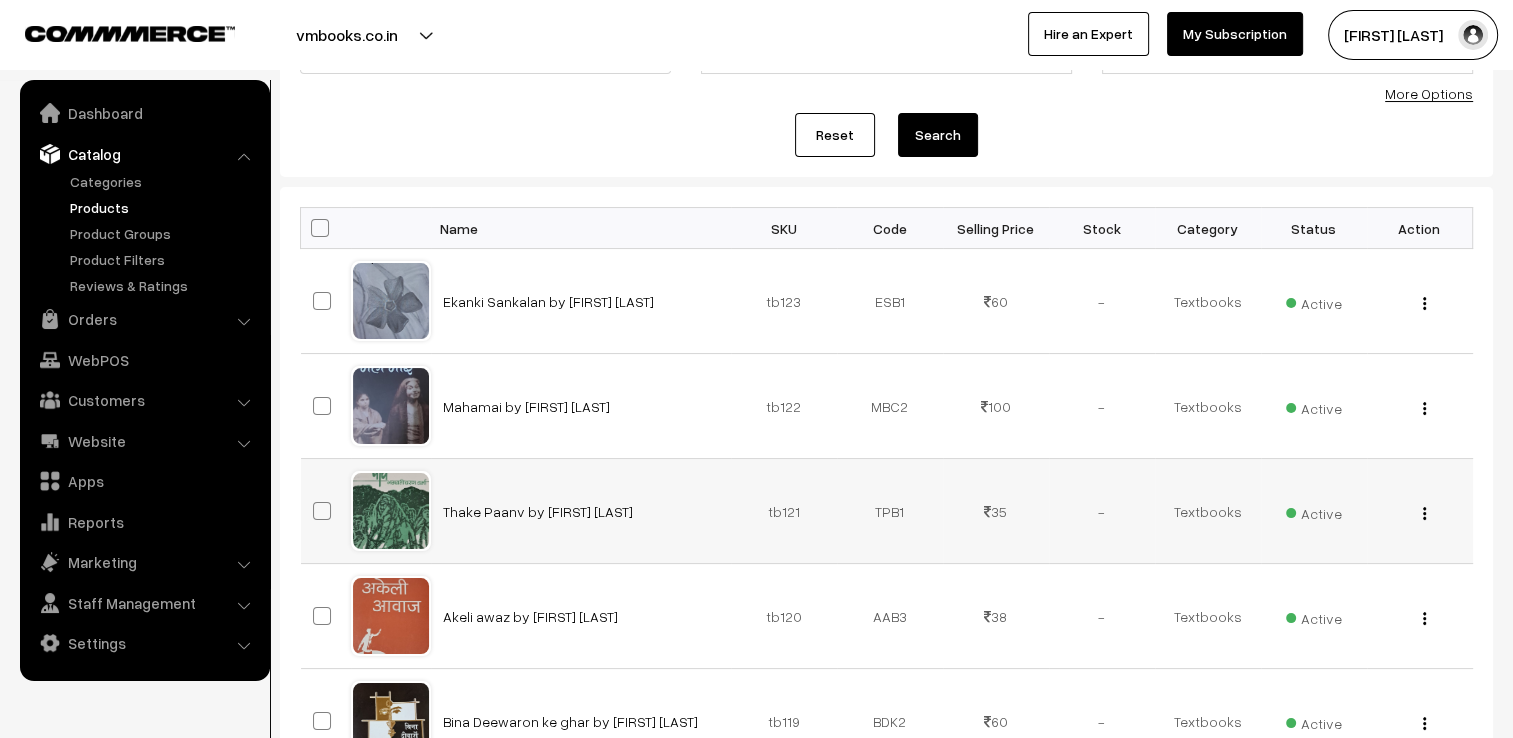 click on "Thake Paanv by [FIRST] [LAST]" at bounding box center (581, 511) 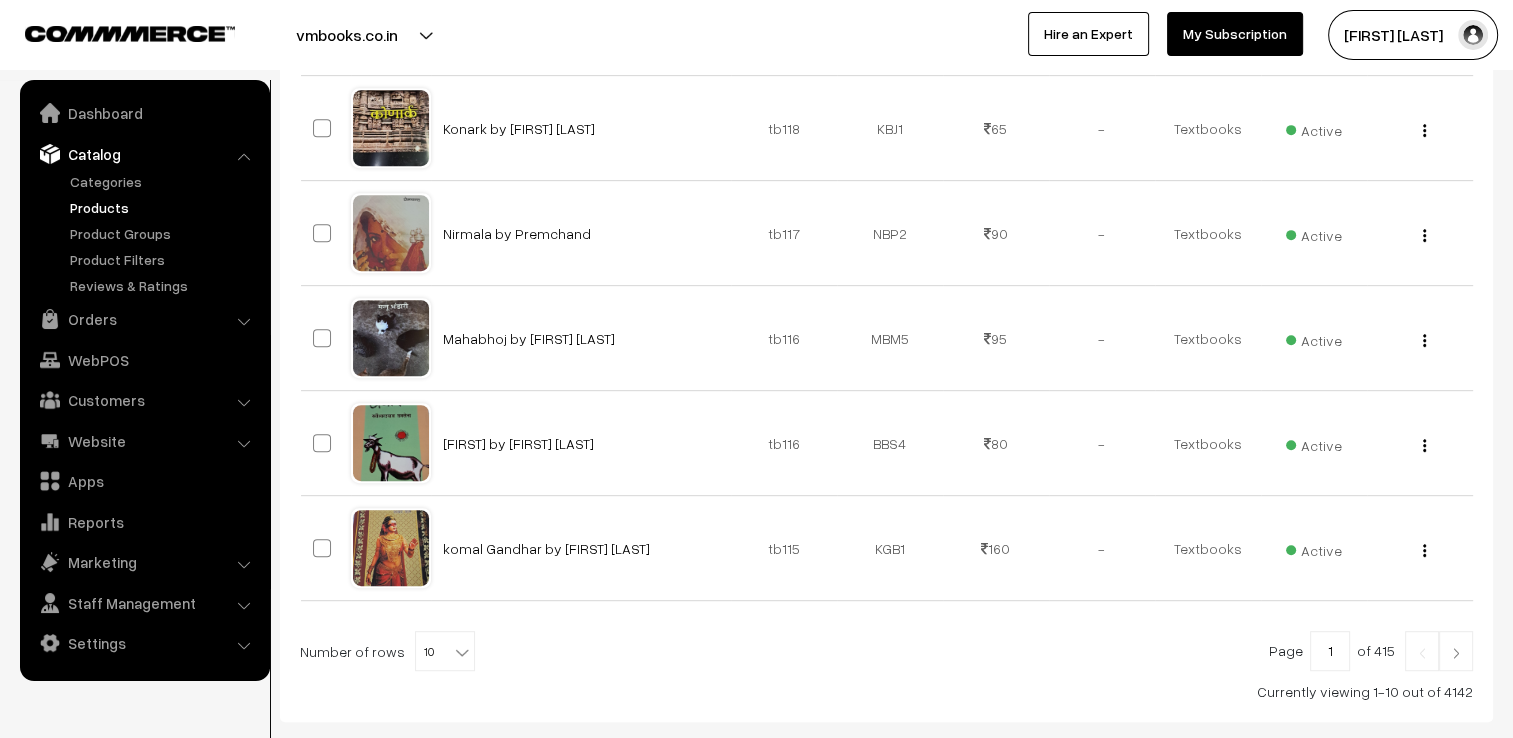 scroll, scrollTop: 1008, scrollLeft: 0, axis: vertical 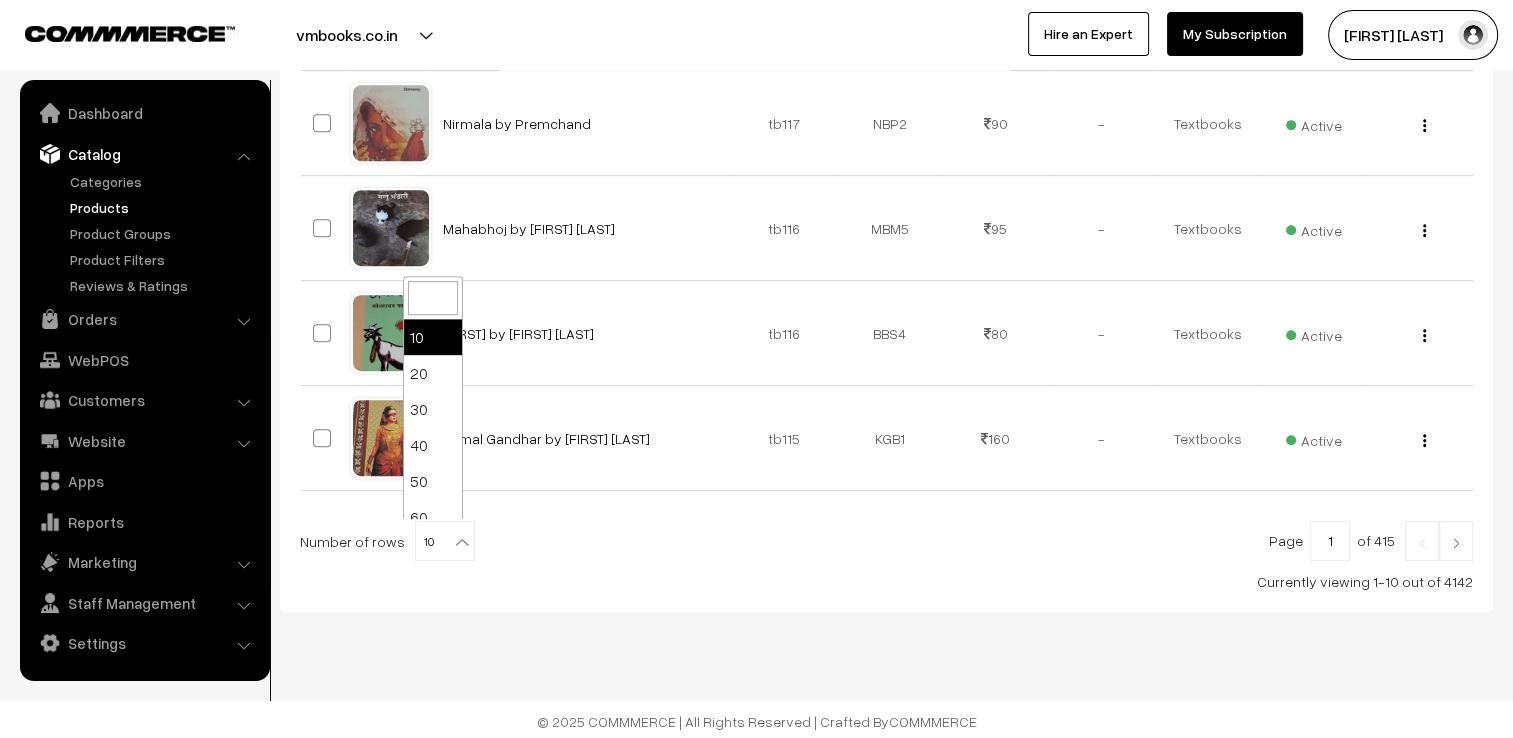 click at bounding box center [462, 542] 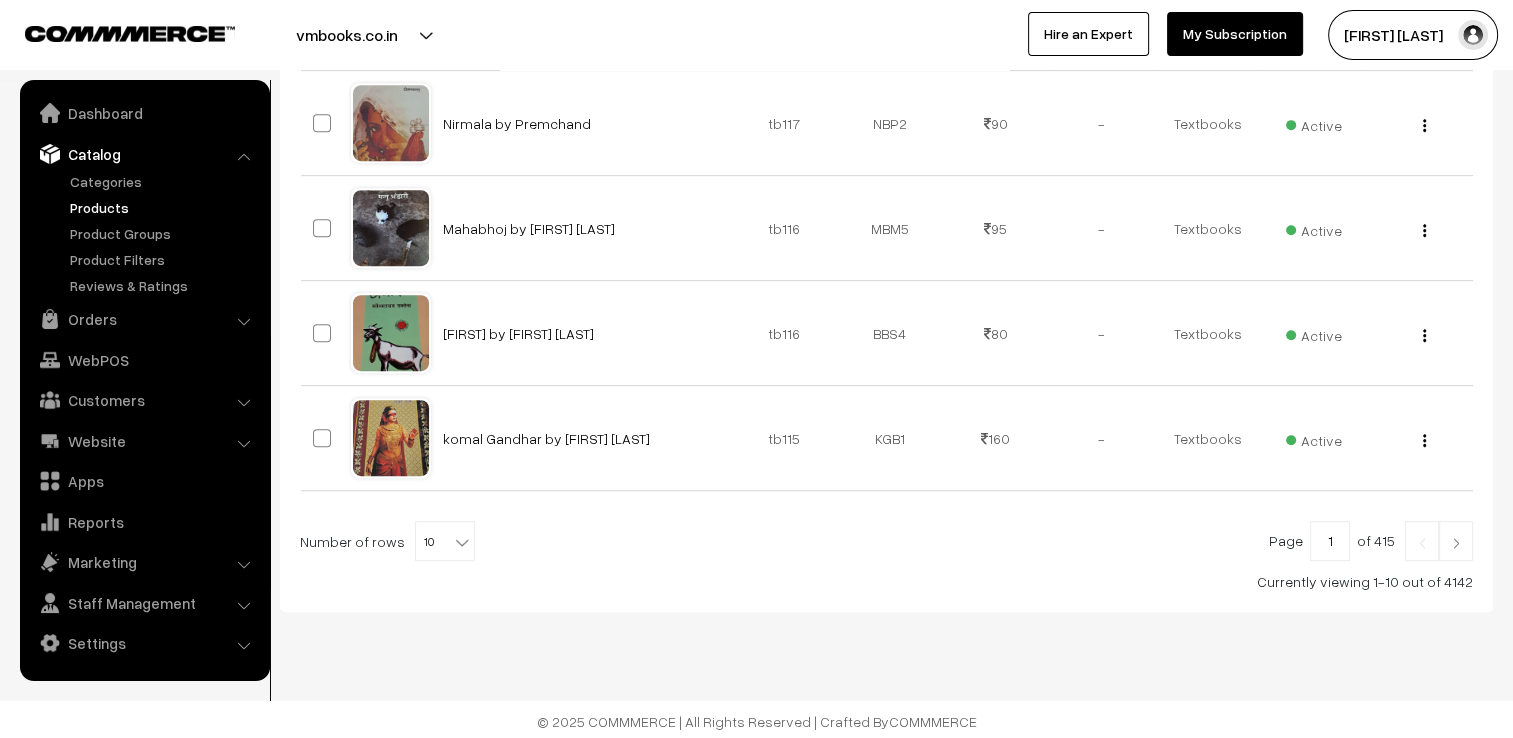 click at bounding box center [462, 542] 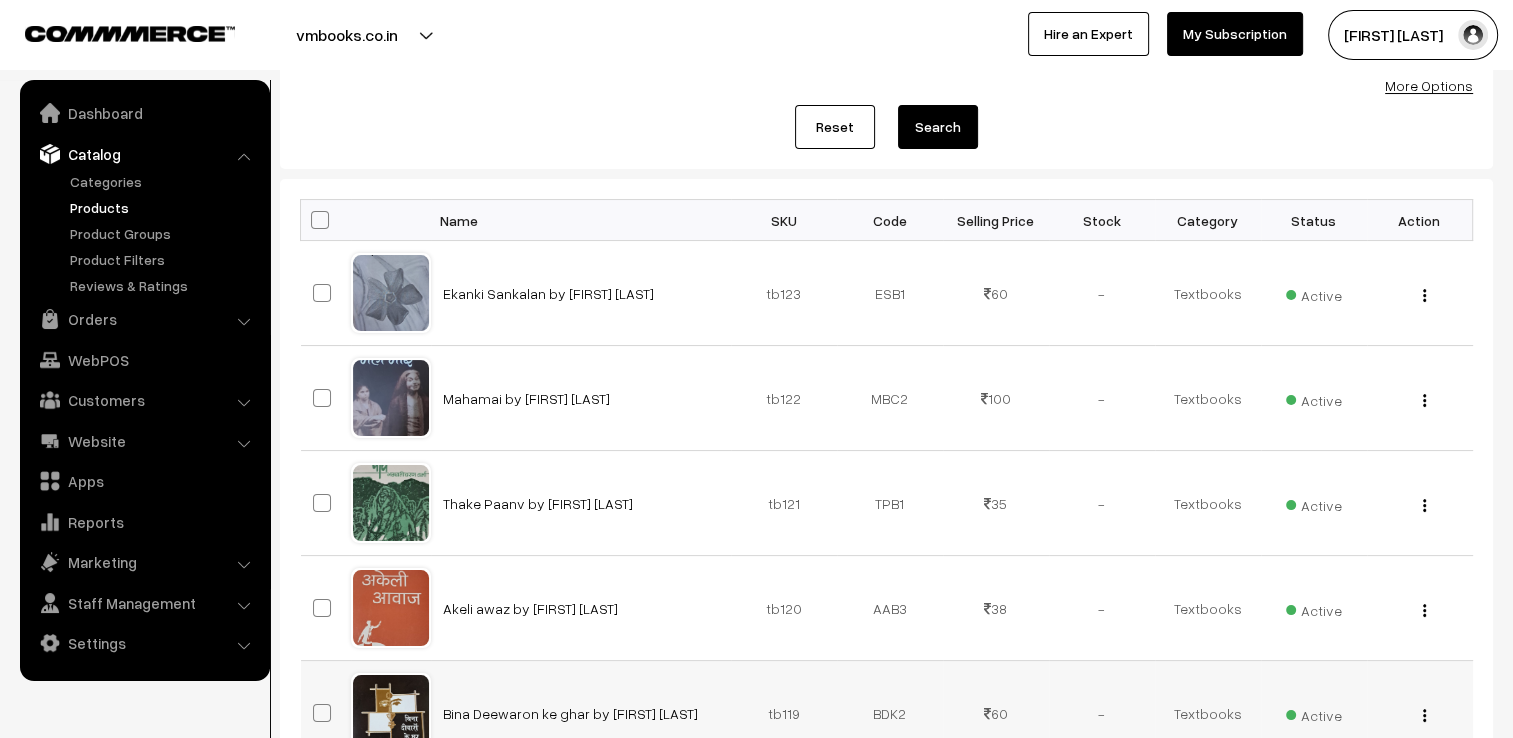scroll, scrollTop: 0, scrollLeft: 0, axis: both 